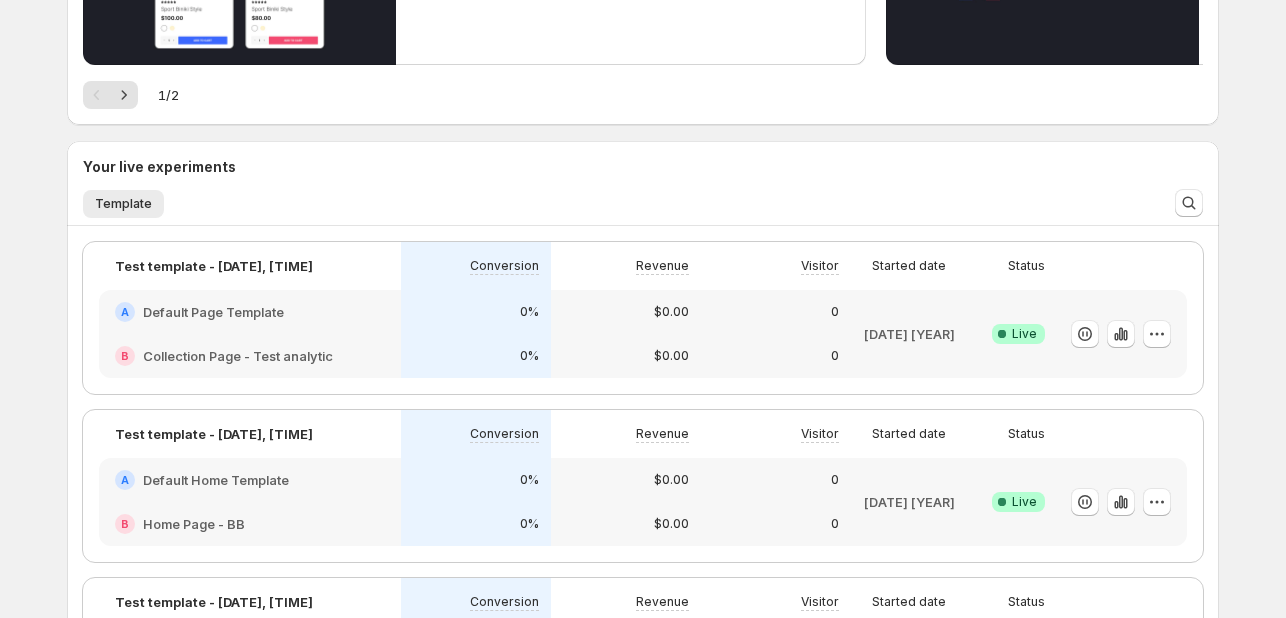 scroll, scrollTop: 484, scrollLeft: 0, axis: vertical 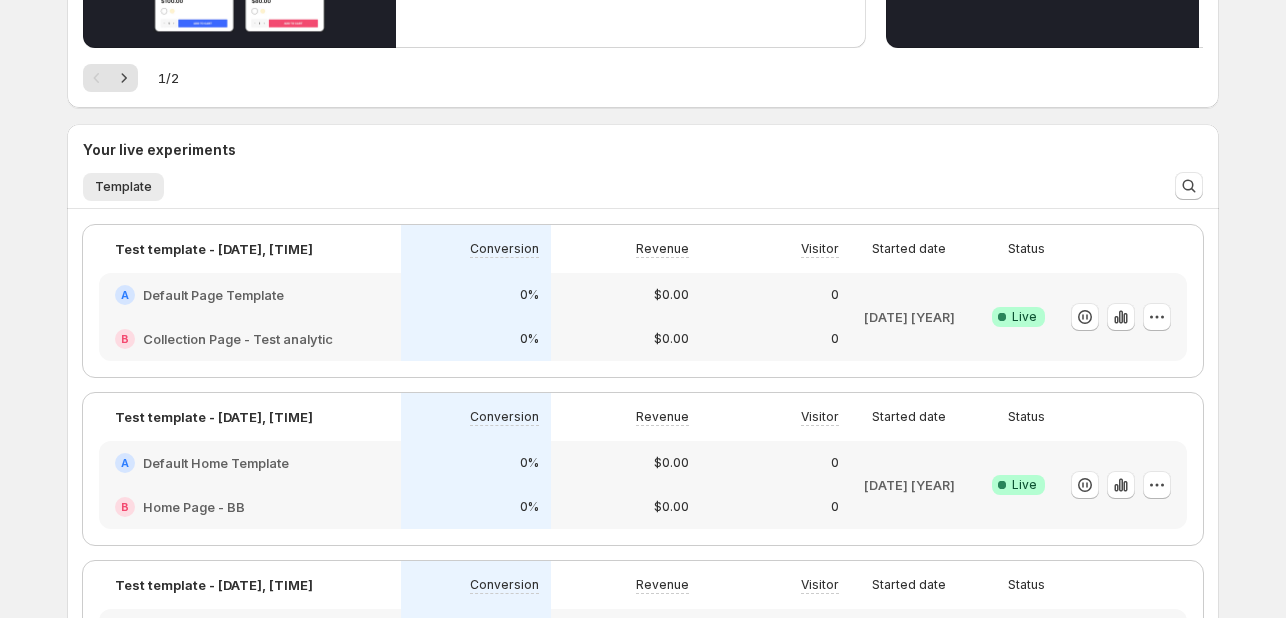 click on "0%" at bounding box center [529, 295] 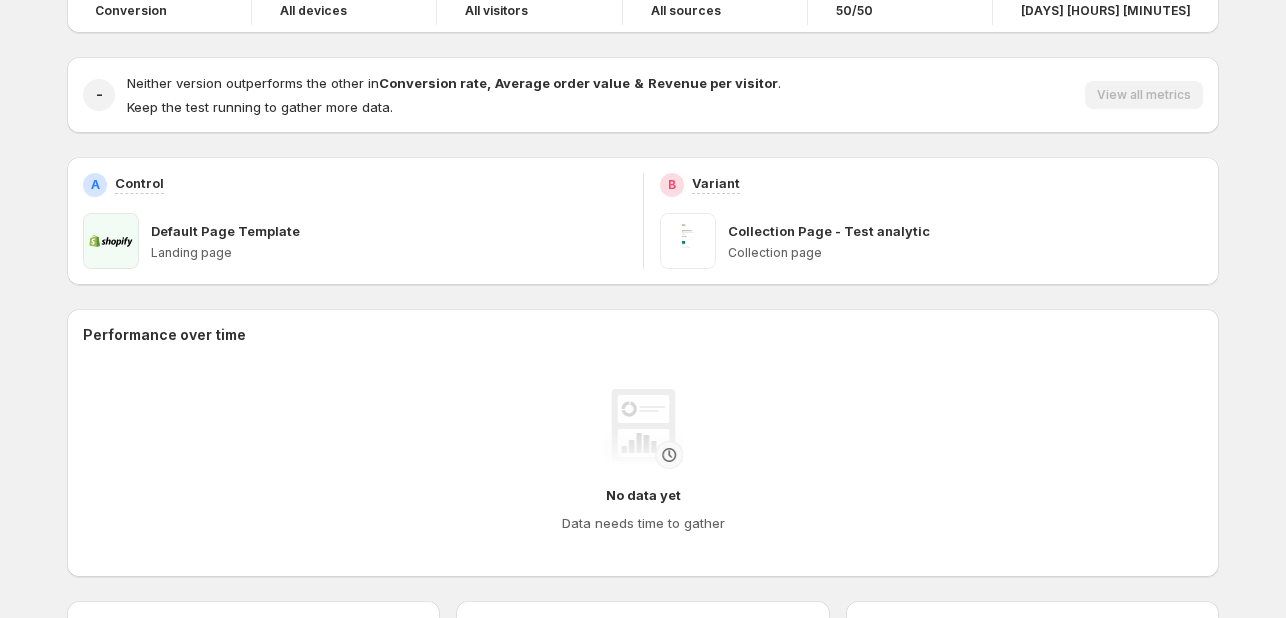scroll, scrollTop: 0, scrollLeft: 0, axis: both 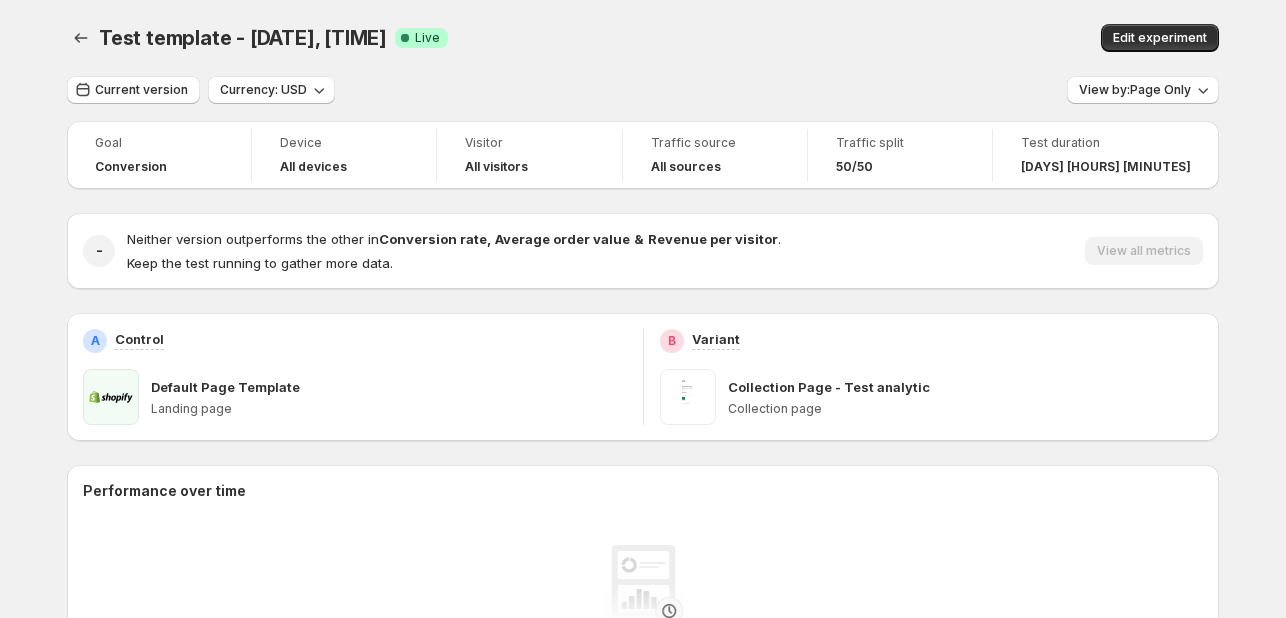 drag, startPoint x: 657, startPoint y: 161, endPoint x: 775, endPoint y: 155, distance: 118.15244 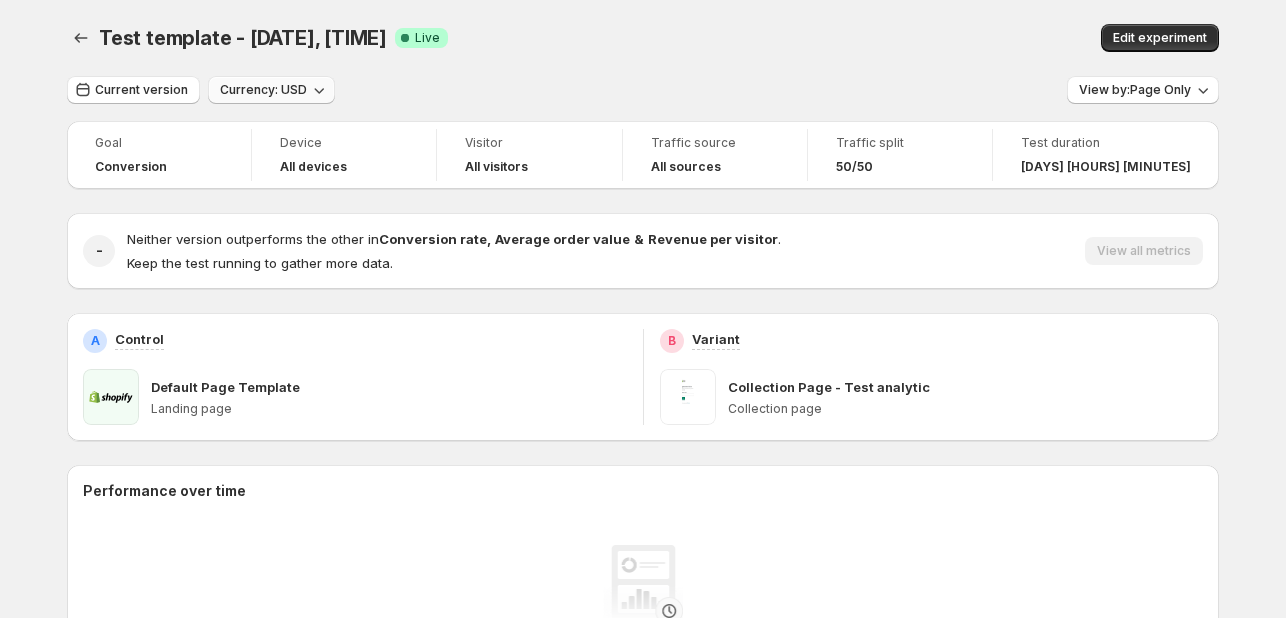 click on "Currency: USD" at bounding box center [263, 90] 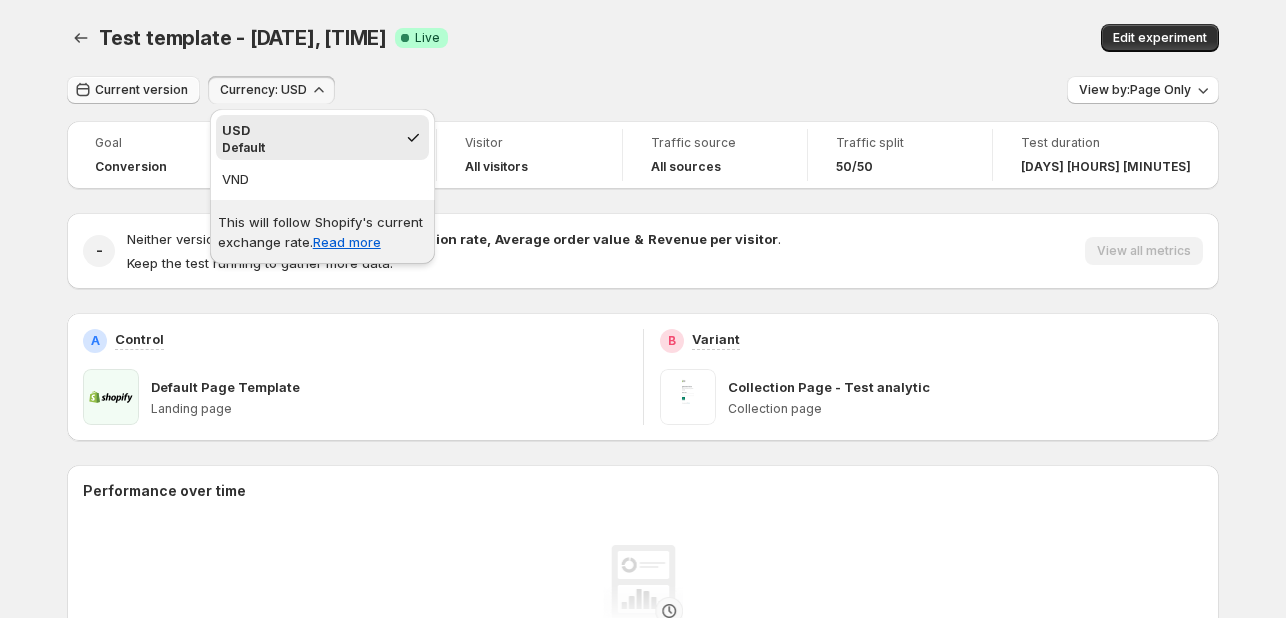 click on "Current version" at bounding box center (133, 90) 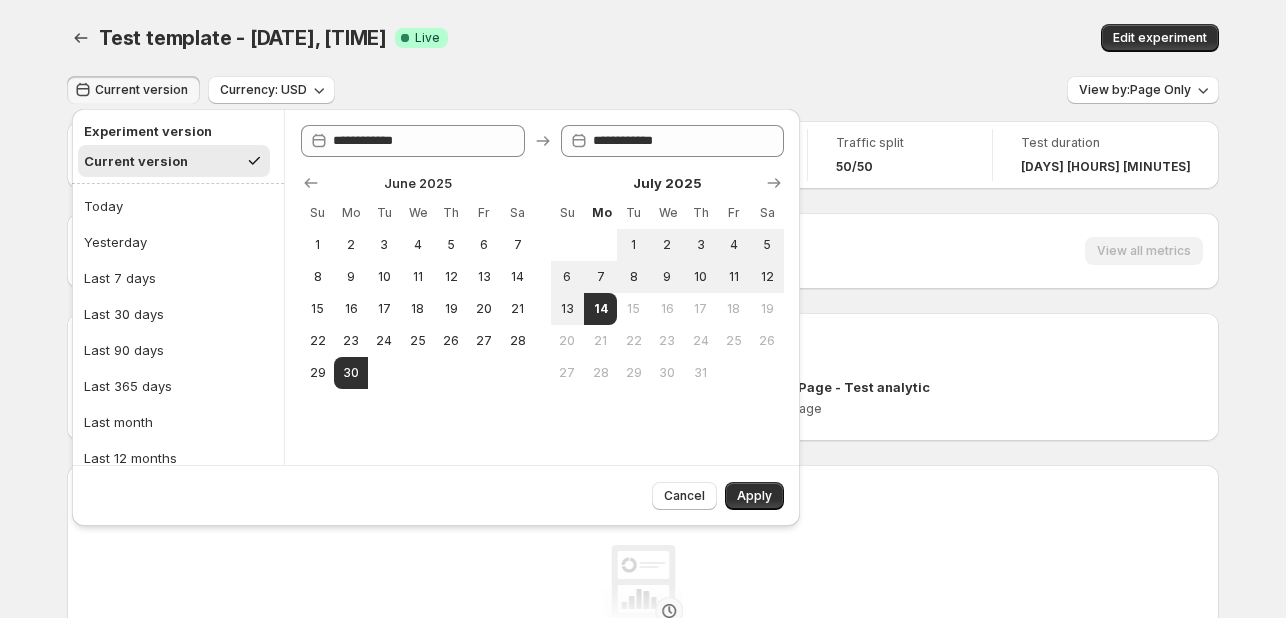 click on "Test template - [DATE], [TIME]. This page is ready Test template - [DATE], [TIME] Success Complete Live Edit experiment" at bounding box center (643, 38) 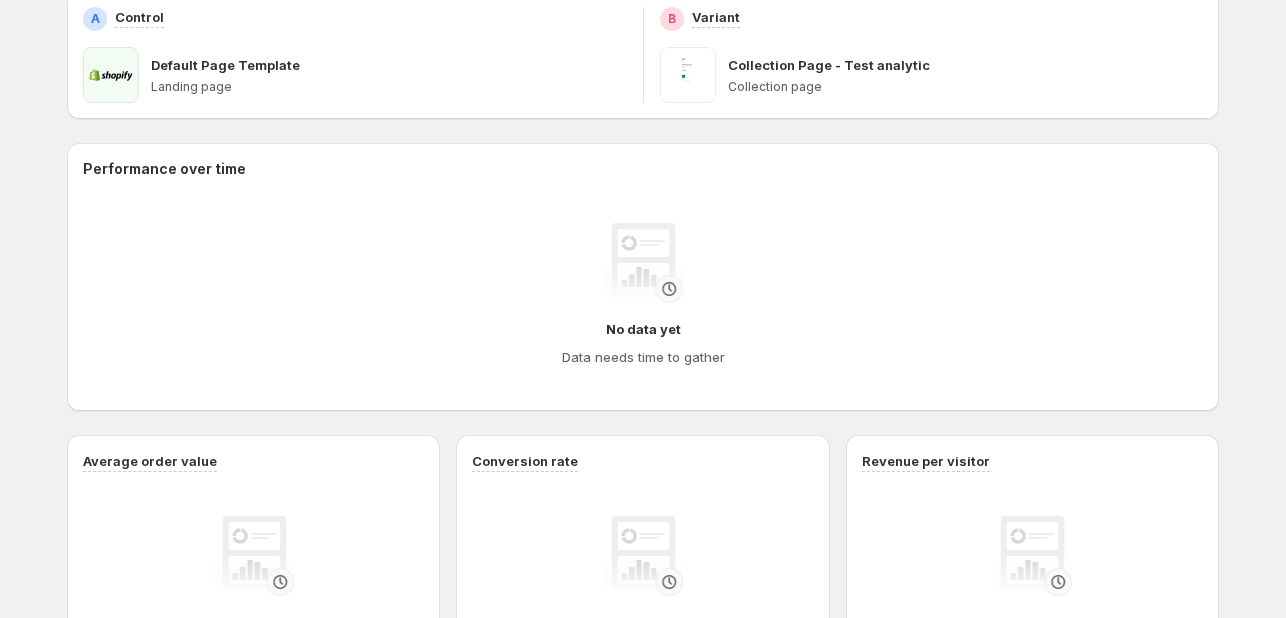 scroll, scrollTop: 0, scrollLeft: 0, axis: both 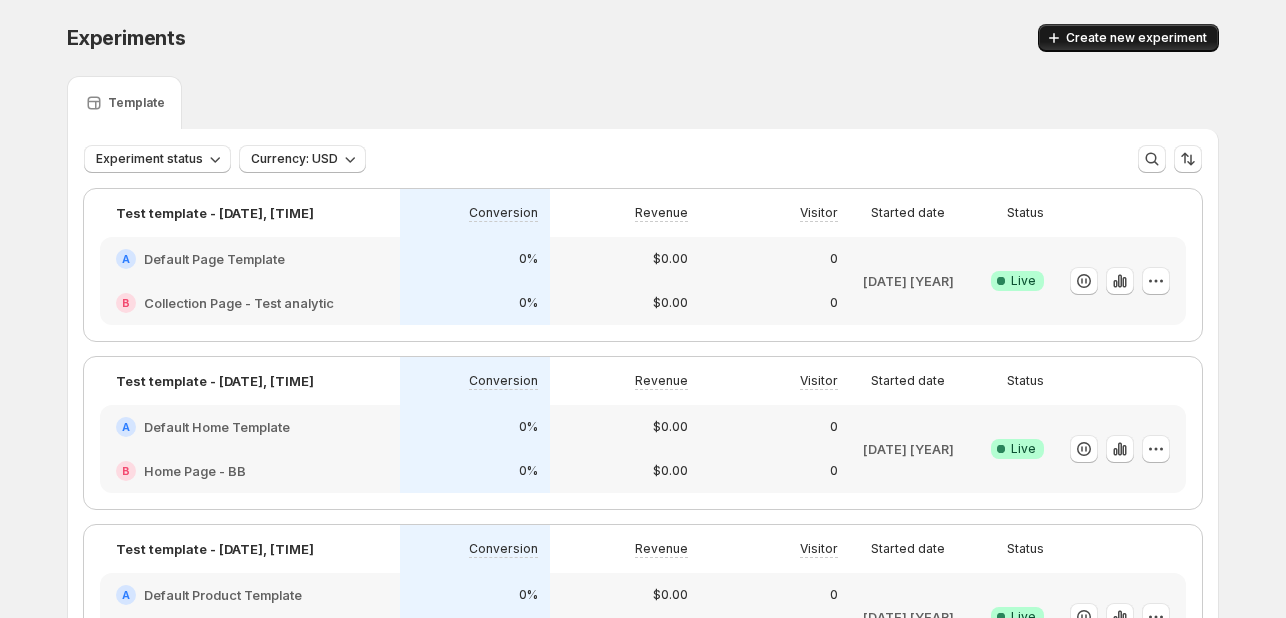 click on "Create new experiment" at bounding box center (1136, 38) 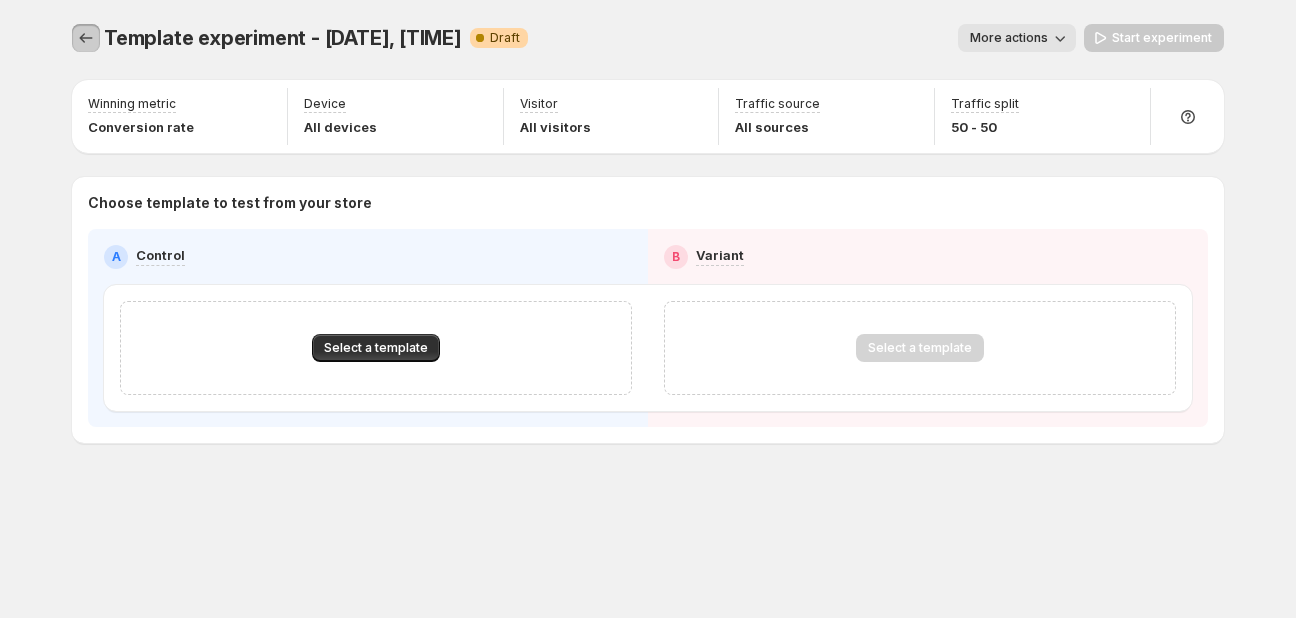 click 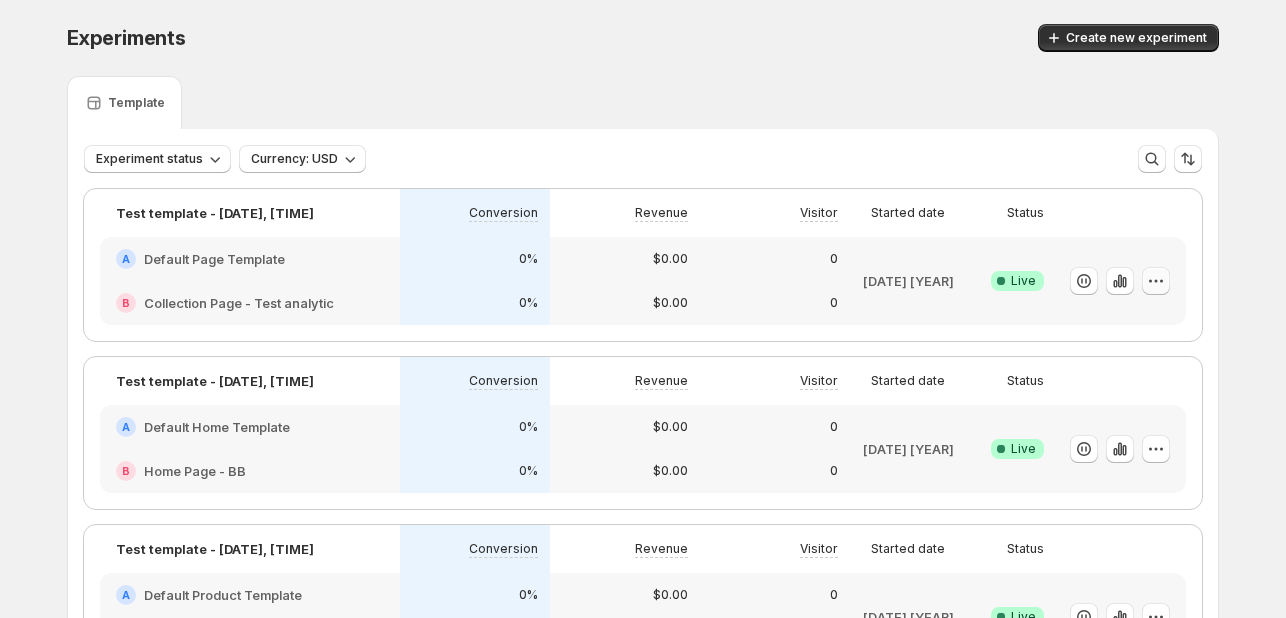 click at bounding box center (1156, 281) 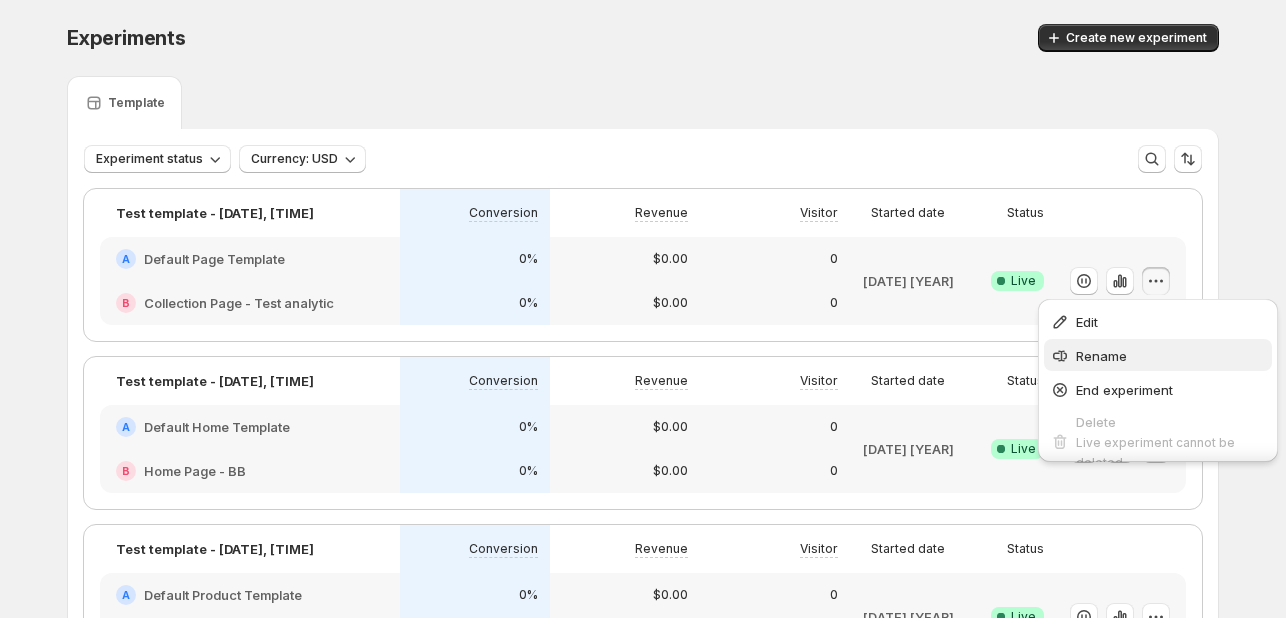 scroll, scrollTop: 20, scrollLeft: 0, axis: vertical 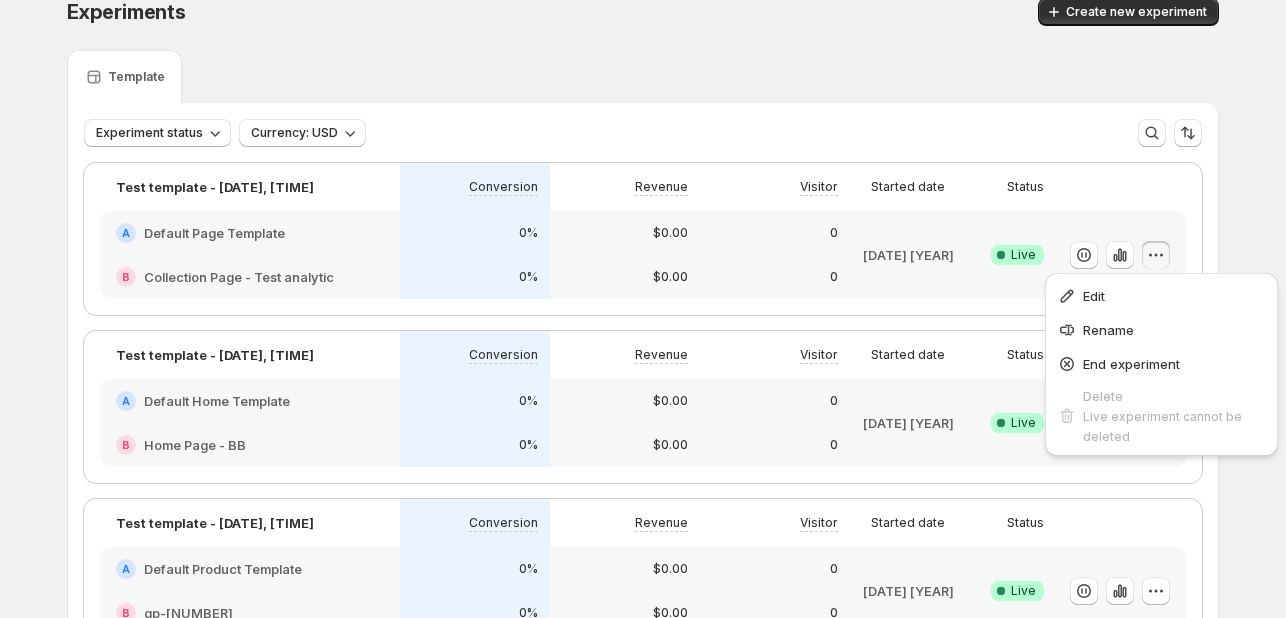 click at bounding box center [1117, 187] 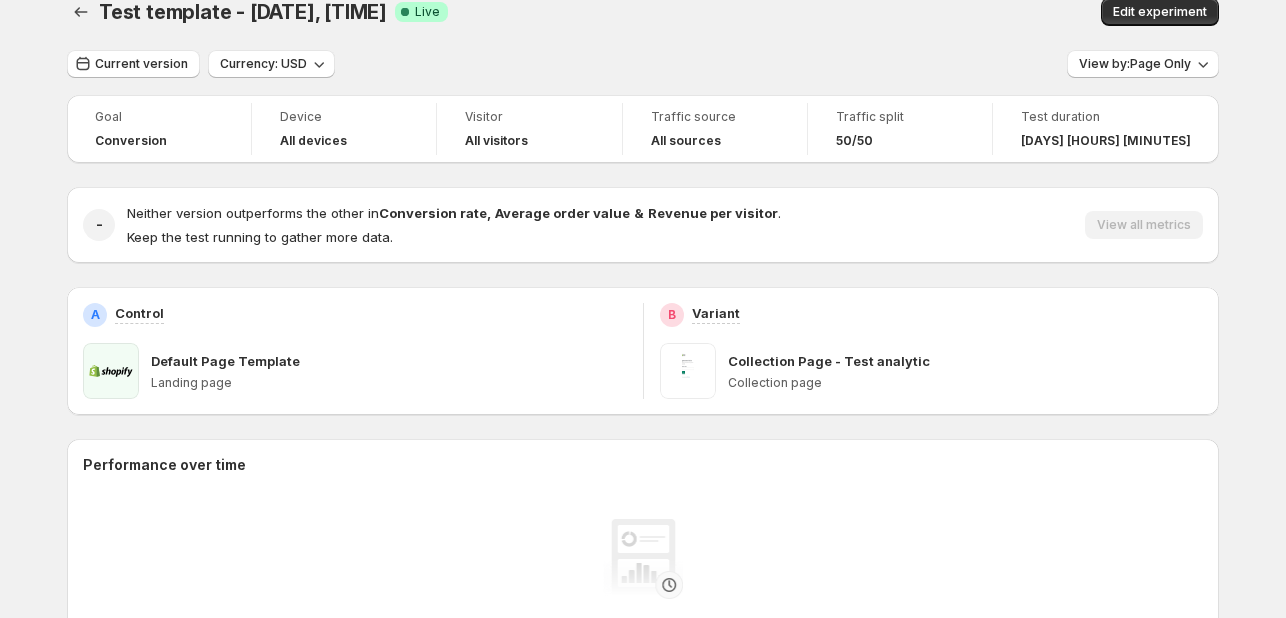 scroll, scrollTop: 0, scrollLeft: 0, axis: both 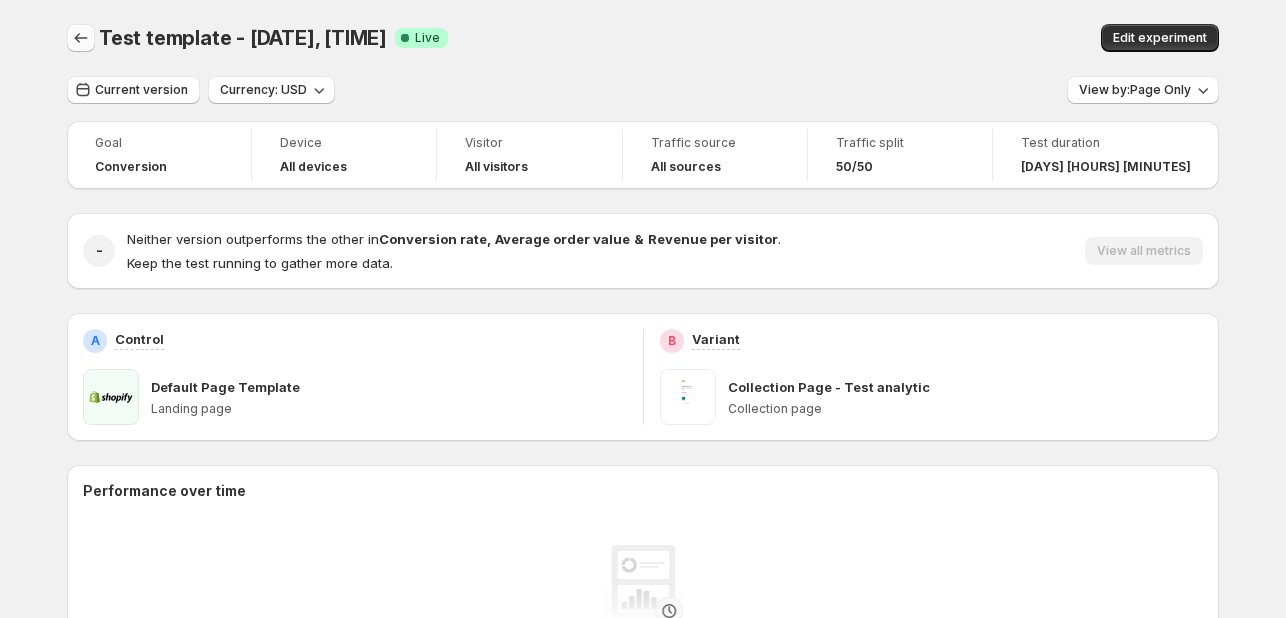 click at bounding box center (81, 38) 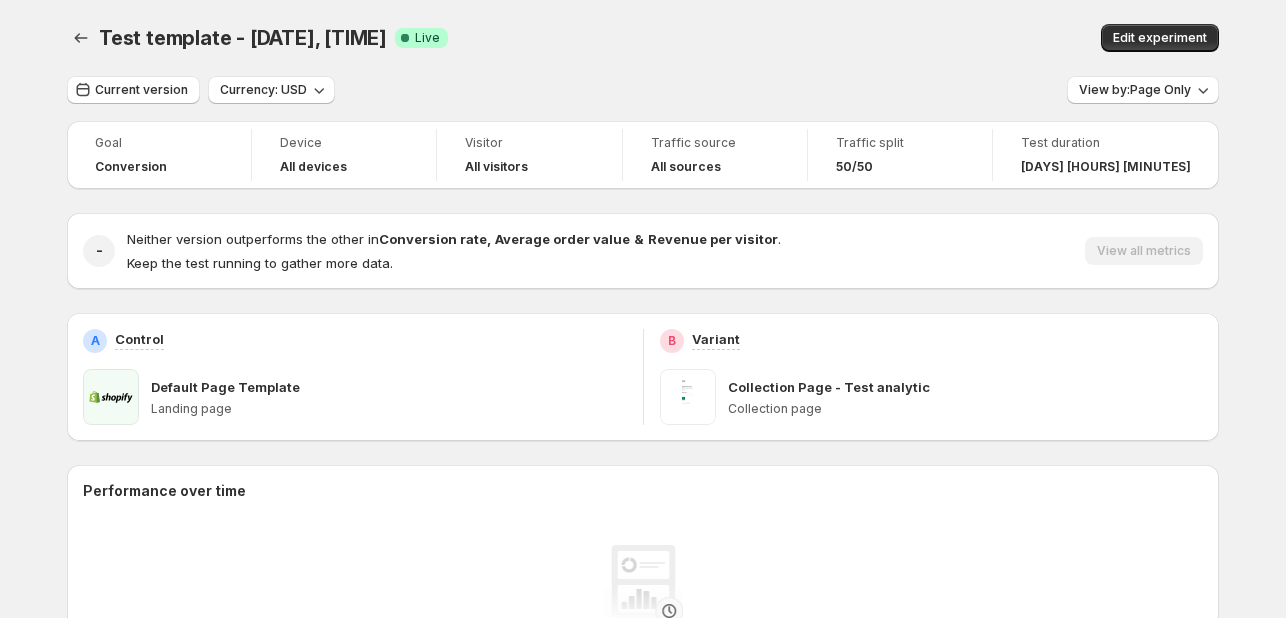 scroll, scrollTop: 26, scrollLeft: 0, axis: vertical 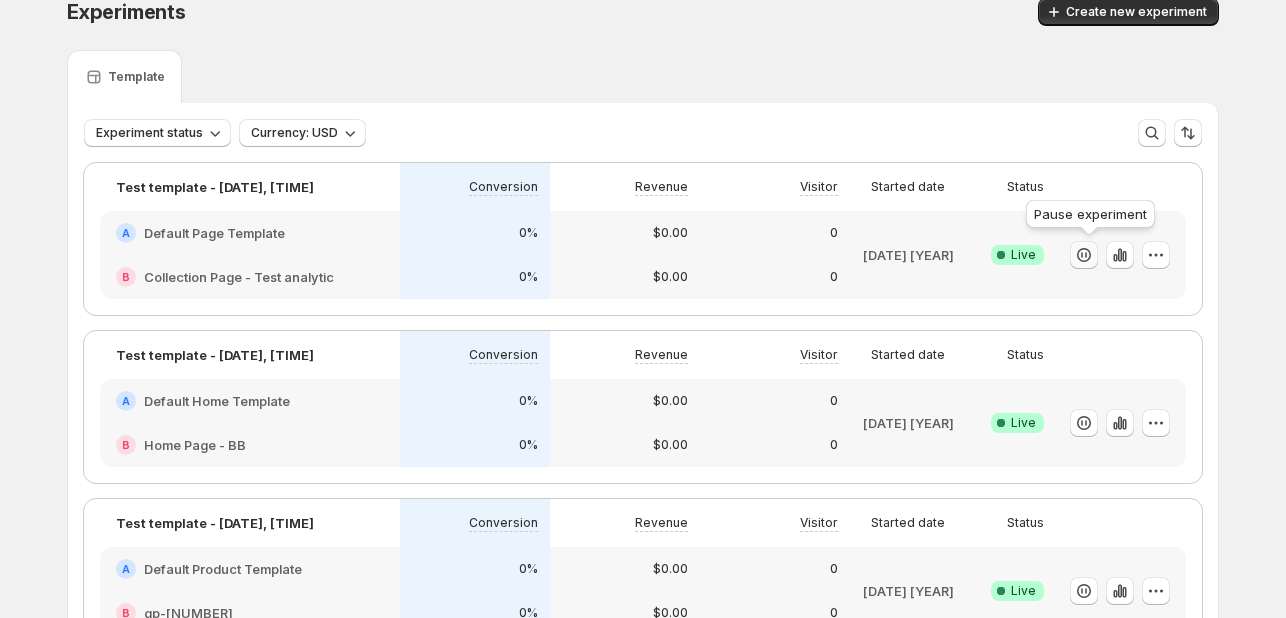 click 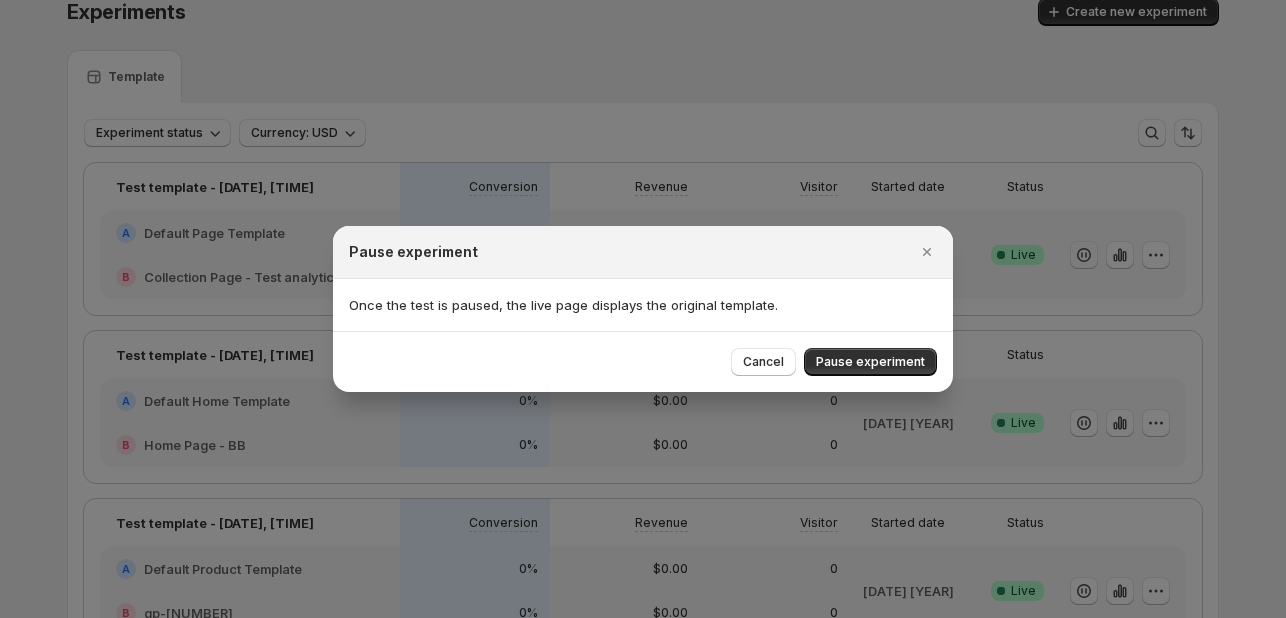scroll, scrollTop: 38, scrollLeft: 0, axis: vertical 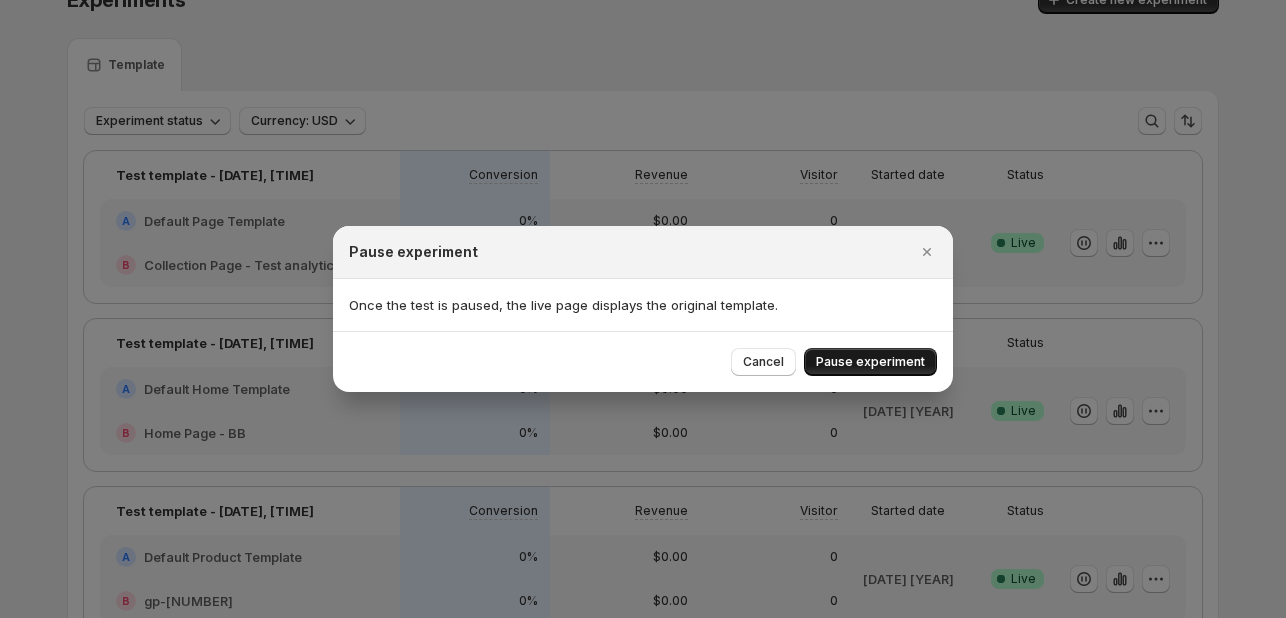 click on "Pause experiment" at bounding box center [870, 362] 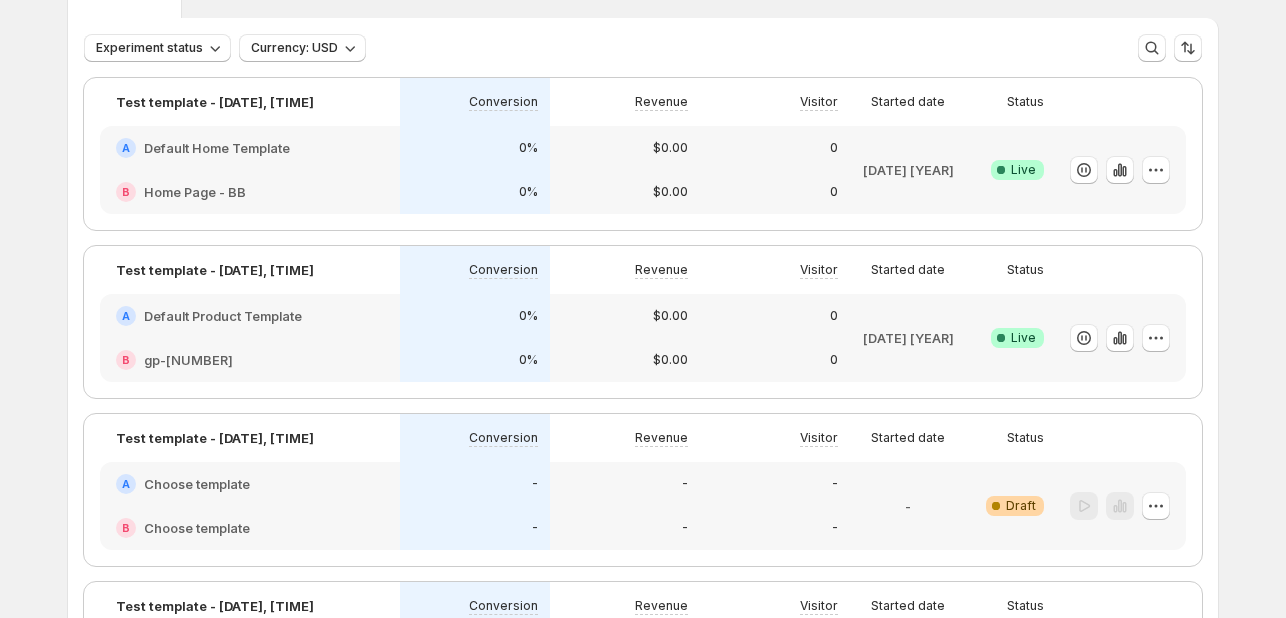scroll, scrollTop: 26, scrollLeft: 0, axis: vertical 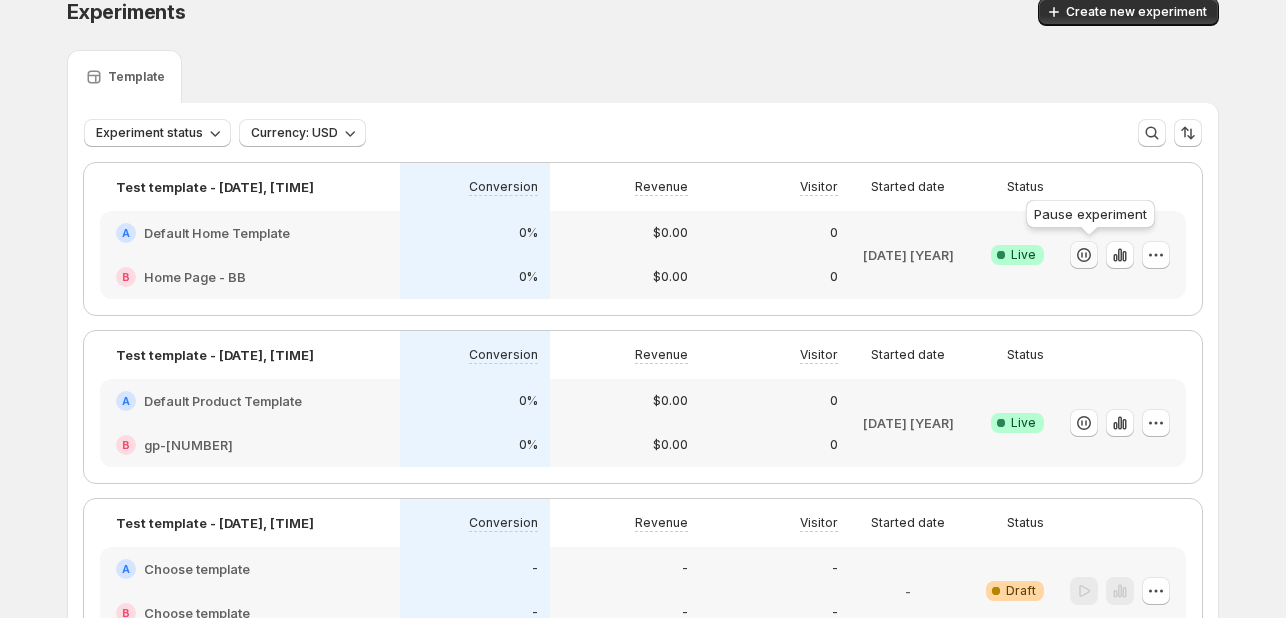 click 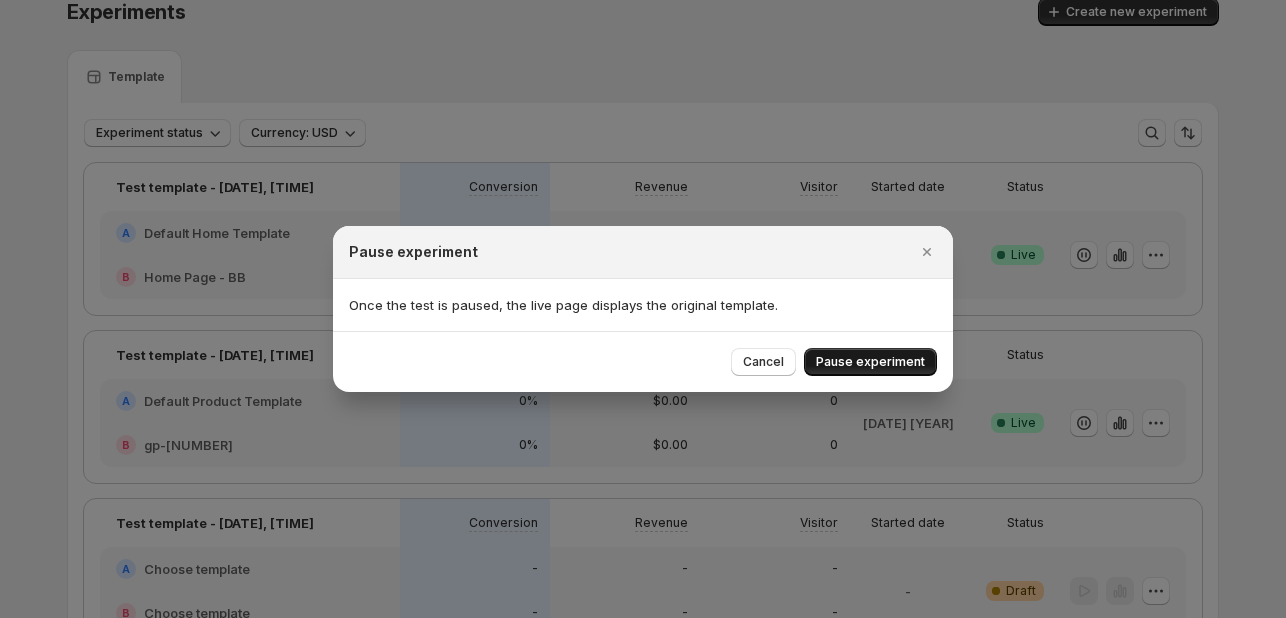 click on "Pause experiment" at bounding box center [870, 362] 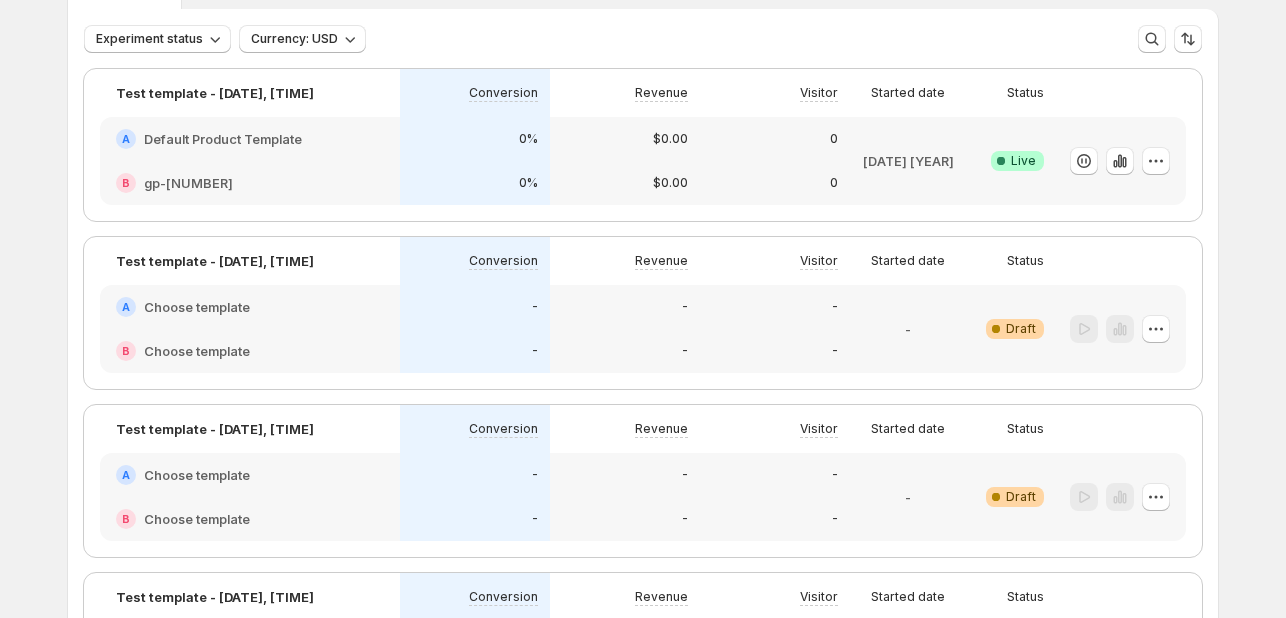 scroll, scrollTop: 137, scrollLeft: 0, axis: vertical 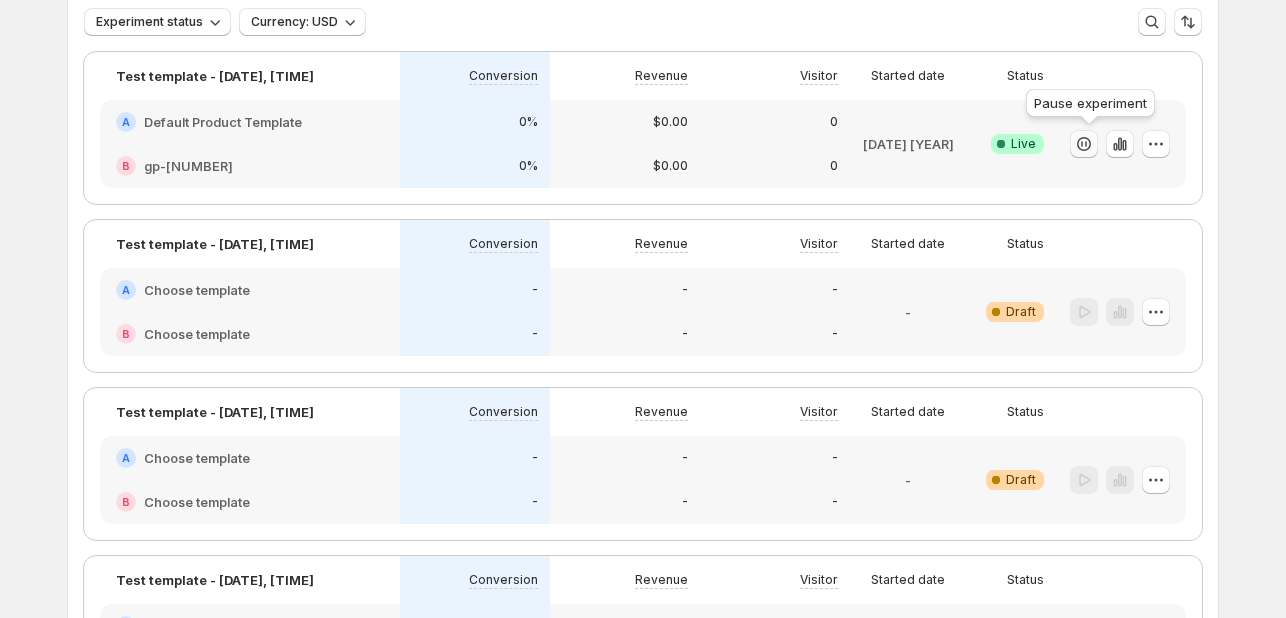 click 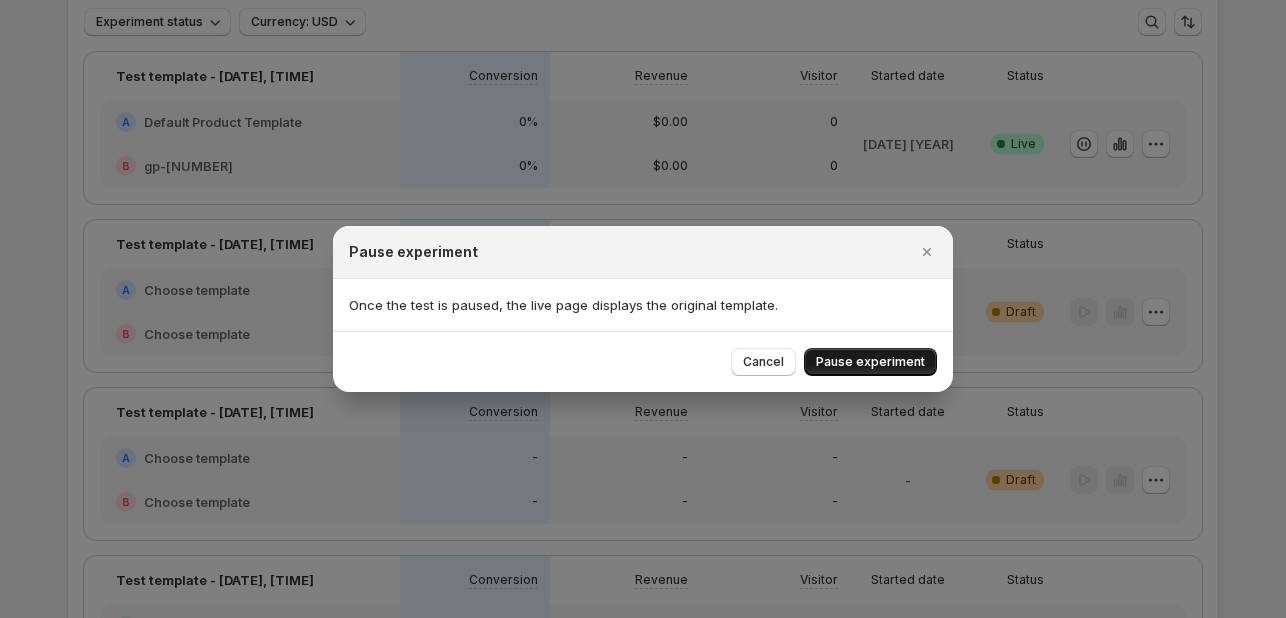 click on "Pause experiment" at bounding box center [870, 362] 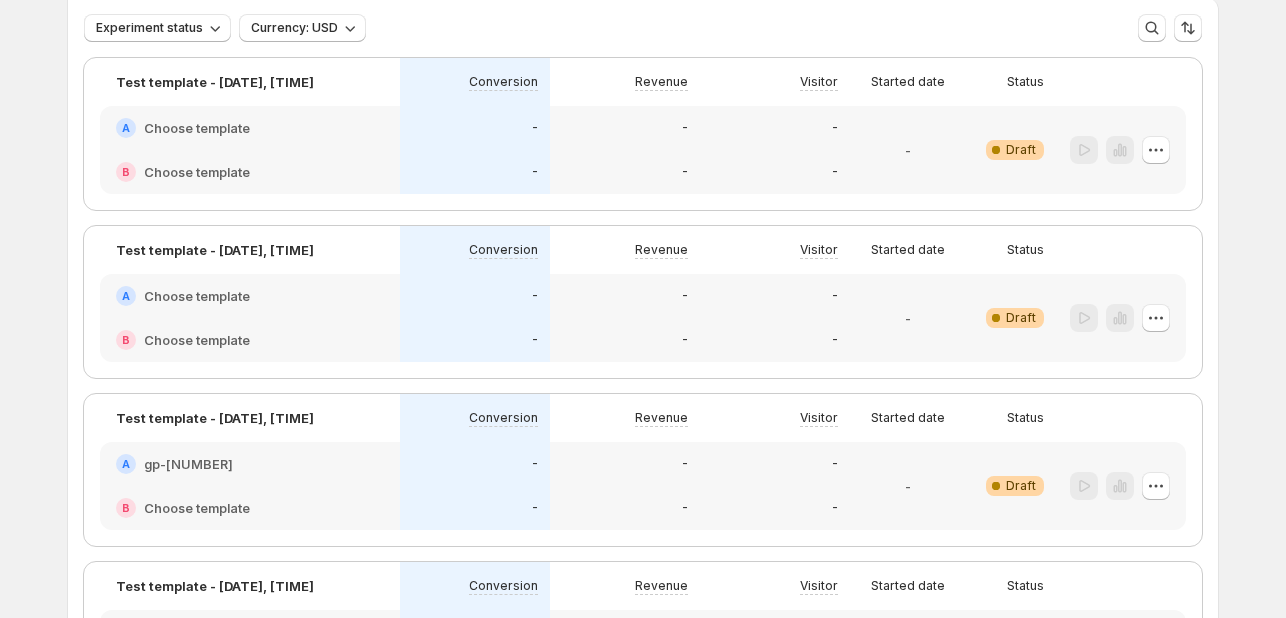 scroll, scrollTop: 72, scrollLeft: 0, axis: vertical 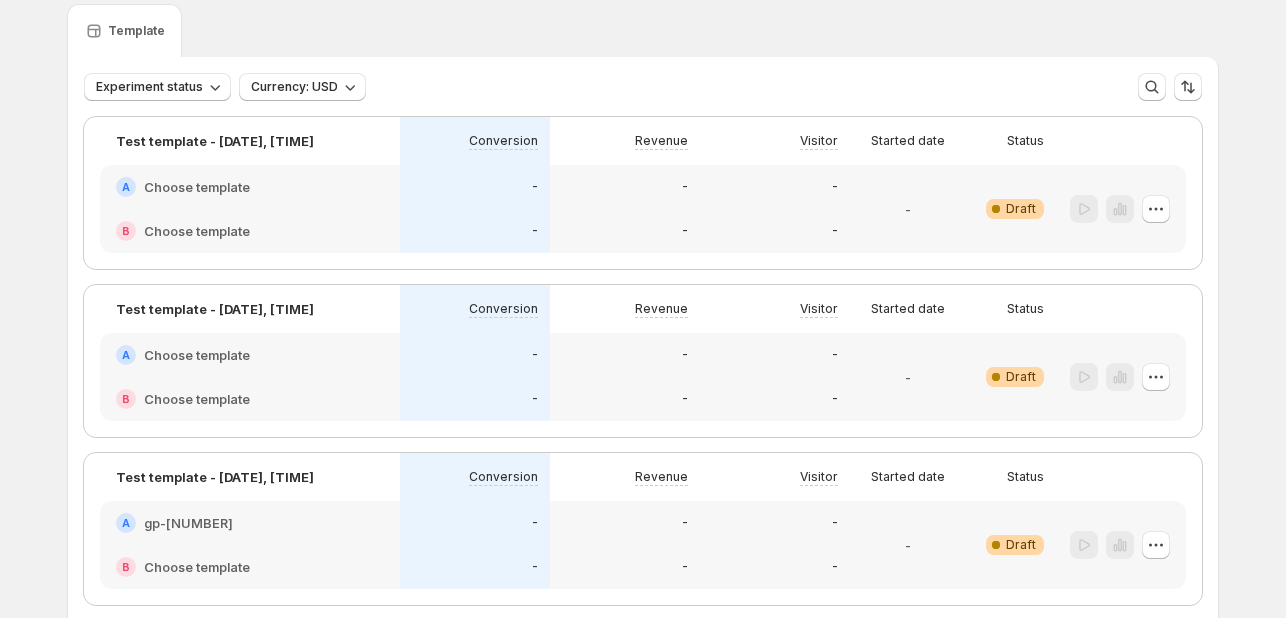 click at bounding box center (1120, 209) 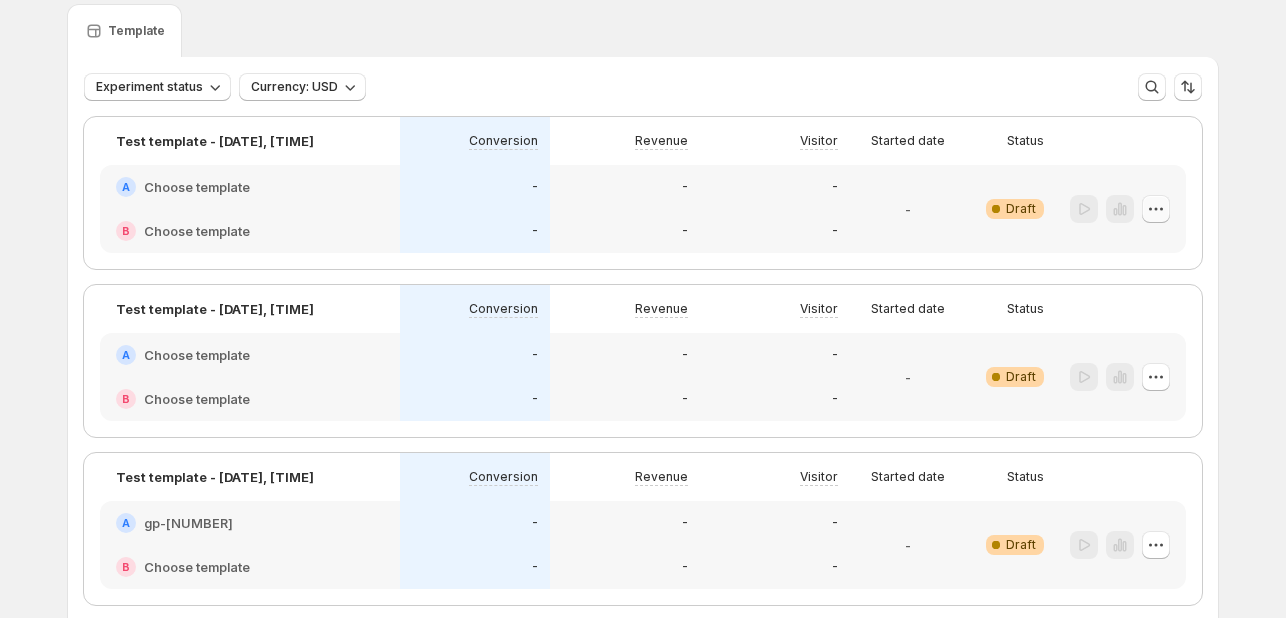 click 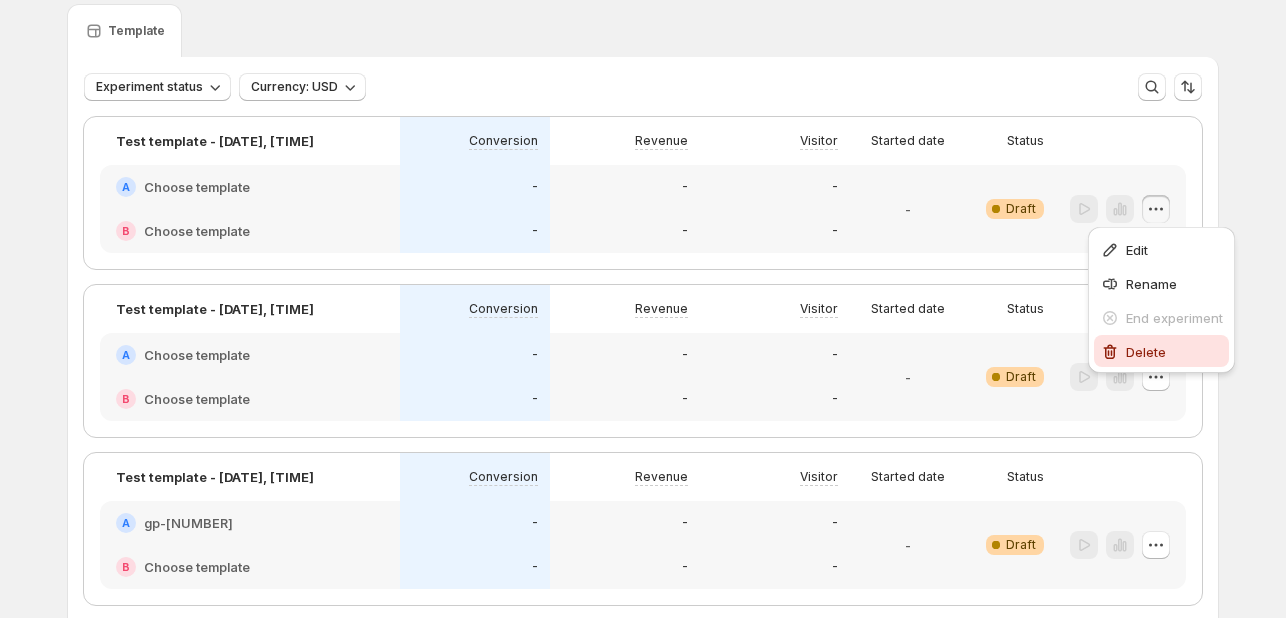 click on "Delete" at bounding box center (1174, 352) 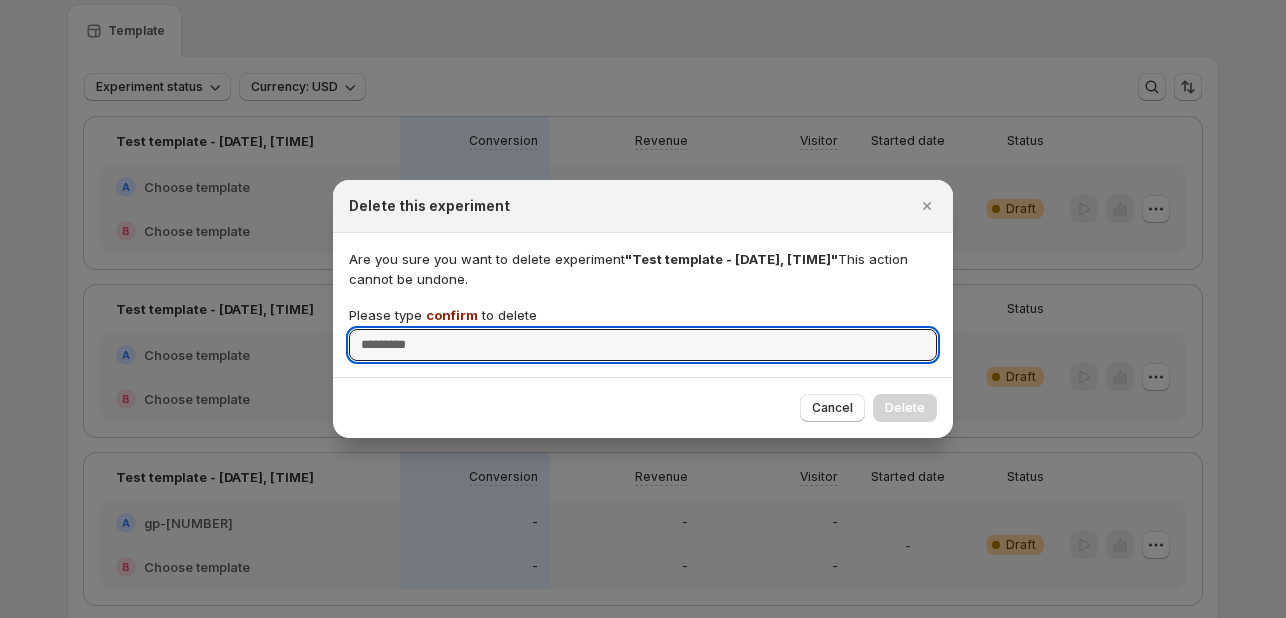 click on "confirm" at bounding box center (452, 315) 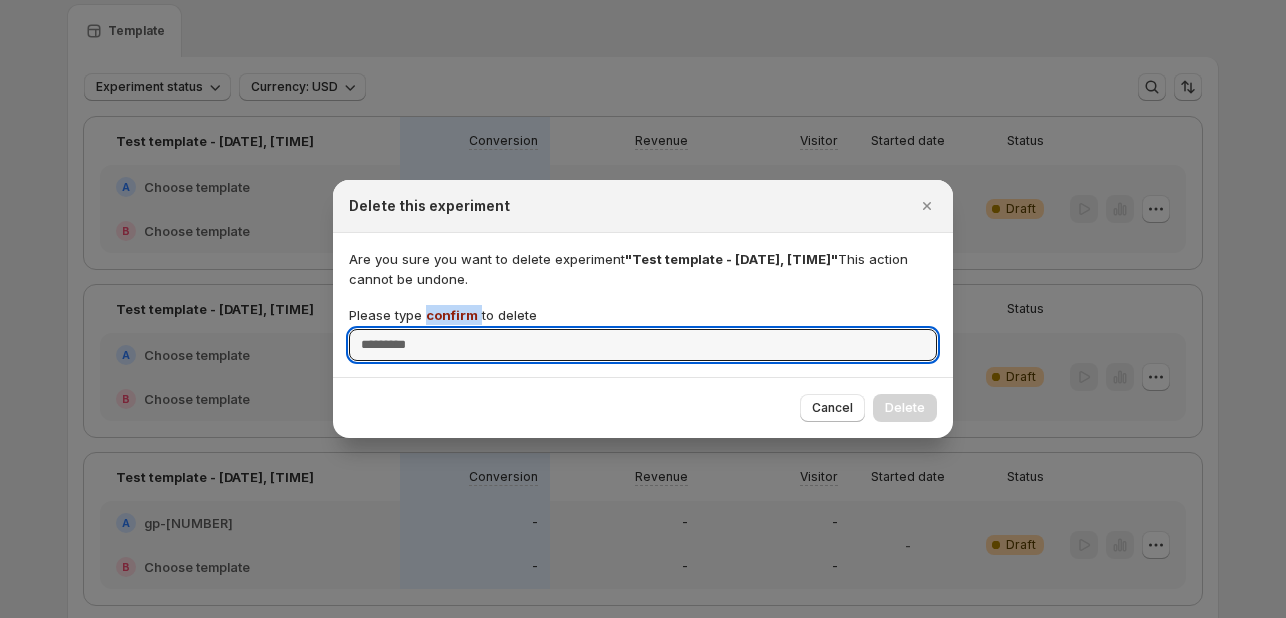 copy on "confirm" 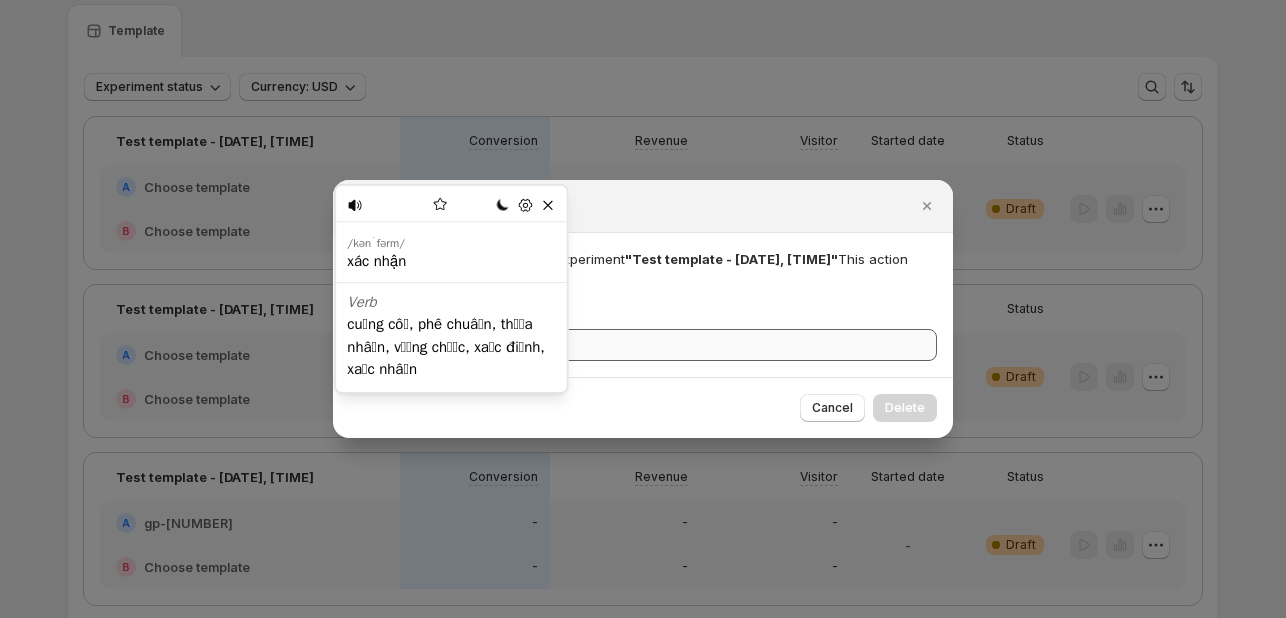 click on "củng cố, phê chuẩn, thừa nhận, vửng chắc, xác định, xác nhận" at bounding box center (446, 347) 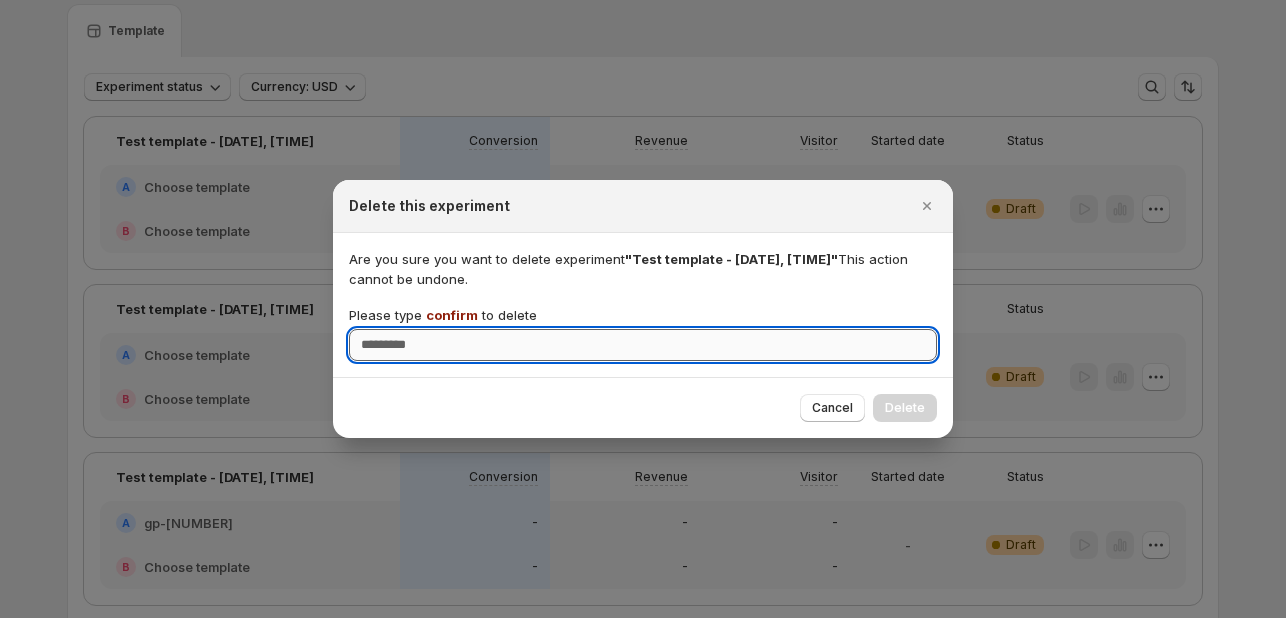 click on "Please type   confirm   to delete" at bounding box center (643, 345) 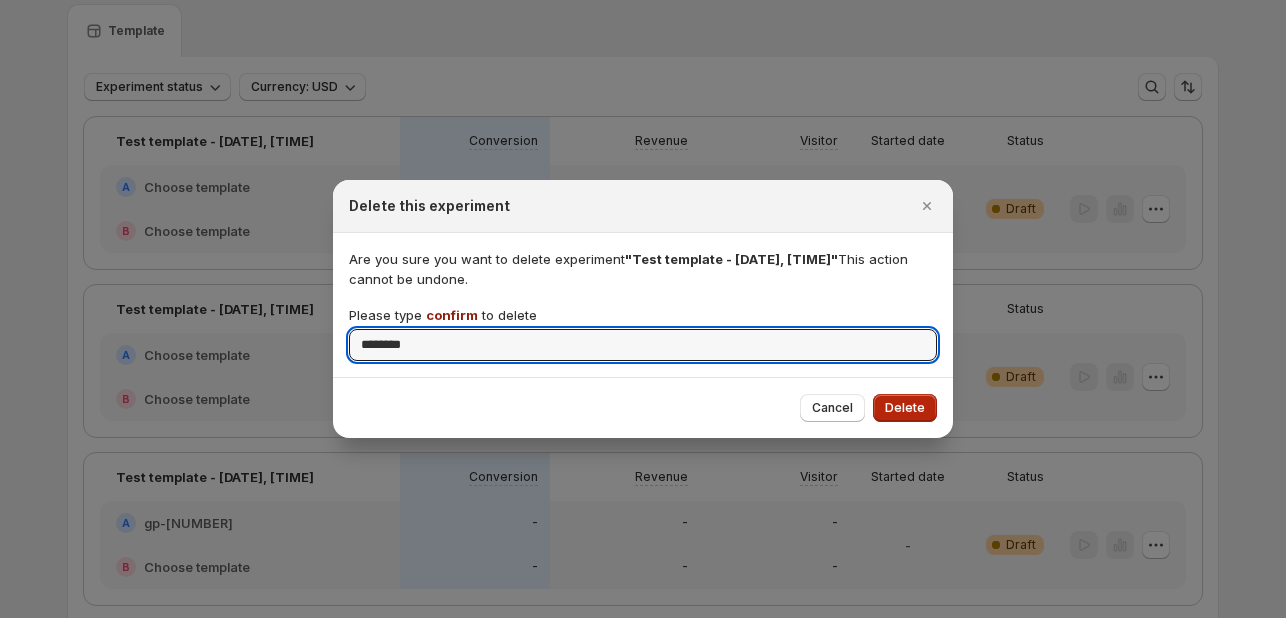type on "*******" 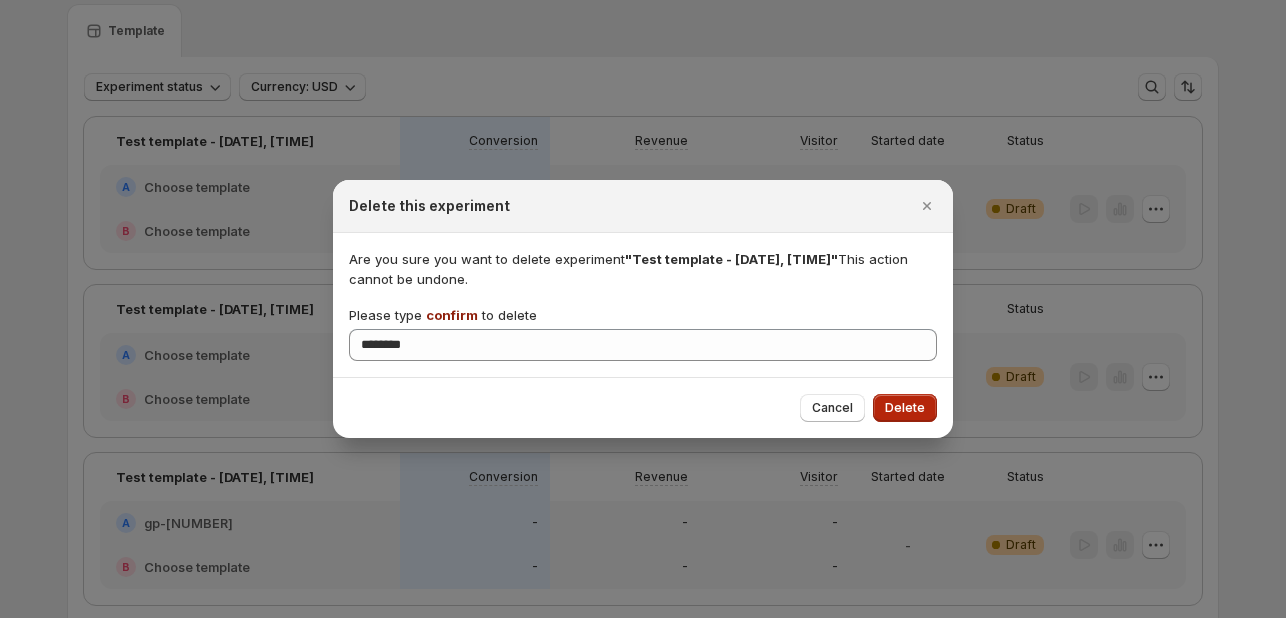 click on "Delete" at bounding box center [905, 408] 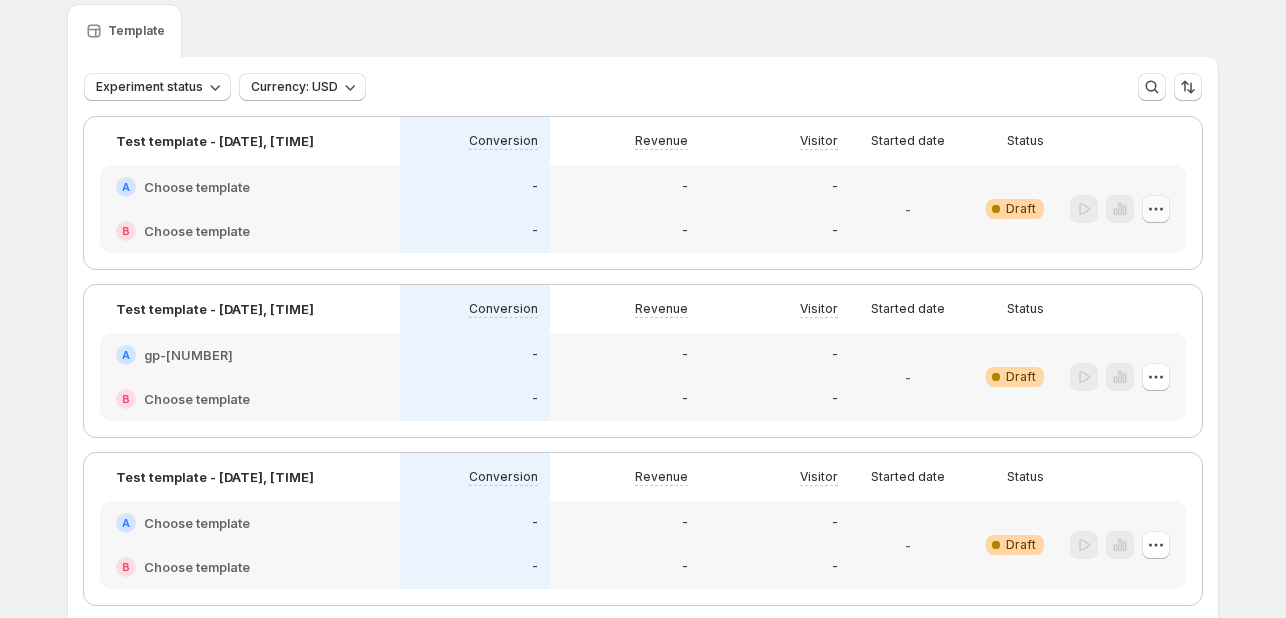 click 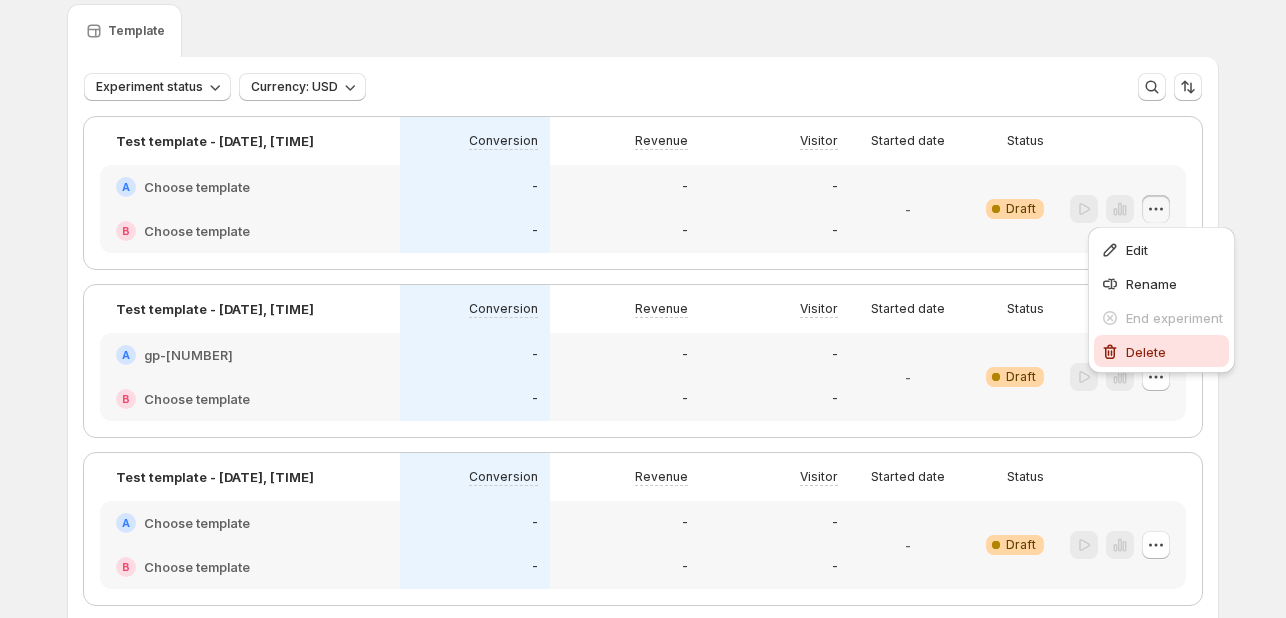 click on "Delete" at bounding box center [1161, 351] 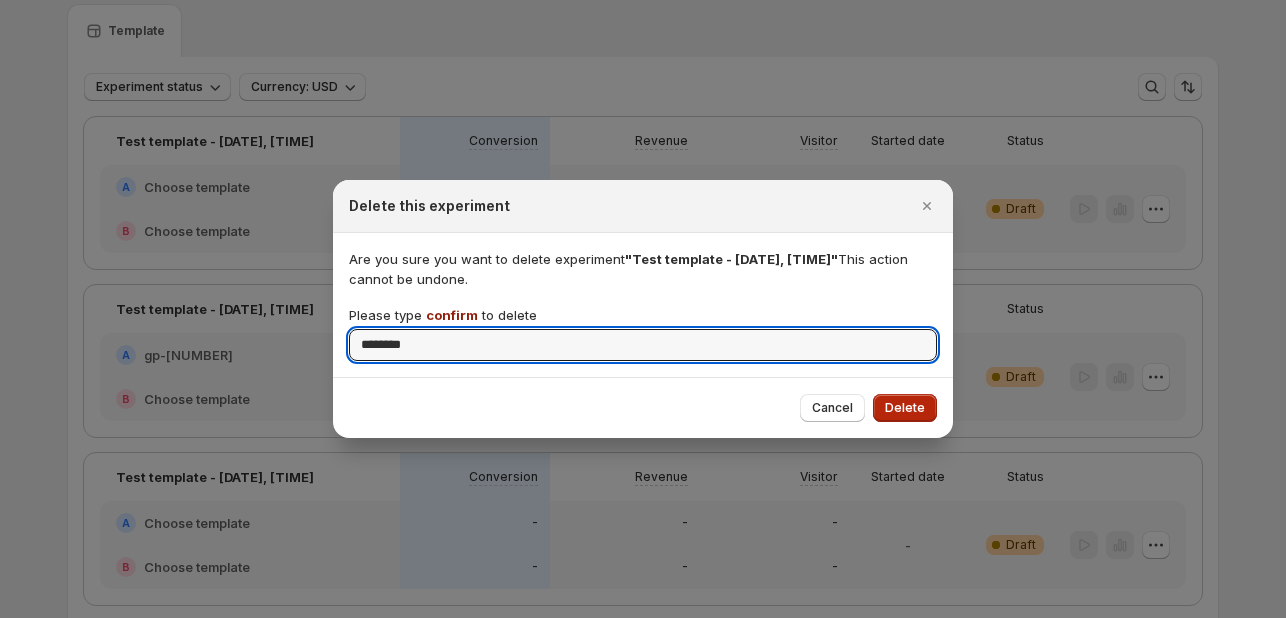 type on "*******" 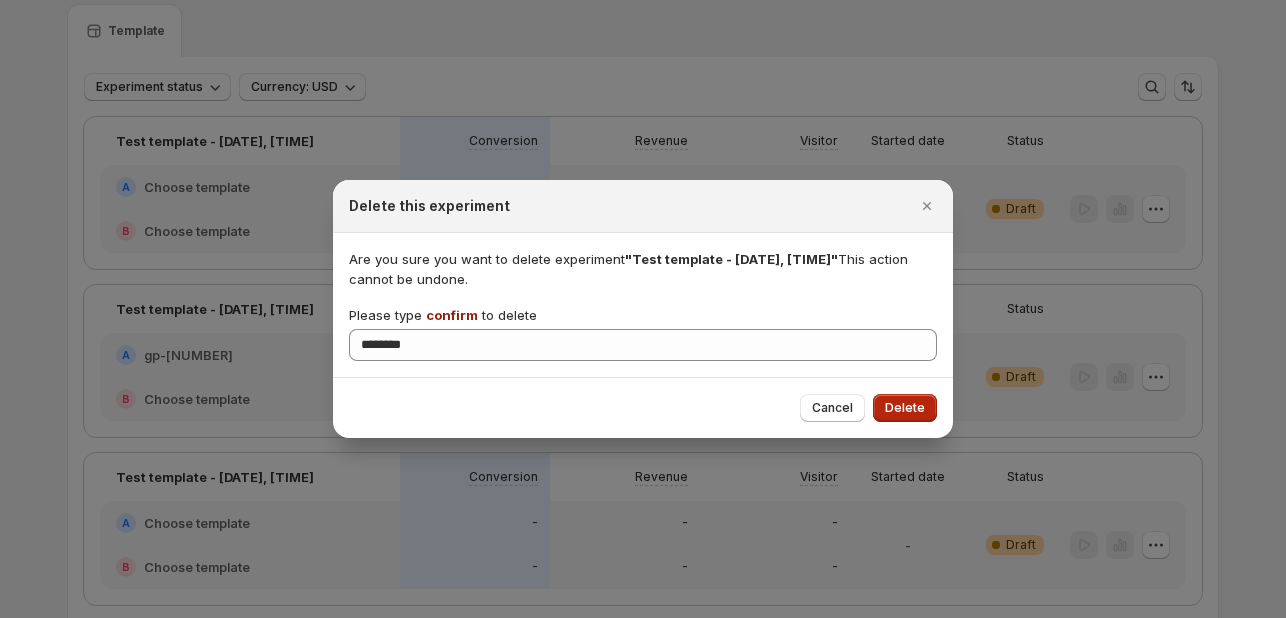 click on "Delete" at bounding box center (905, 408) 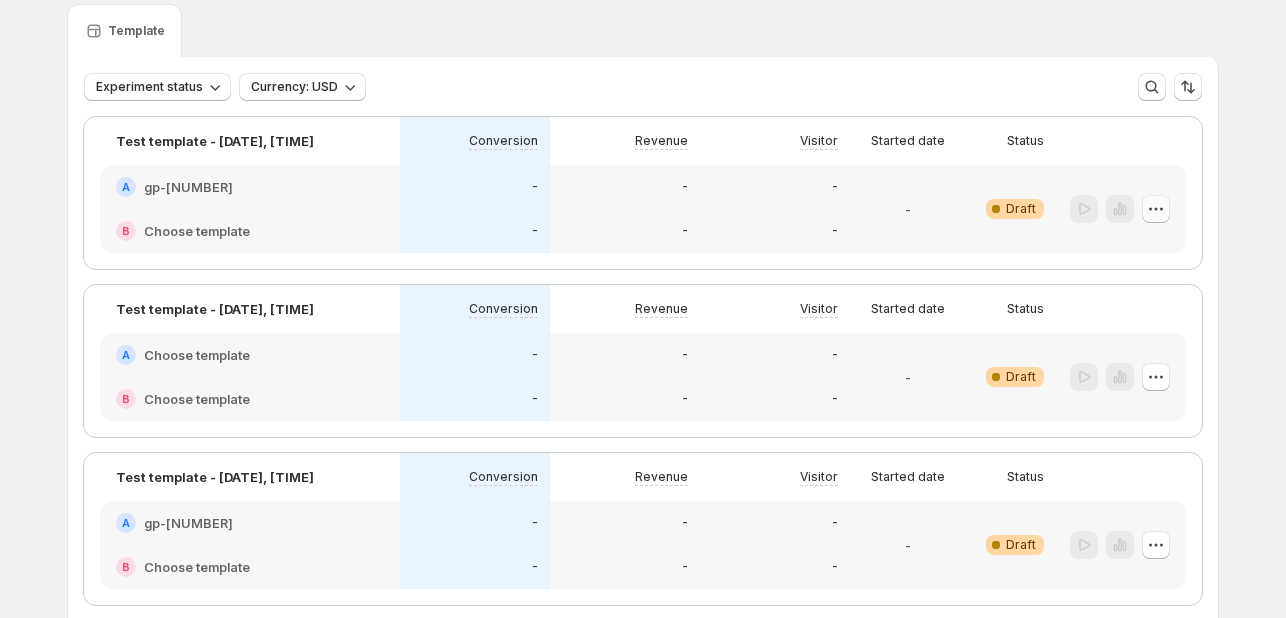 click at bounding box center [1156, 209] 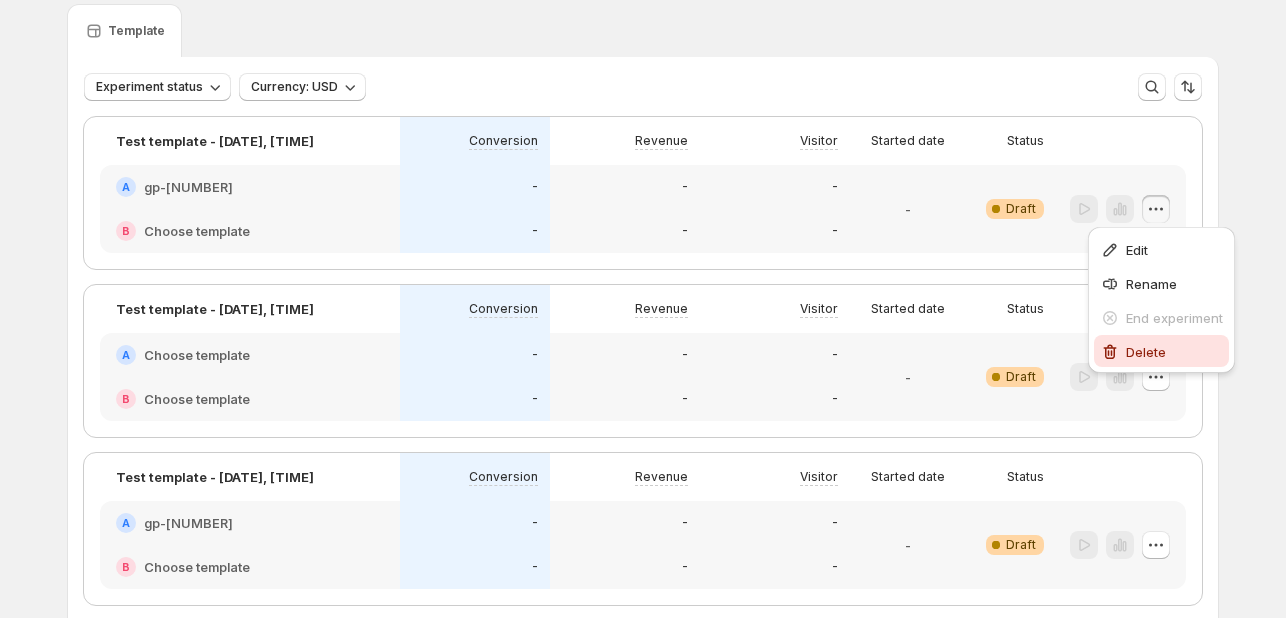 click on "Delete" at bounding box center (1161, 351) 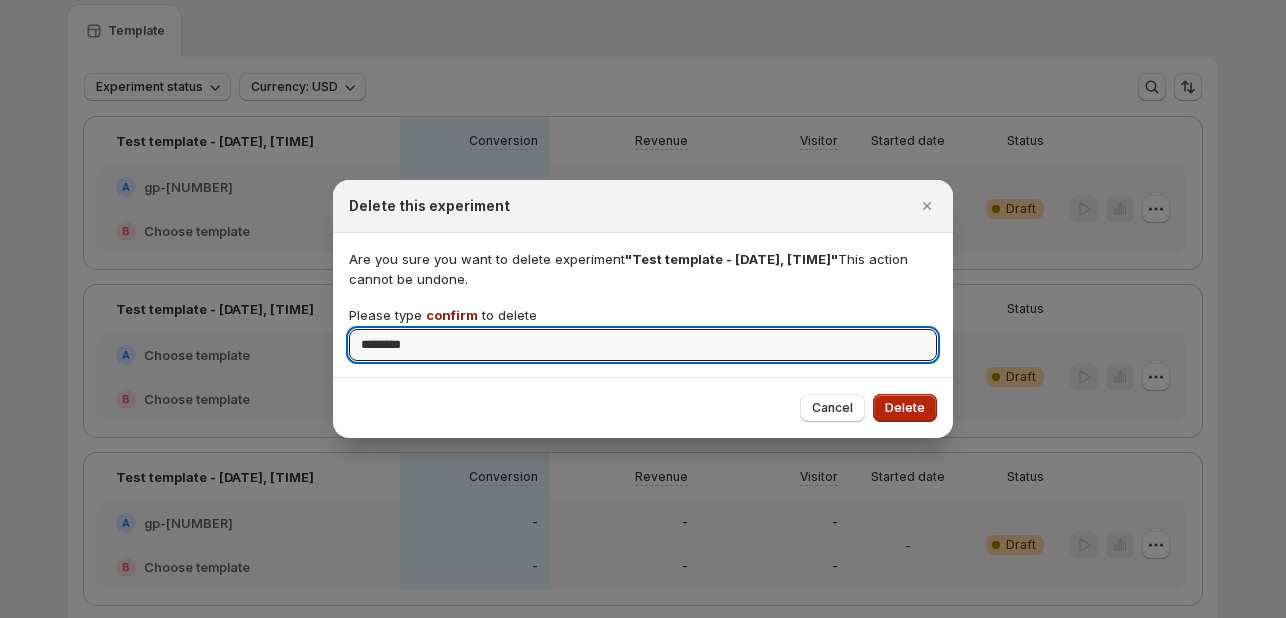 type on "*******" 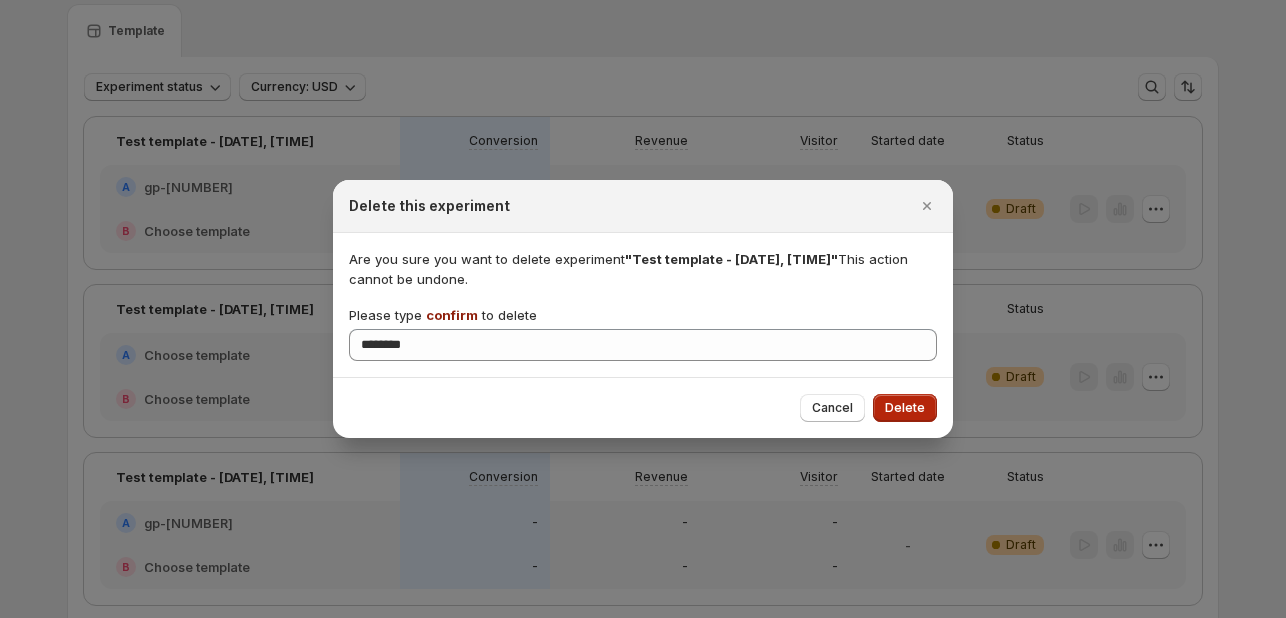 click on "Delete" at bounding box center (905, 408) 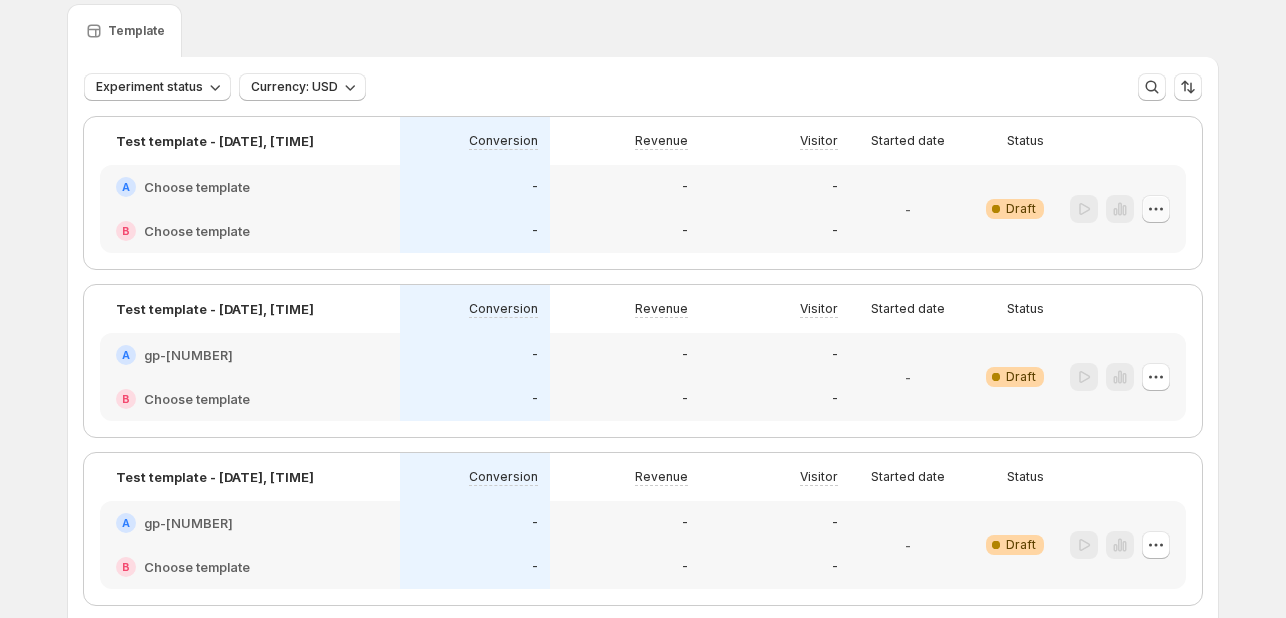 click 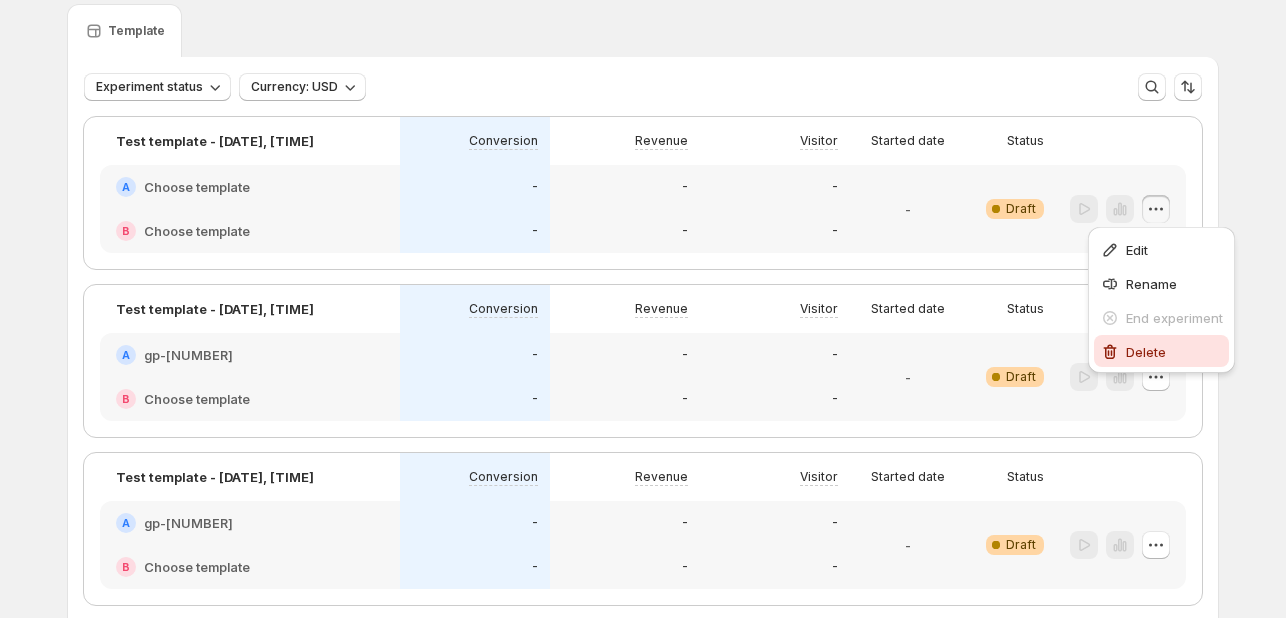 click on "Delete" at bounding box center (1146, 352) 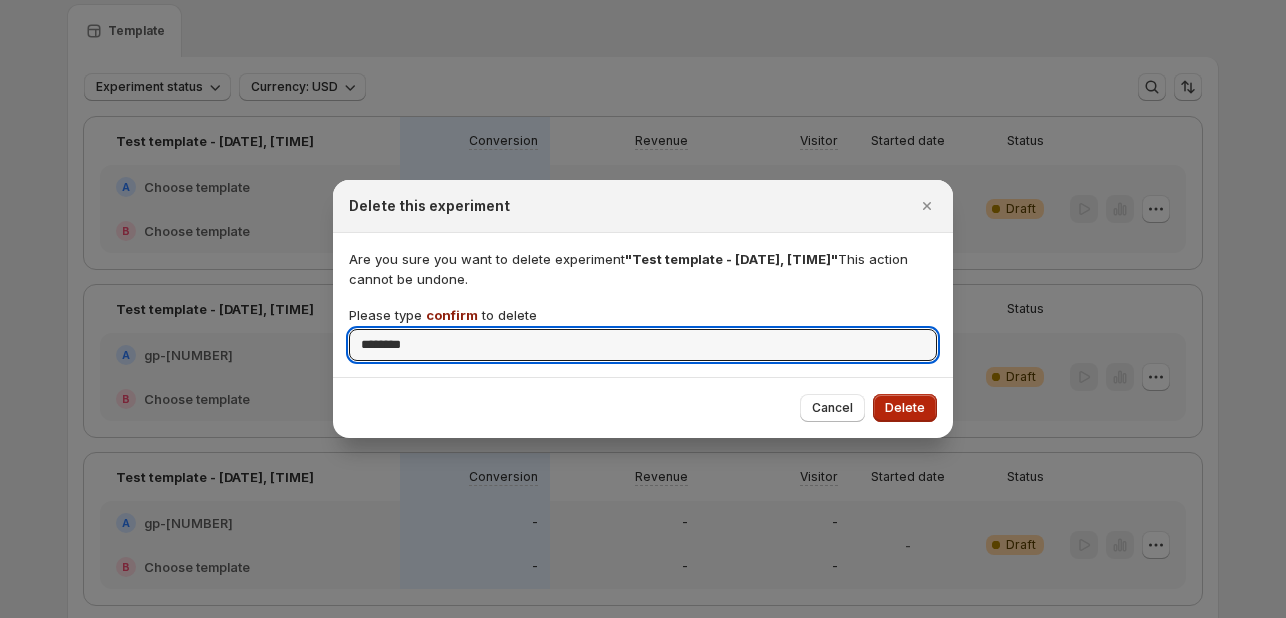 type on "*******" 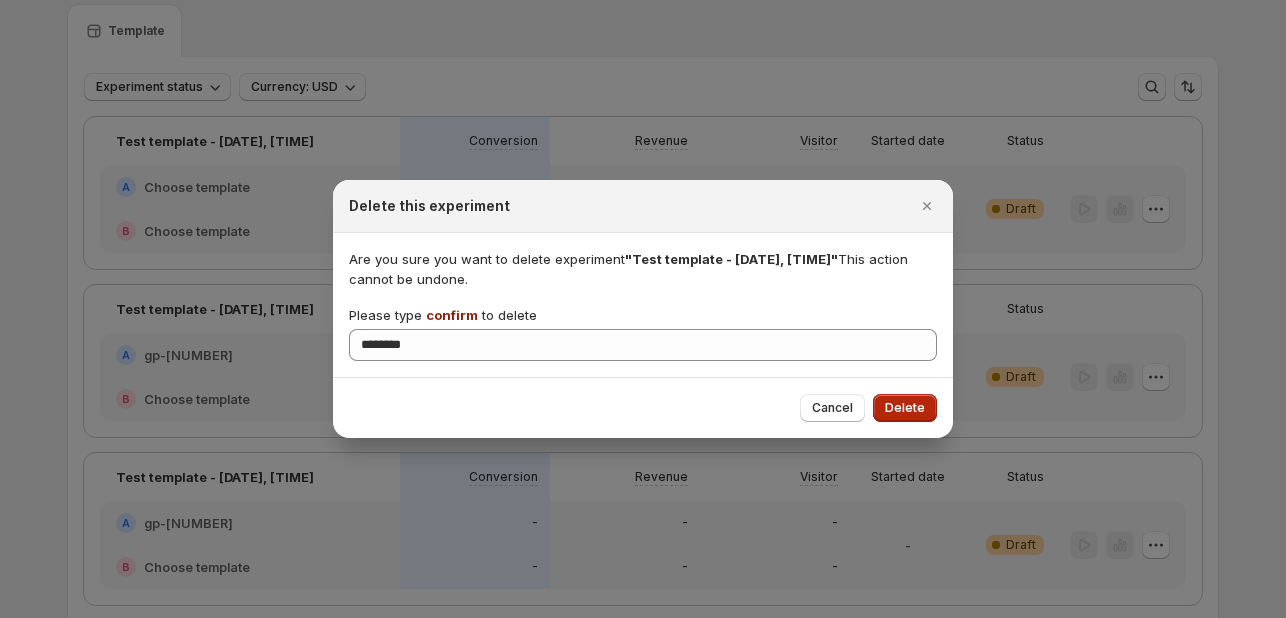 click on "Delete" at bounding box center [905, 408] 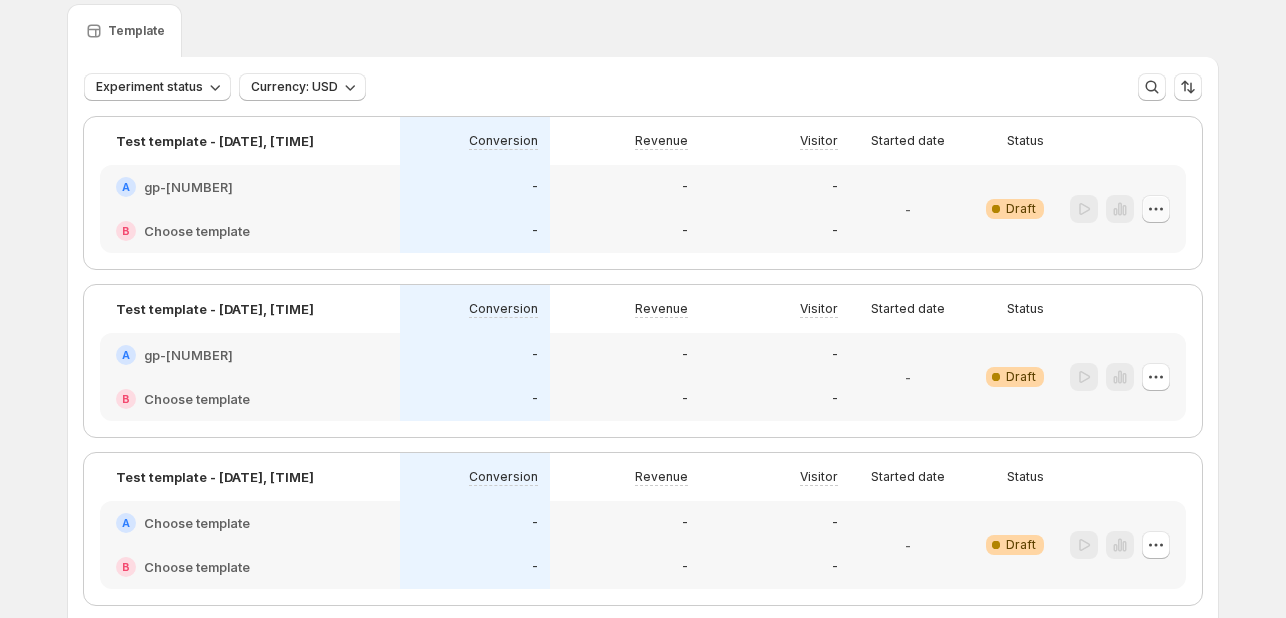 click 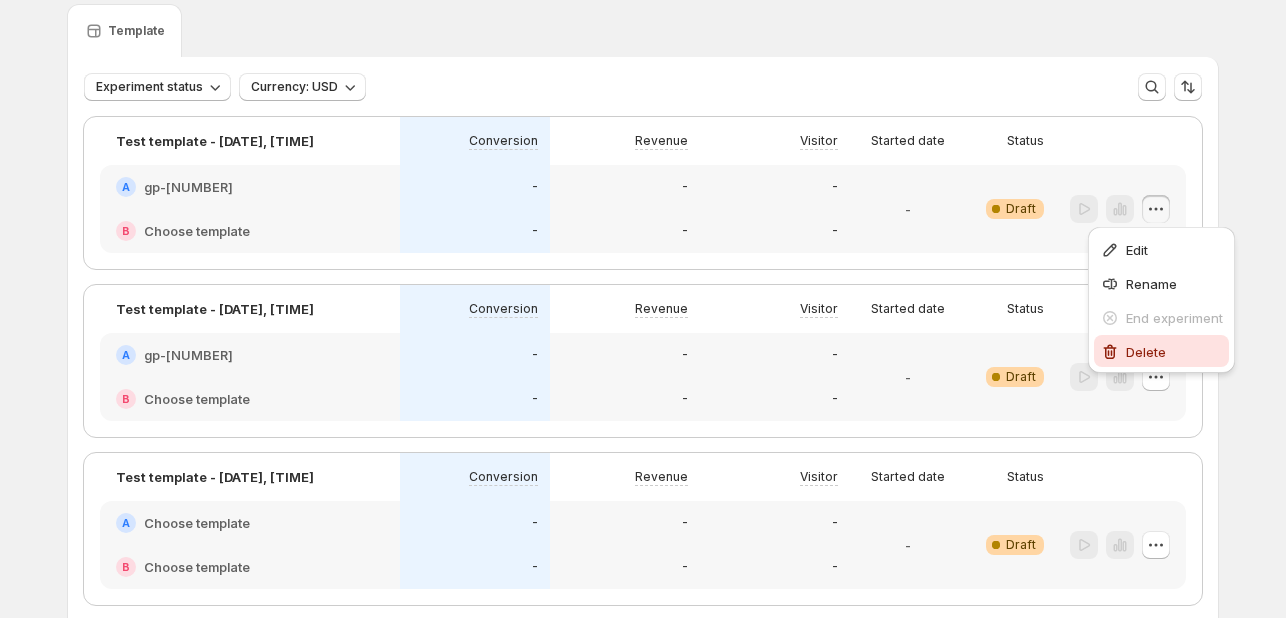 click on "Delete" at bounding box center [1146, 352] 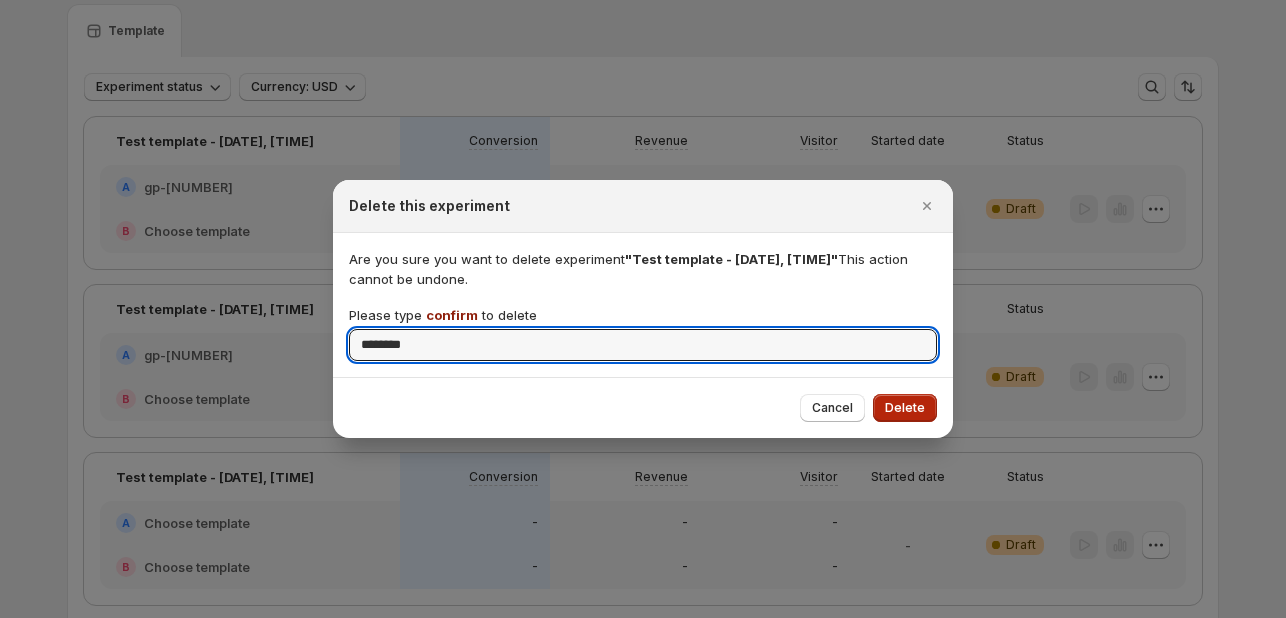 type on "*******" 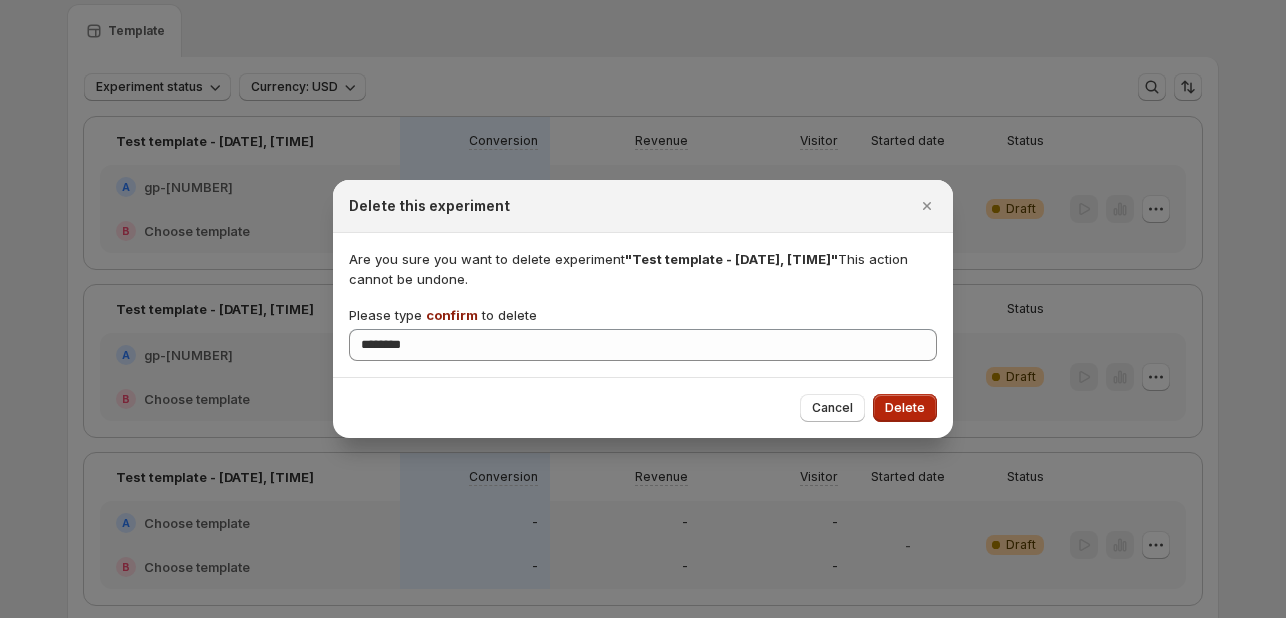 click on "Delete" at bounding box center [905, 408] 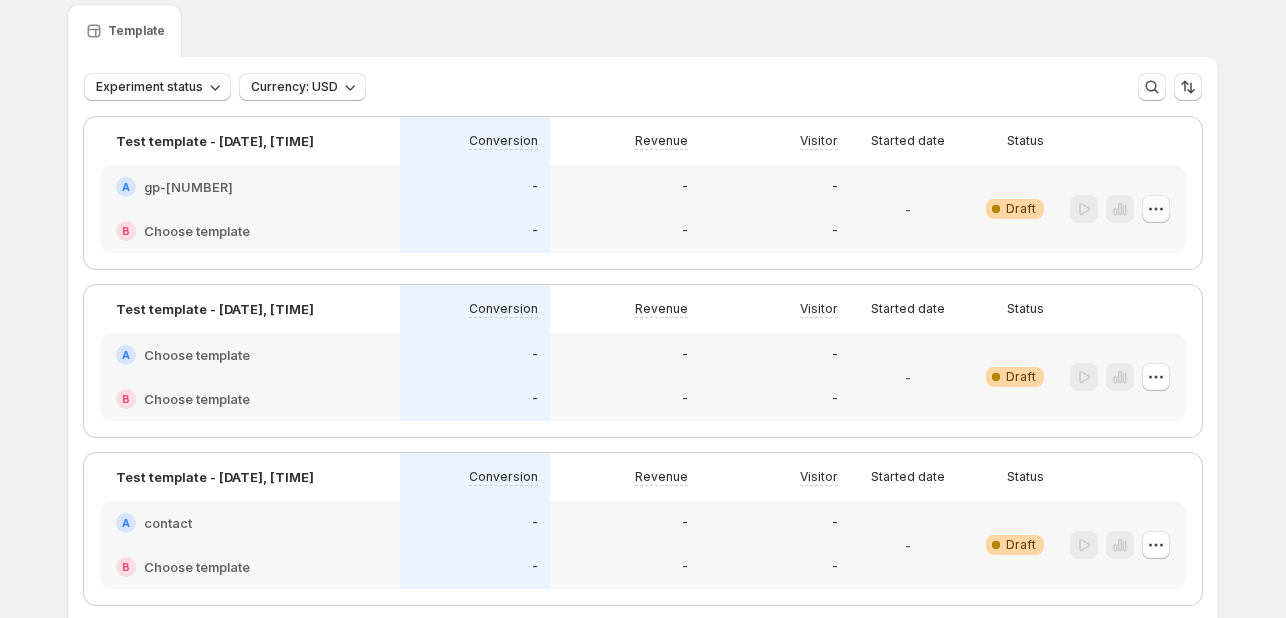 click 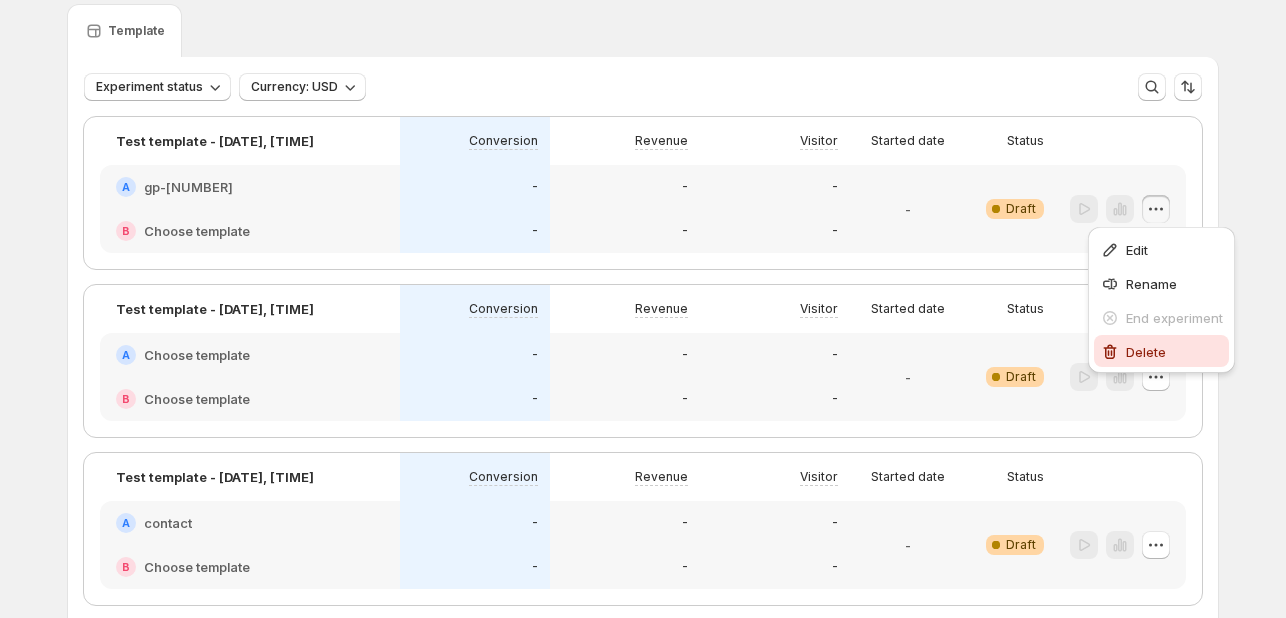 click on "Delete" at bounding box center [1146, 352] 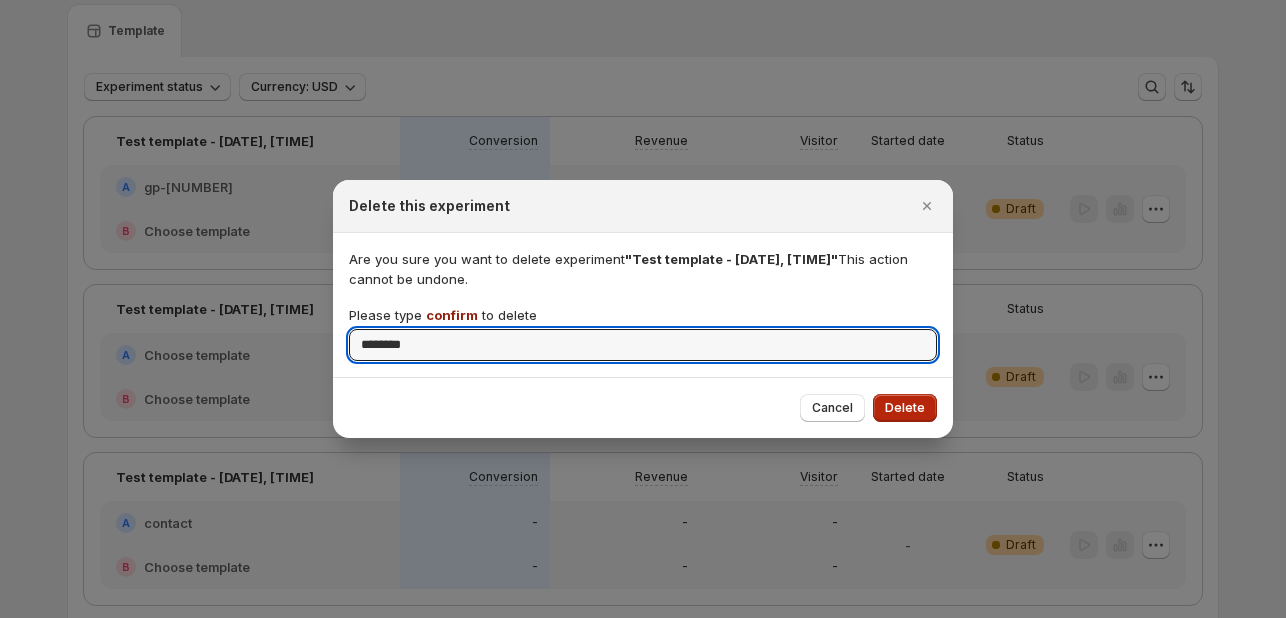 type on "*******" 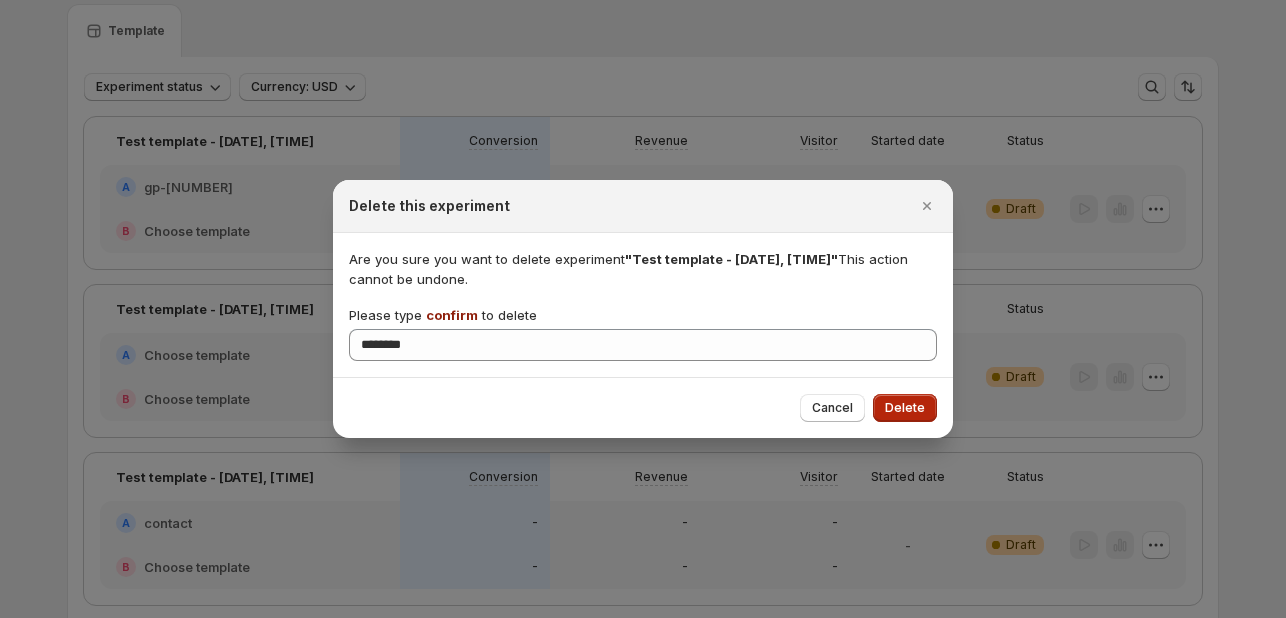 click on "Delete" at bounding box center (905, 408) 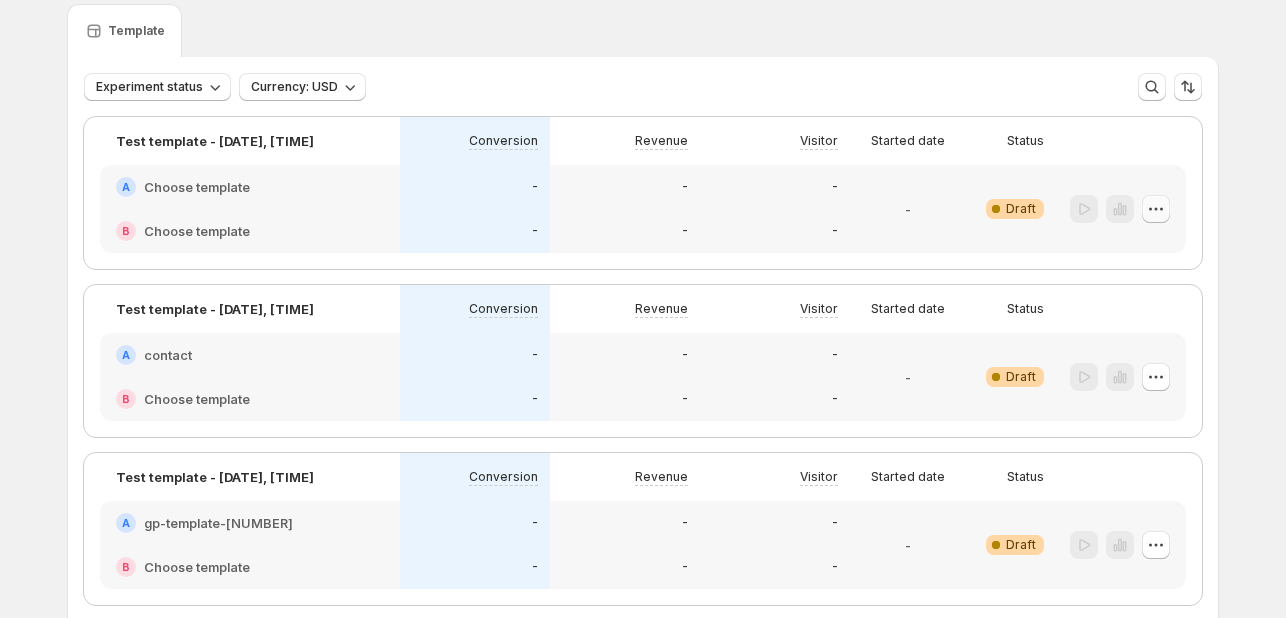 click 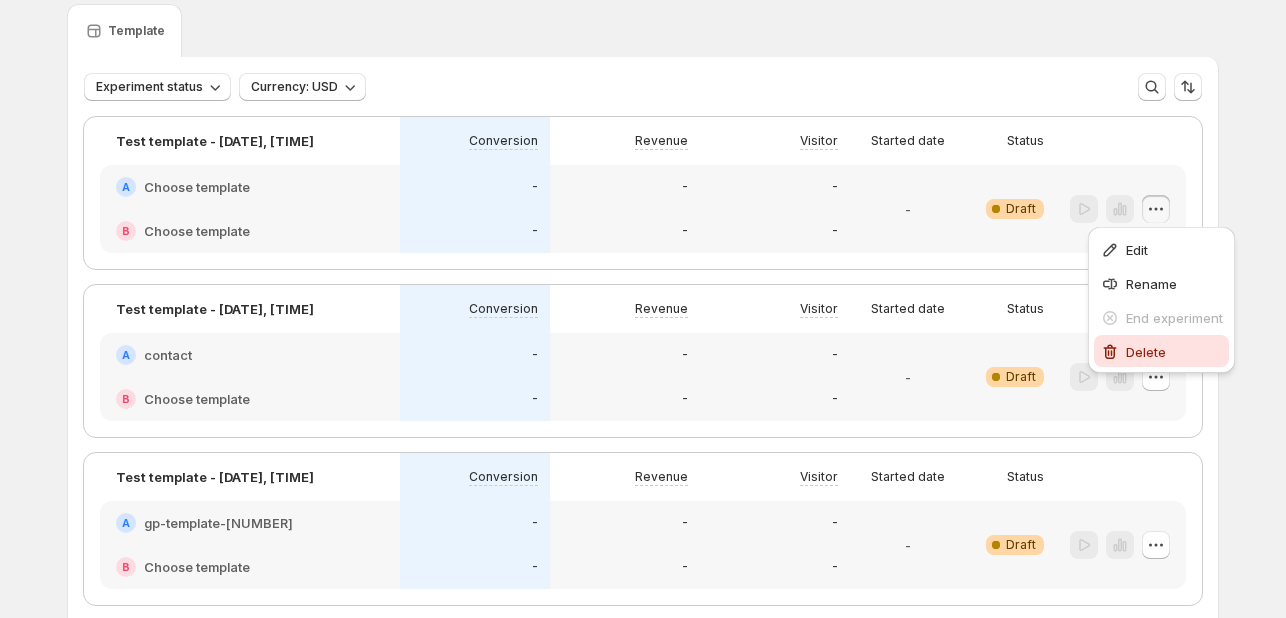 click on "Delete" at bounding box center [1146, 352] 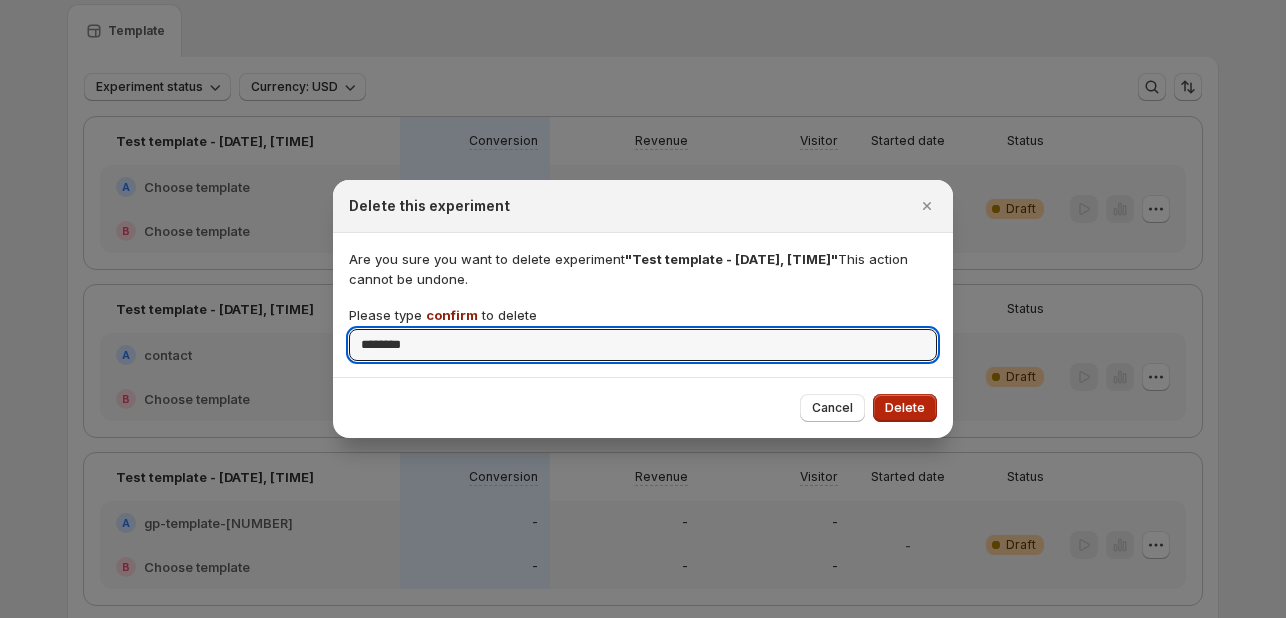 type on "*******" 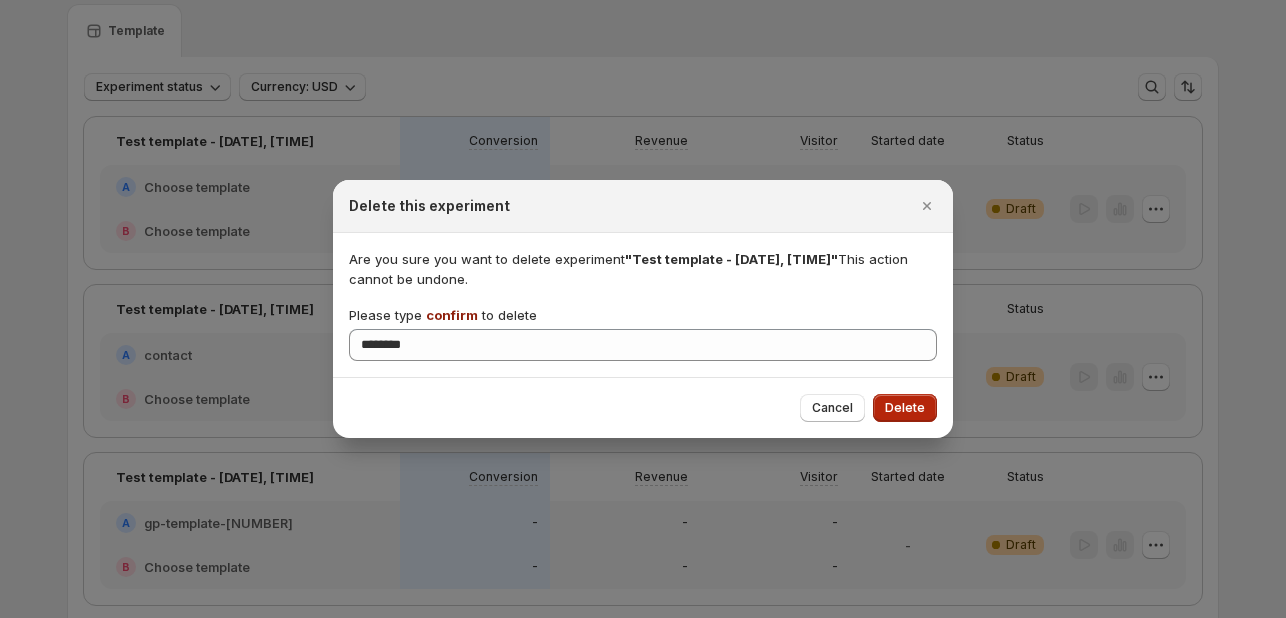 click on "Delete" at bounding box center [905, 408] 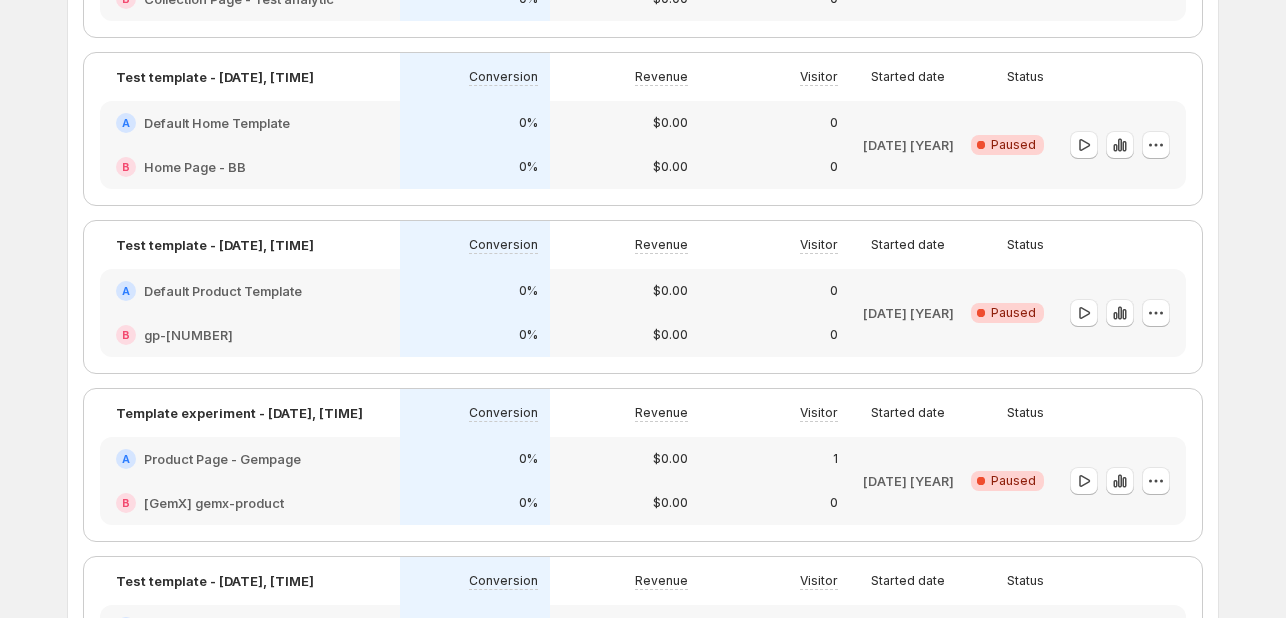 scroll, scrollTop: 2368, scrollLeft: 0, axis: vertical 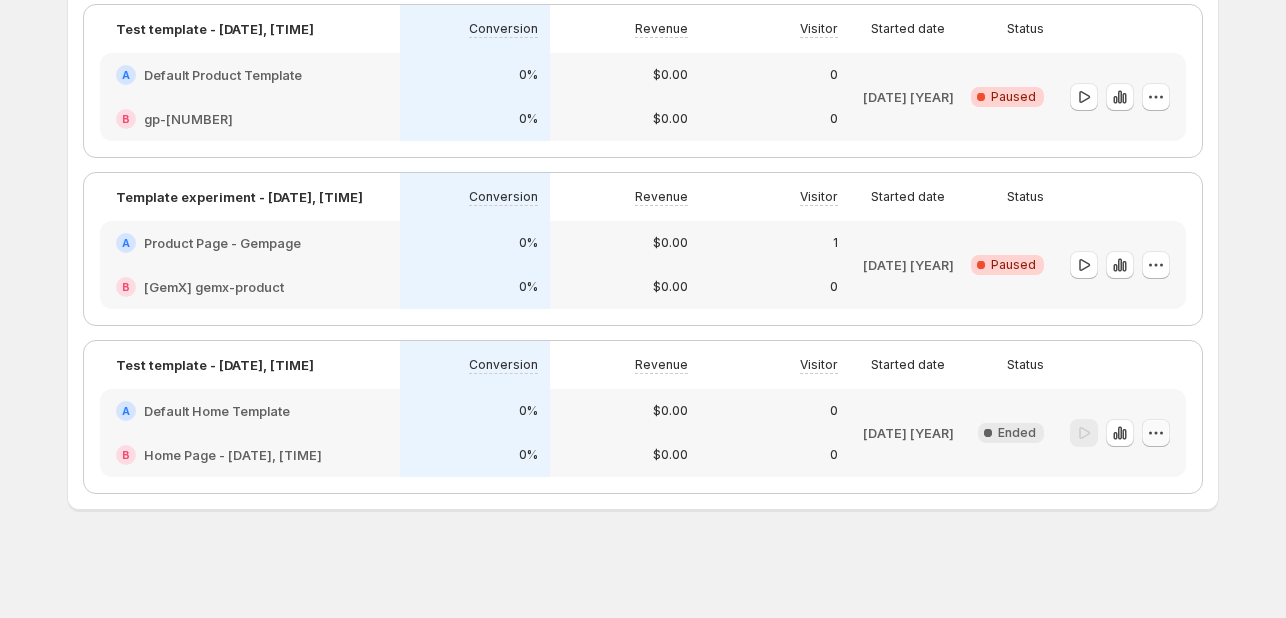click 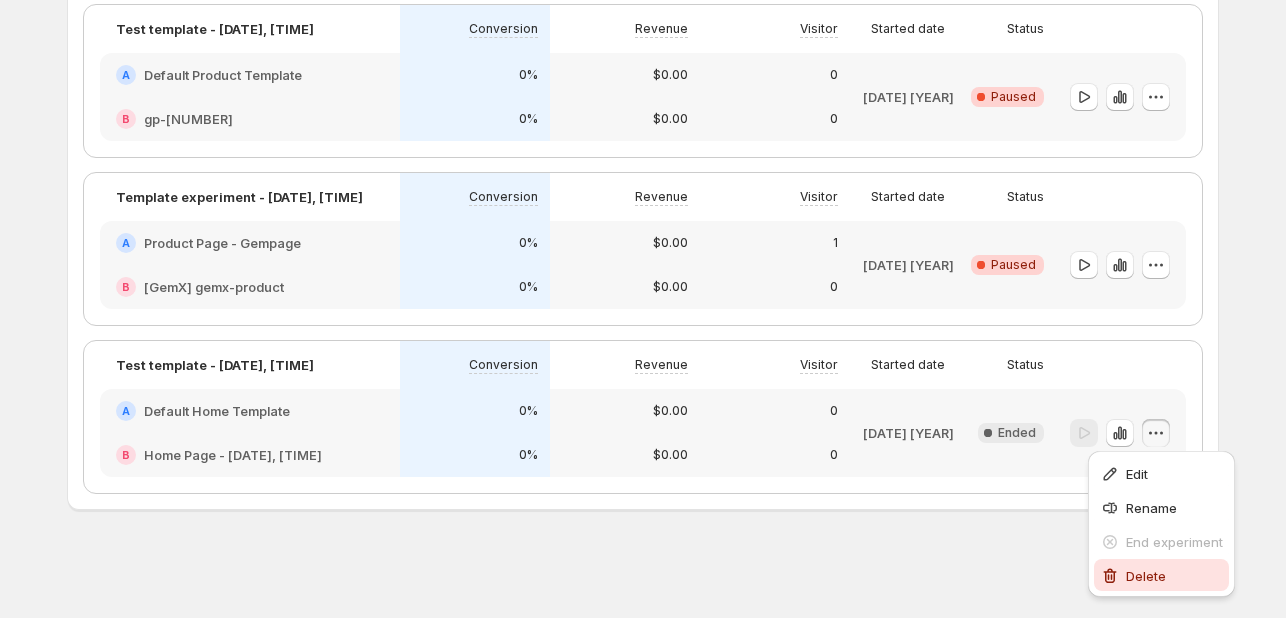 click on "Delete" at bounding box center [1146, 576] 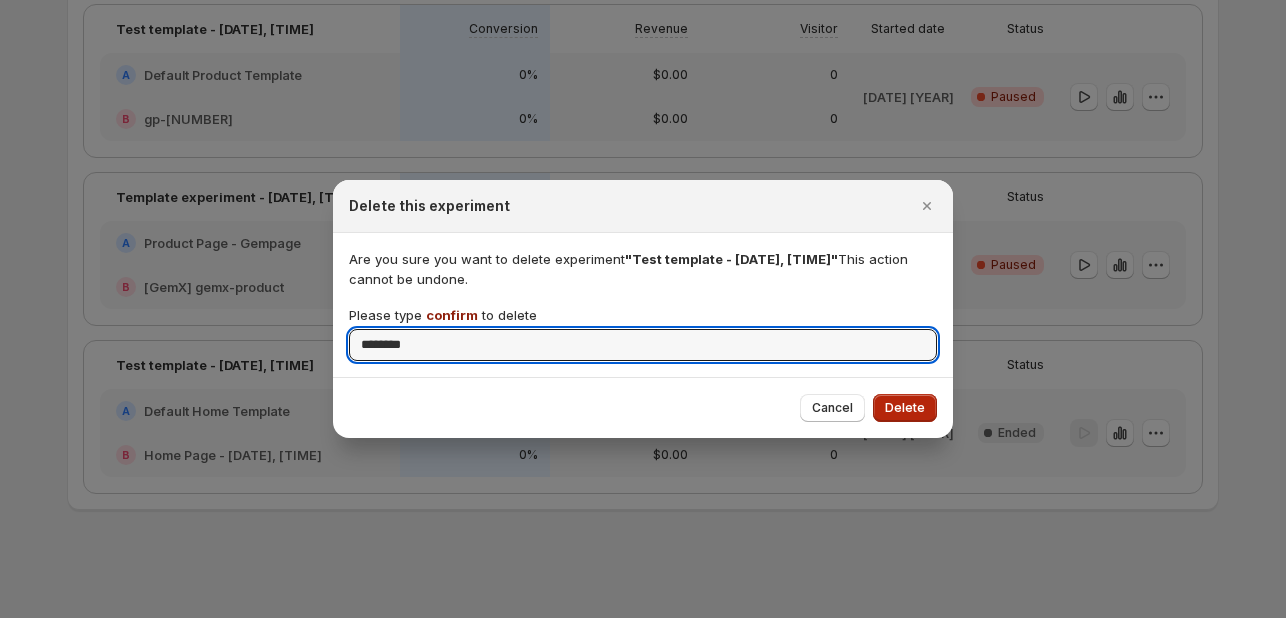 type on "*******" 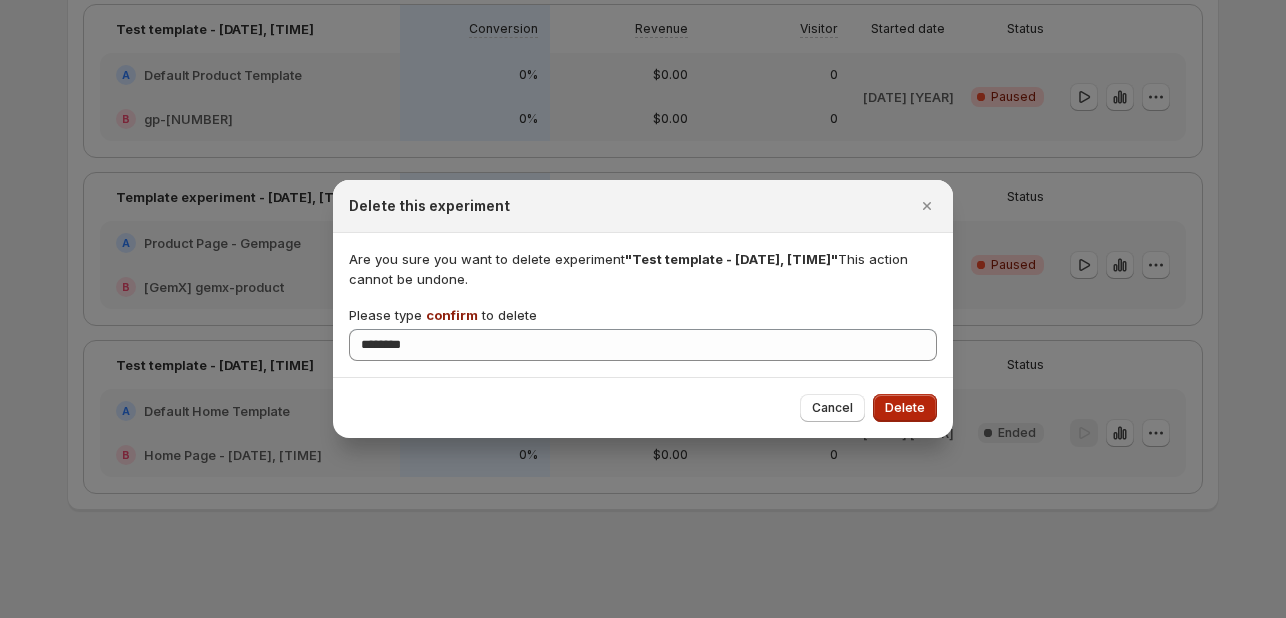 click on "Delete" at bounding box center (905, 408) 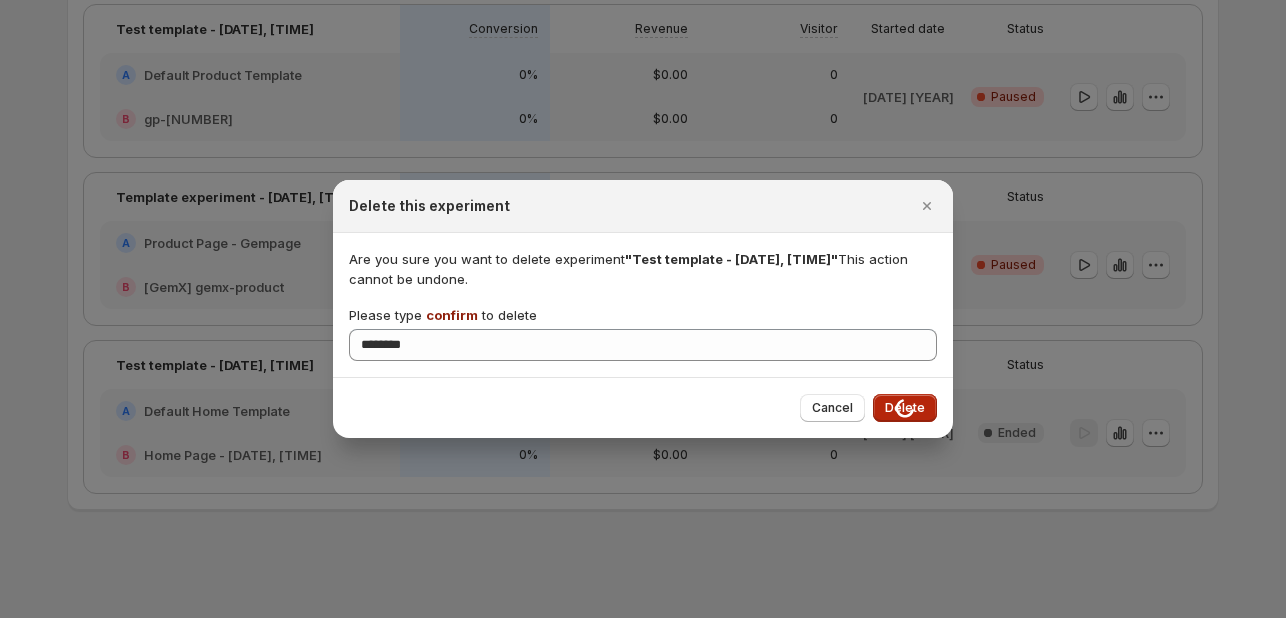 scroll, scrollTop: 2200, scrollLeft: 0, axis: vertical 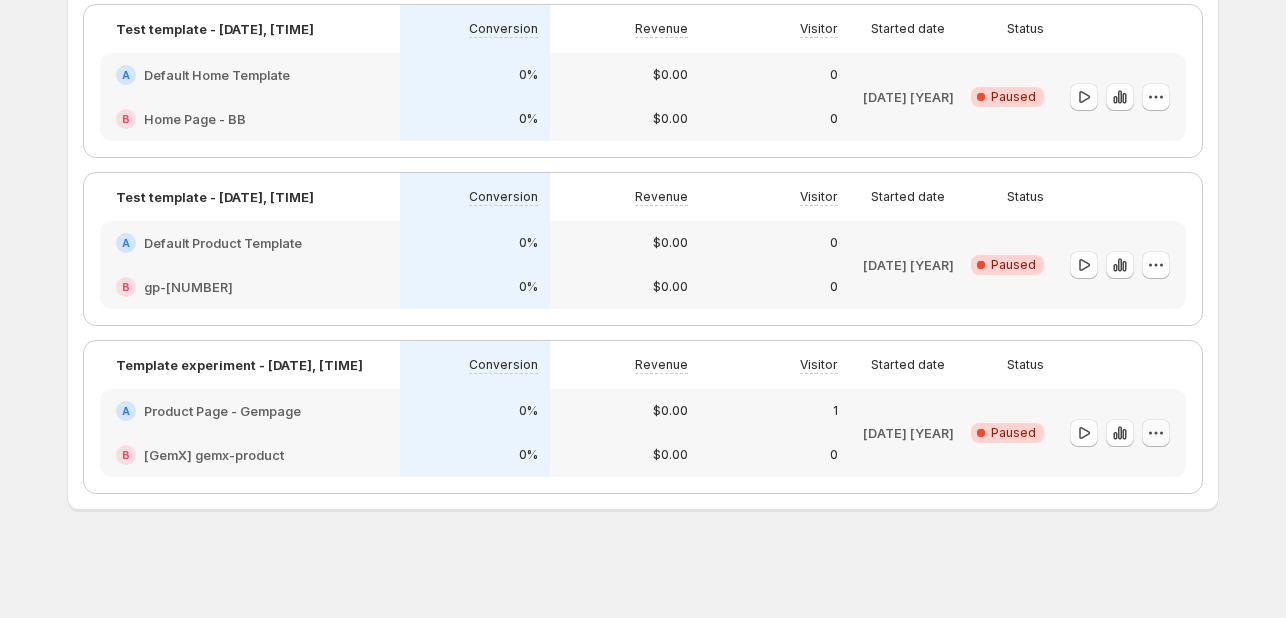 click 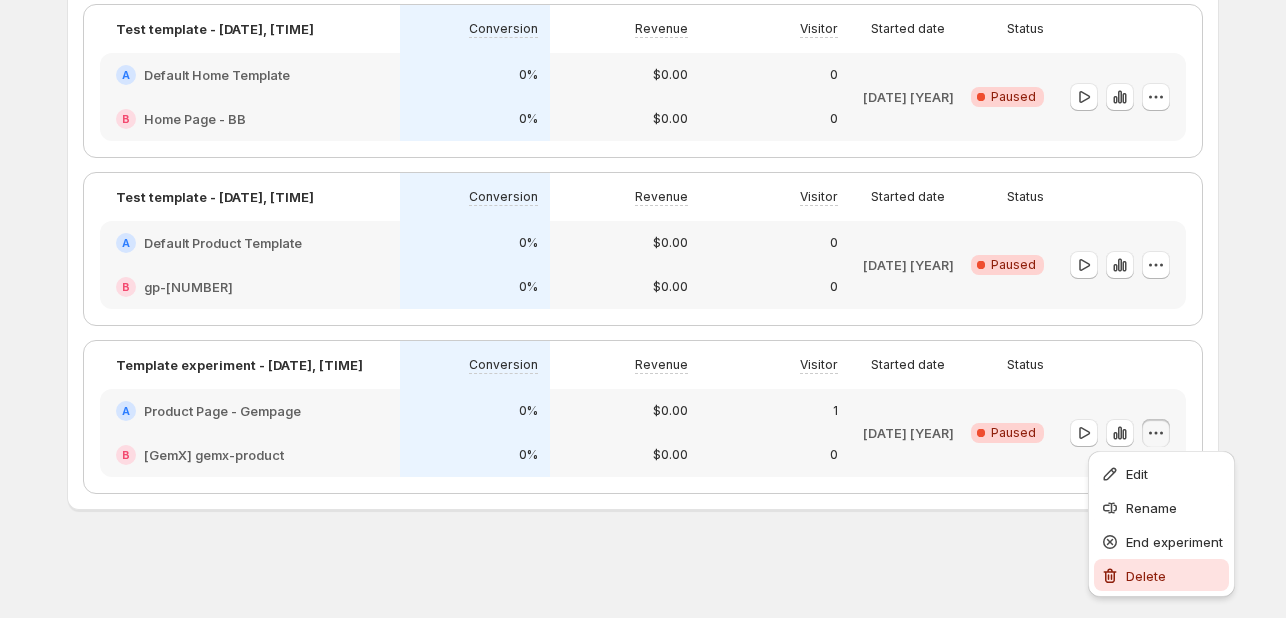 click on "Delete" at bounding box center (1161, 575) 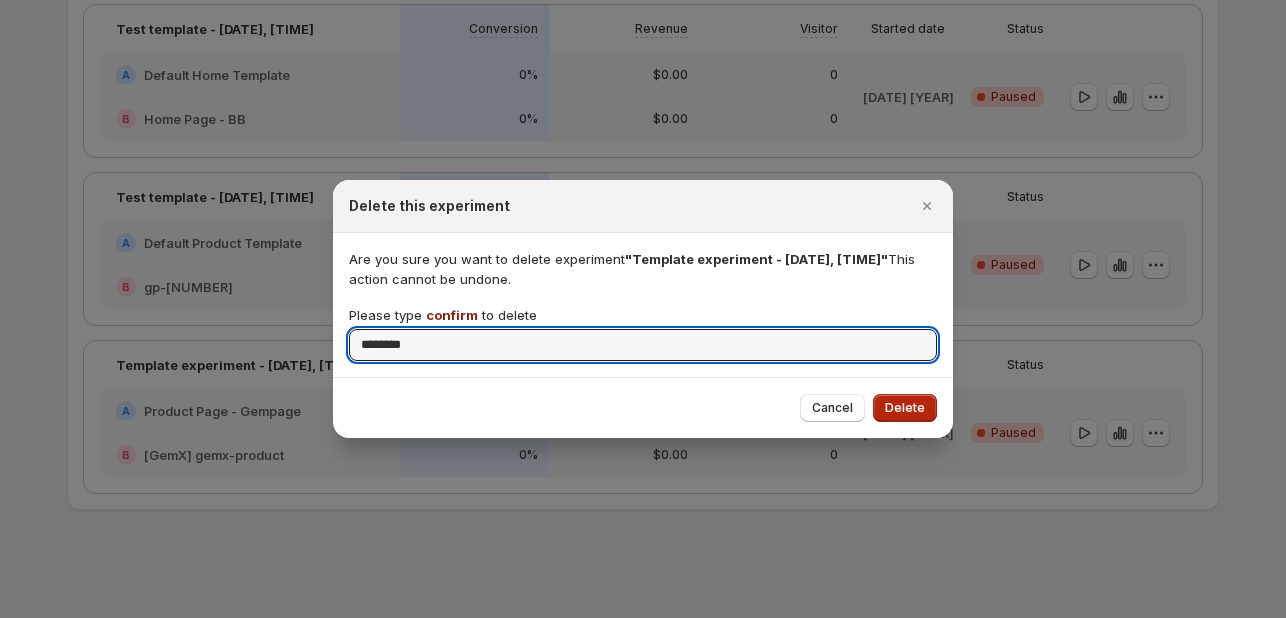 type on "*******" 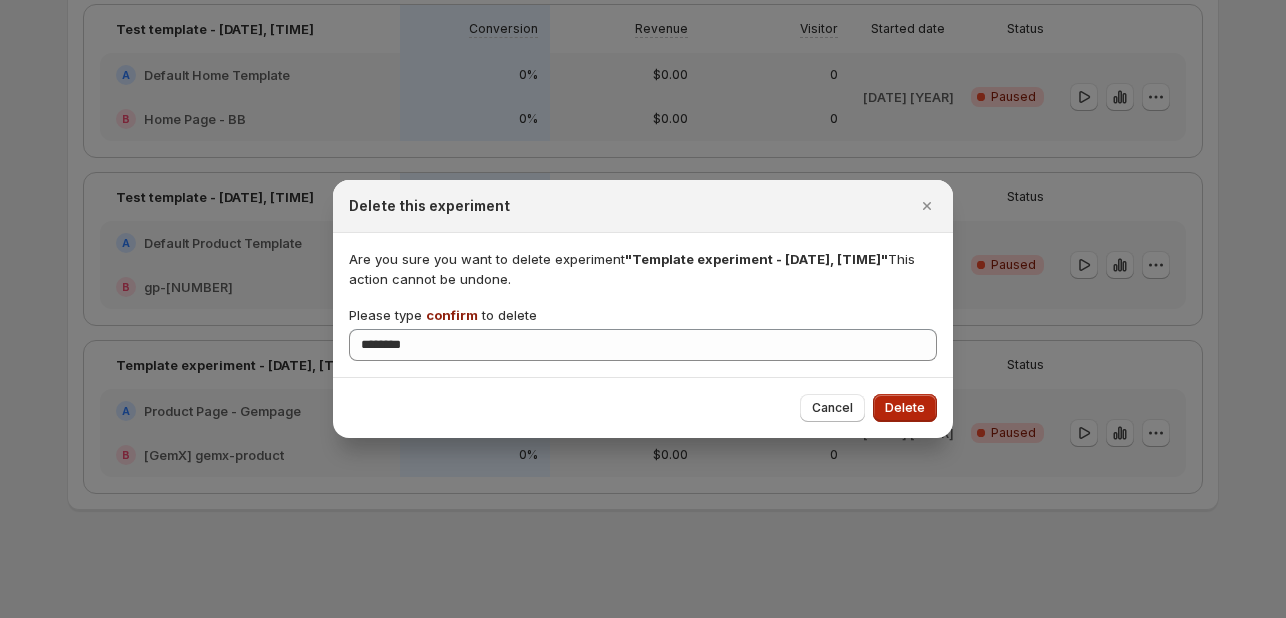 click on "Delete" at bounding box center [905, 408] 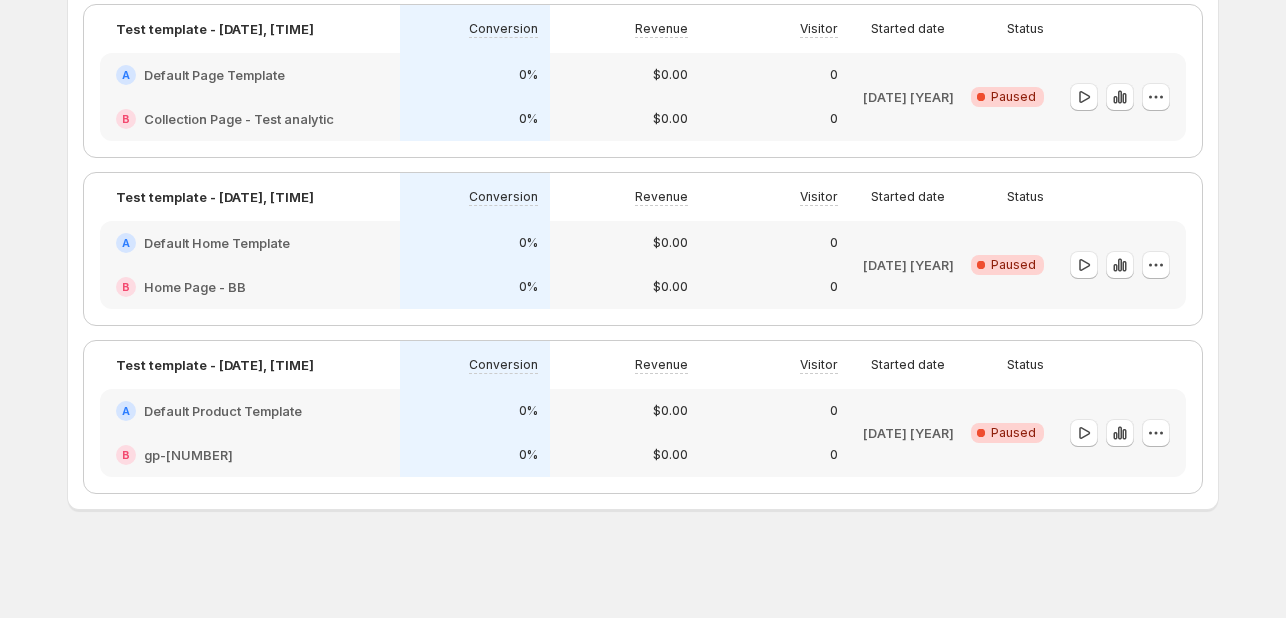scroll, scrollTop: 2032, scrollLeft: 0, axis: vertical 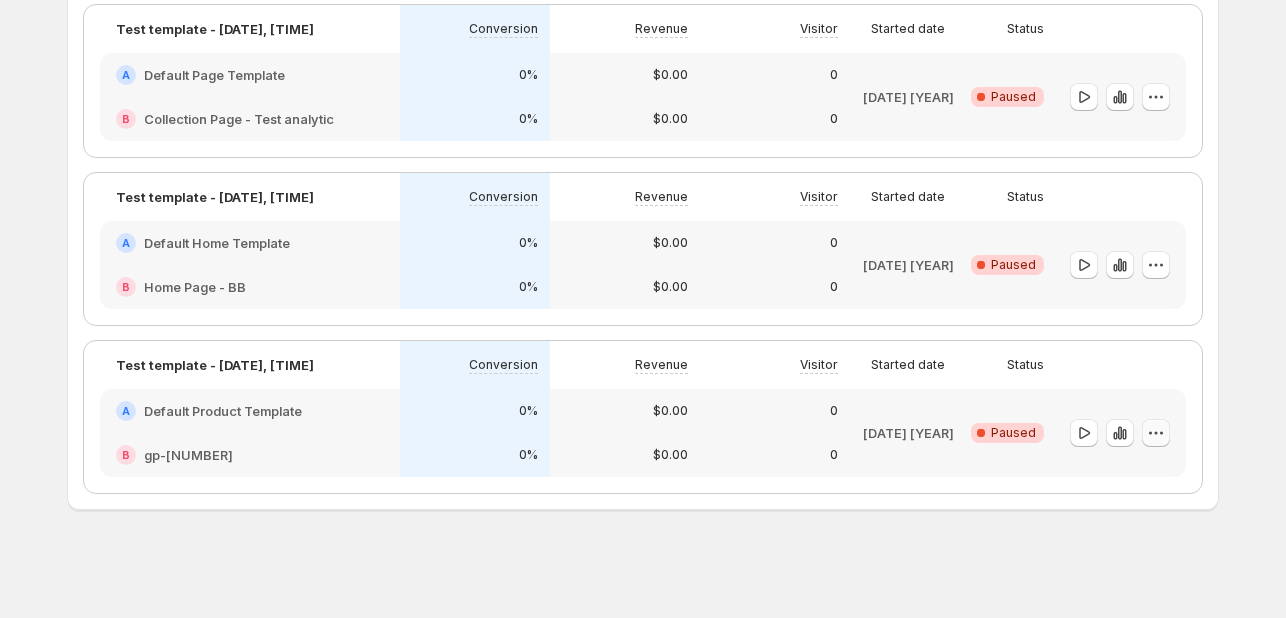click 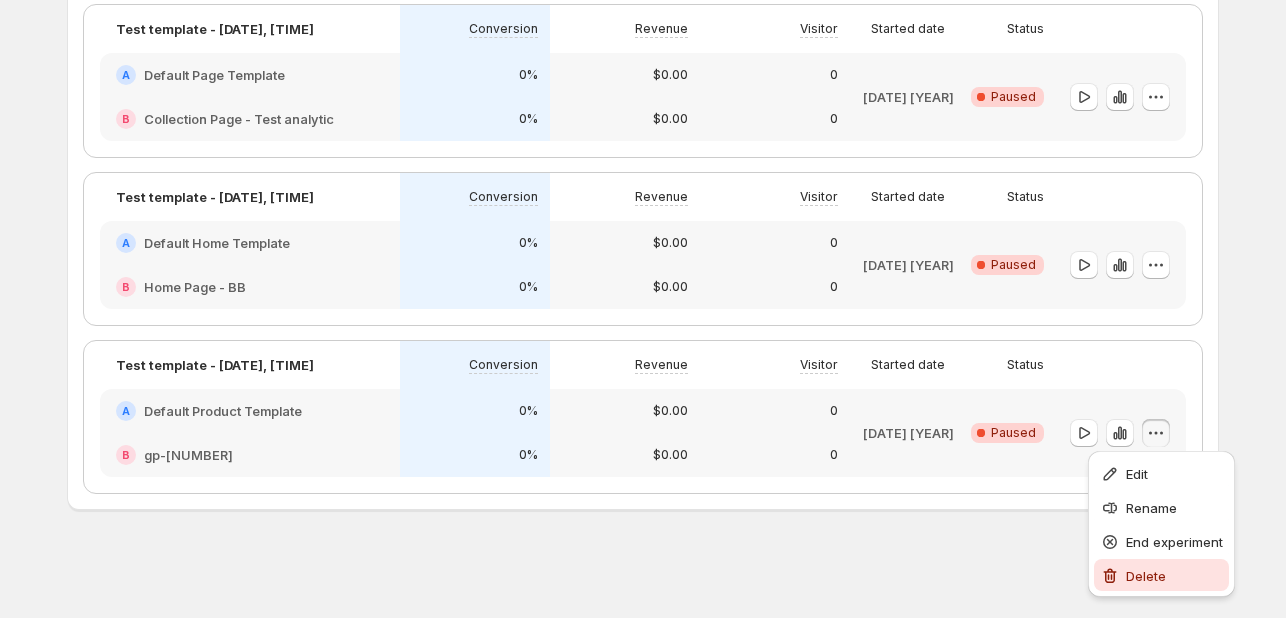 click on "Delete" at bounding box center [1161, 575] 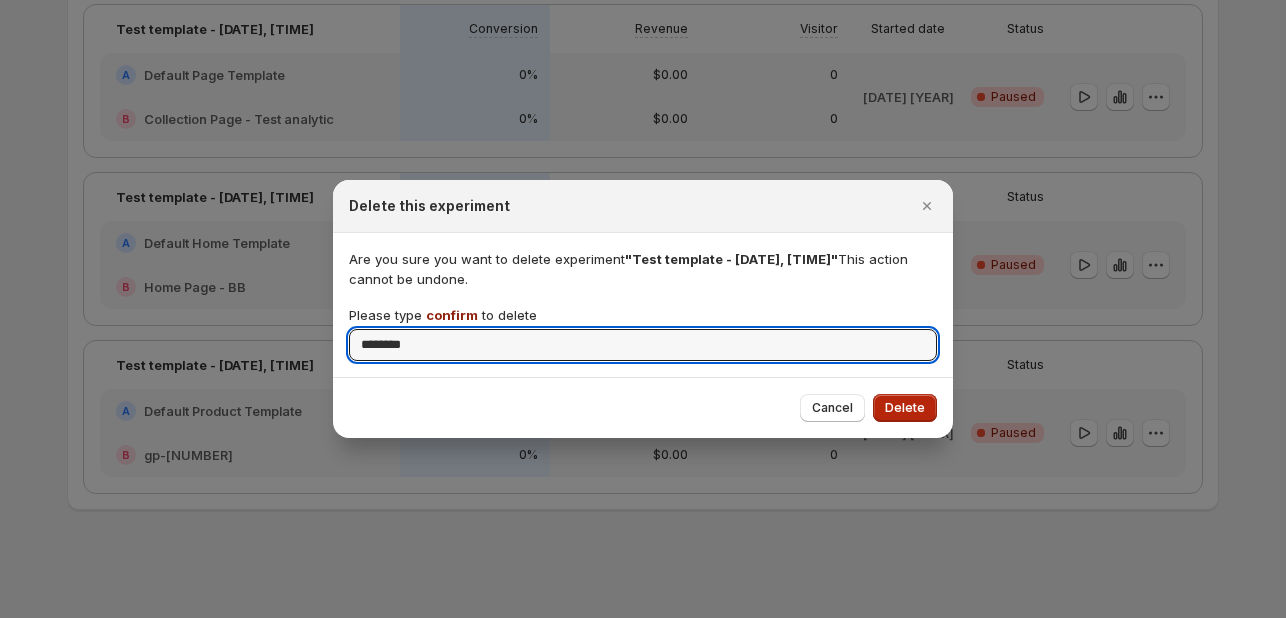 type on "*******" 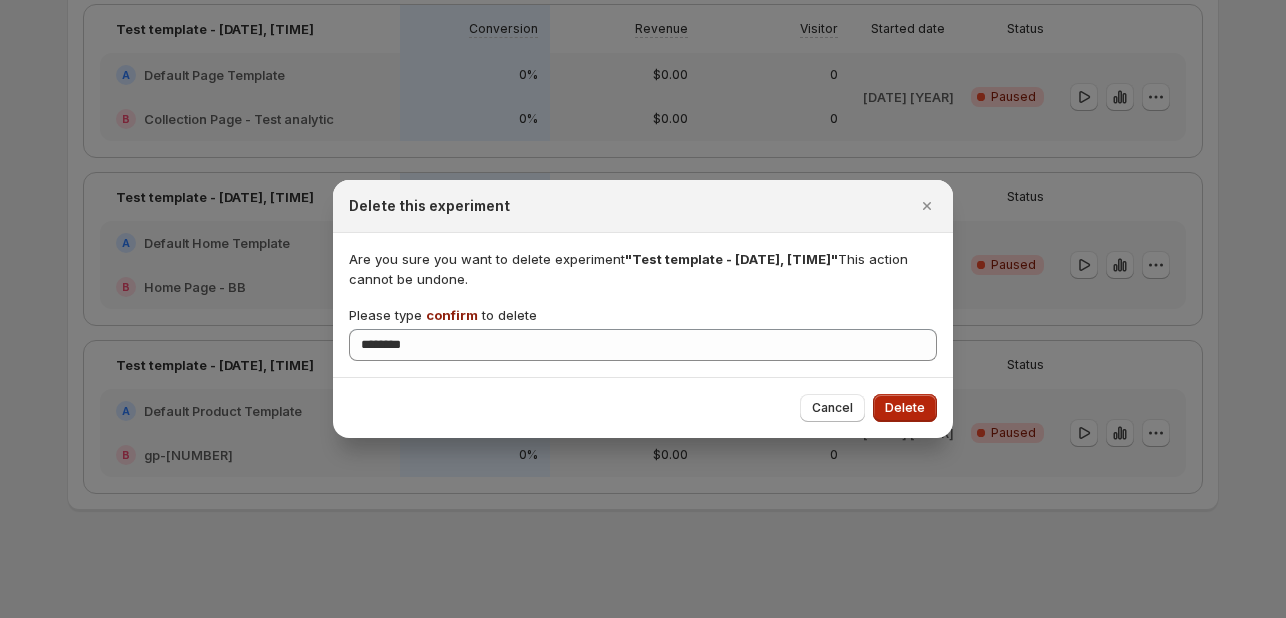 click on "Delete" at bounding box center [905, 408] 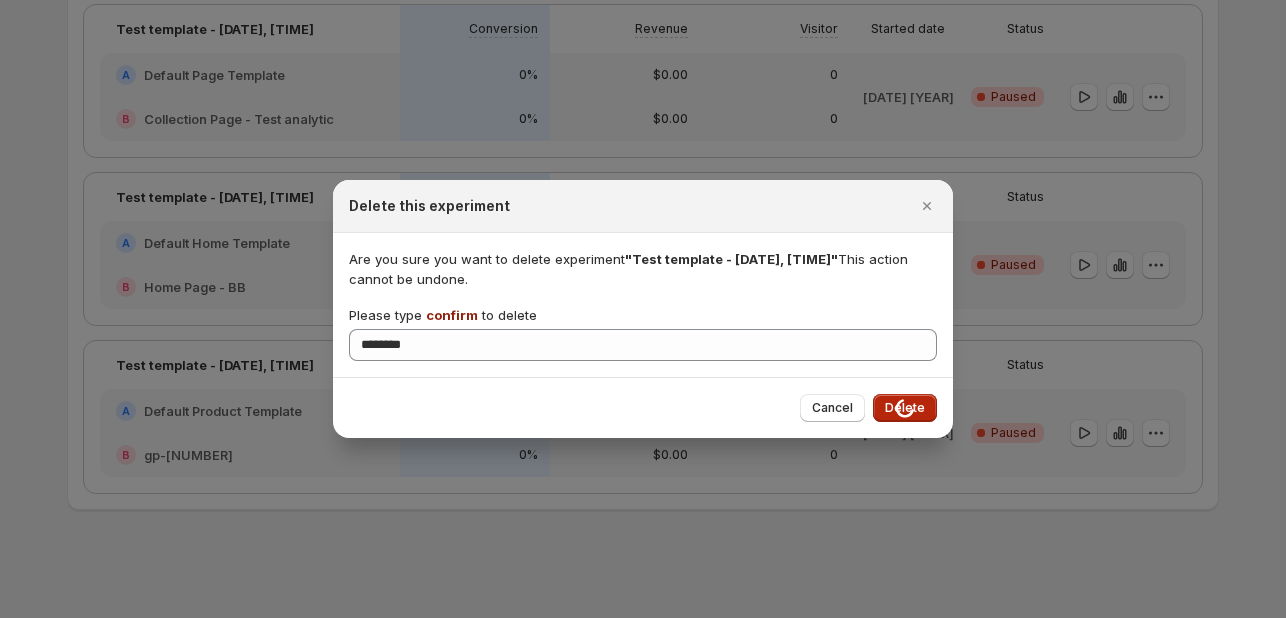 scroll, scrollTop: 1864, scrollLeft: 0, axis: vertical 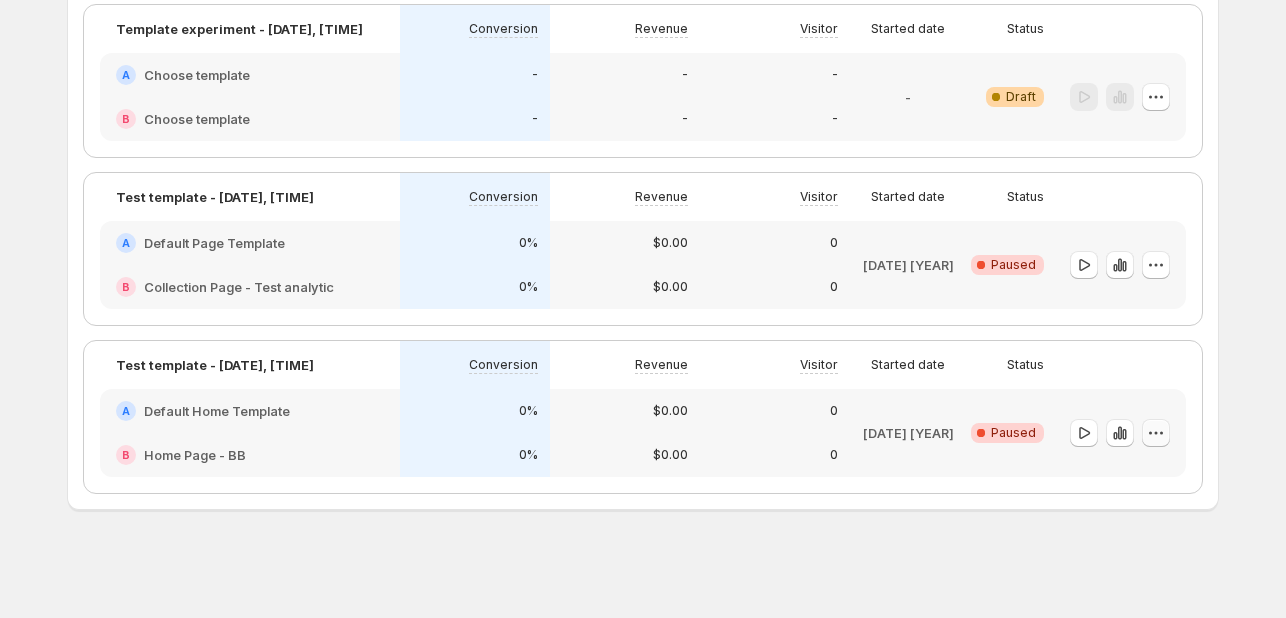 click 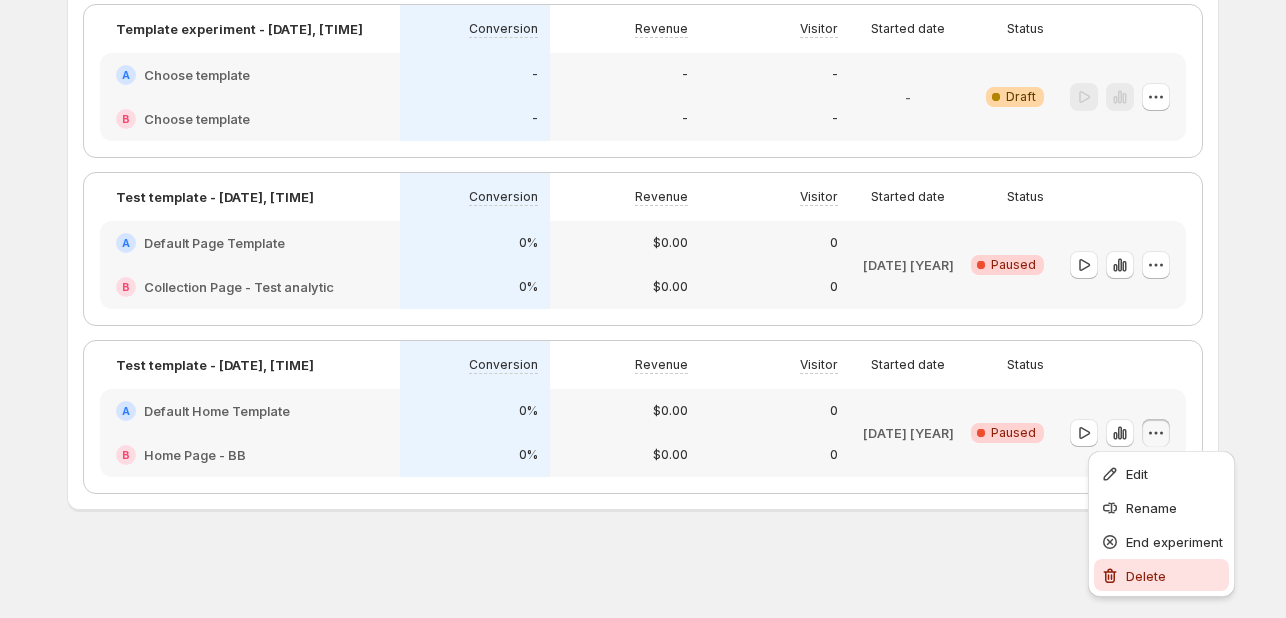 click on "Delete" at bounding box center [1146, 576] 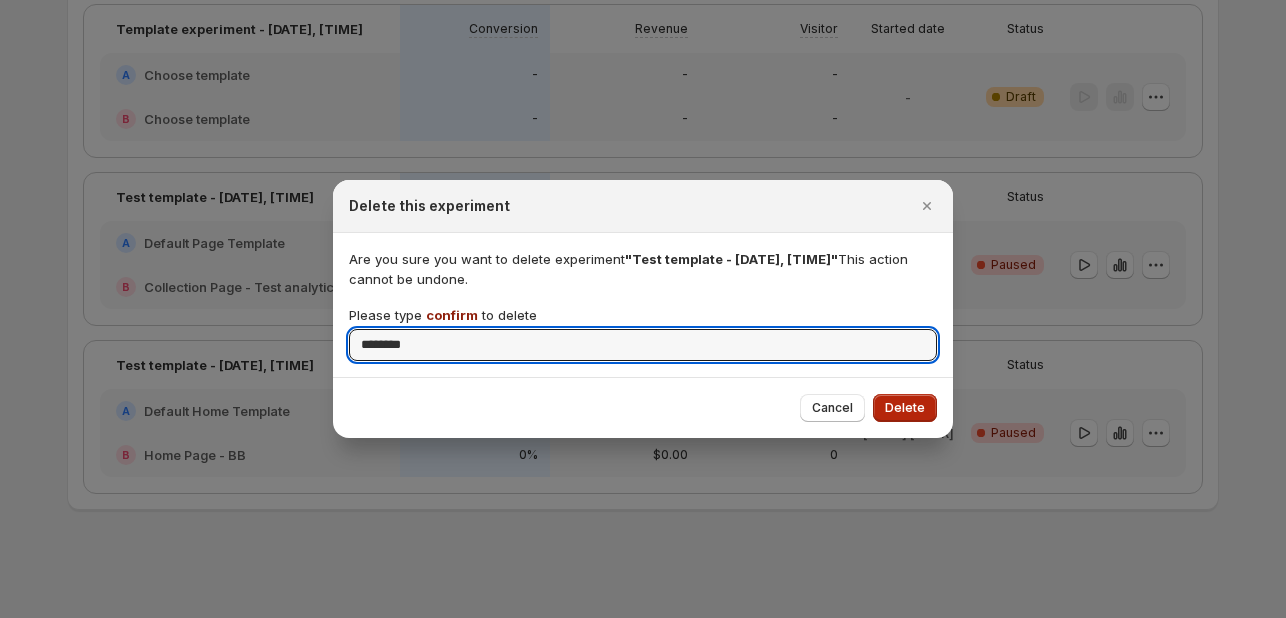 type on "*******" 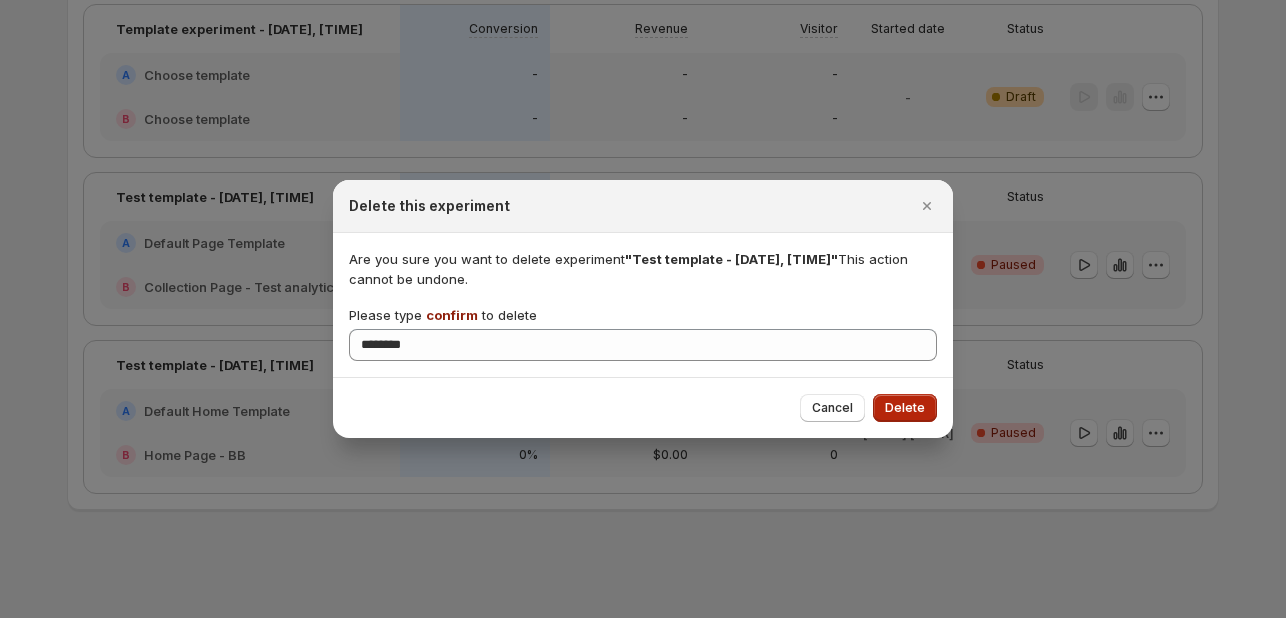 click on "Delete" at bounding box center (905, 408) 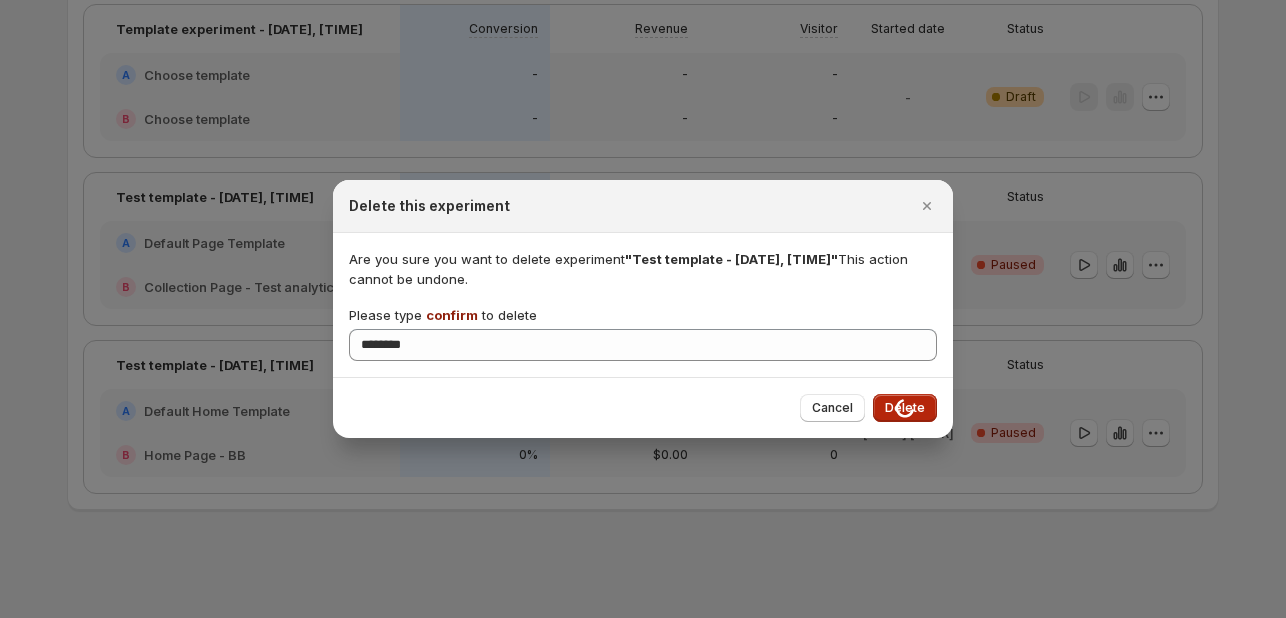 scroll, scrollTop: 1696, scrollLeft: 0, axis: vertical 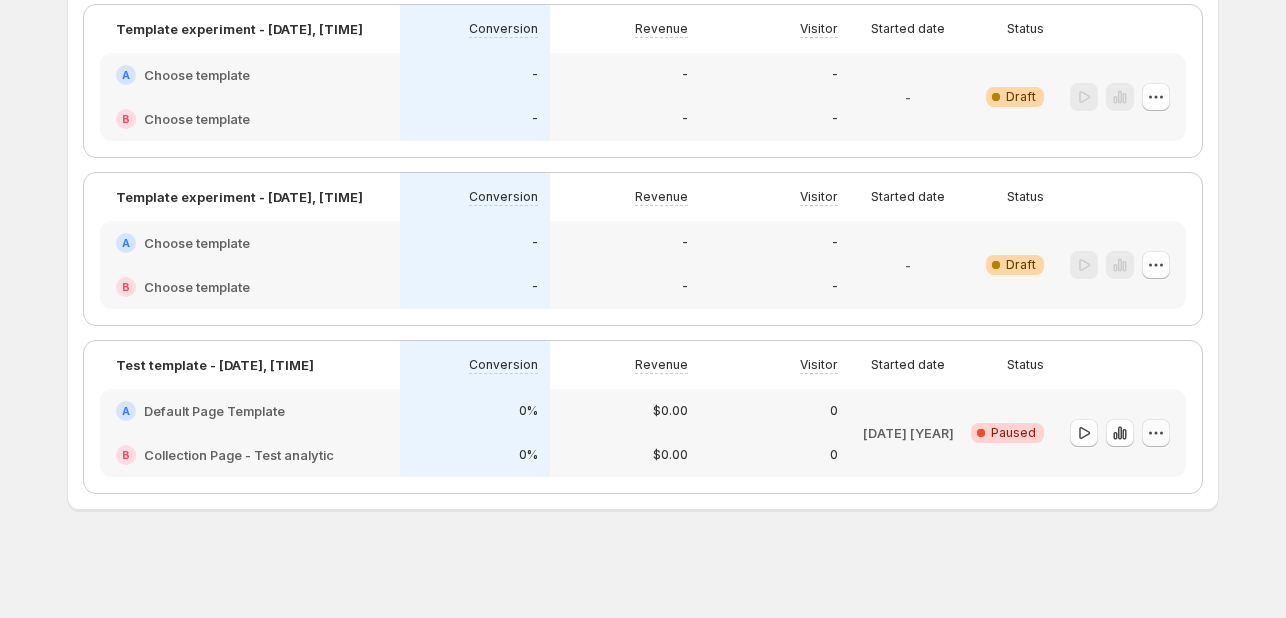 click 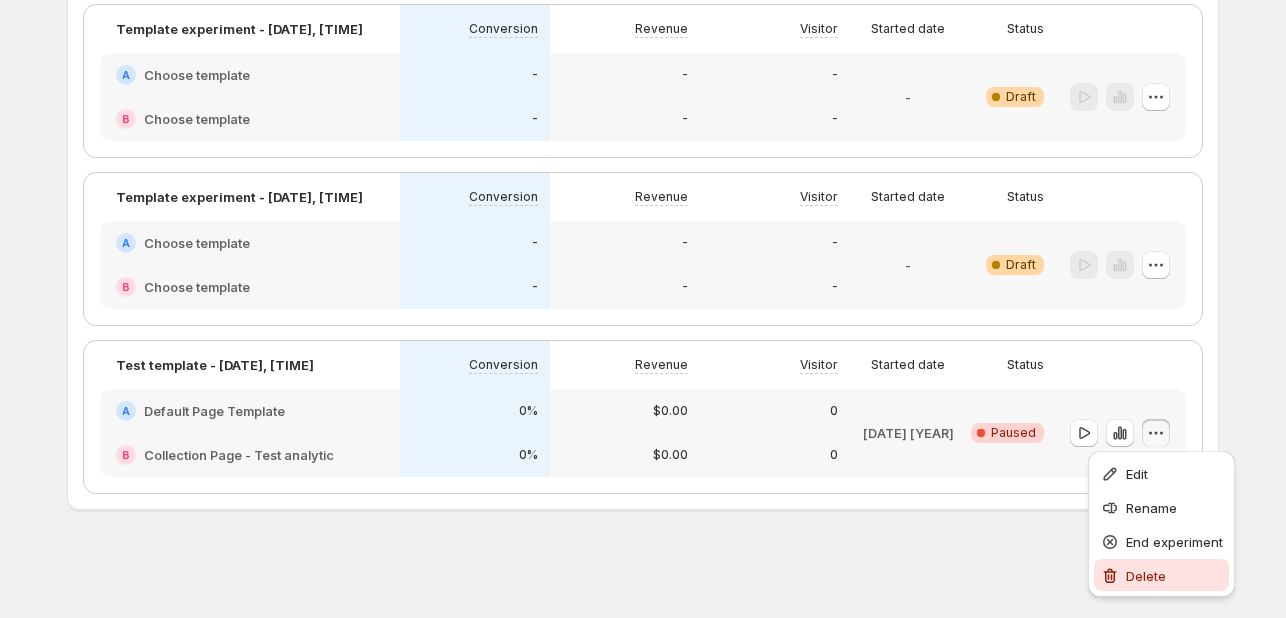 click on "Delete" at bounding box center [1146, 576] 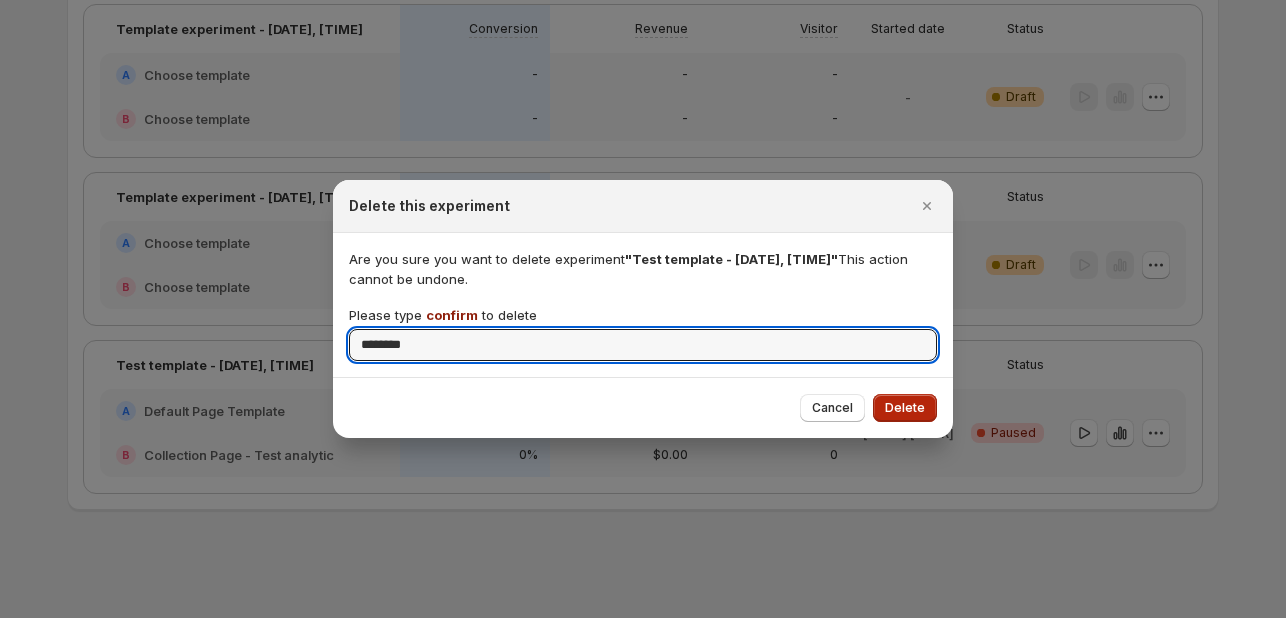 type on "*******" 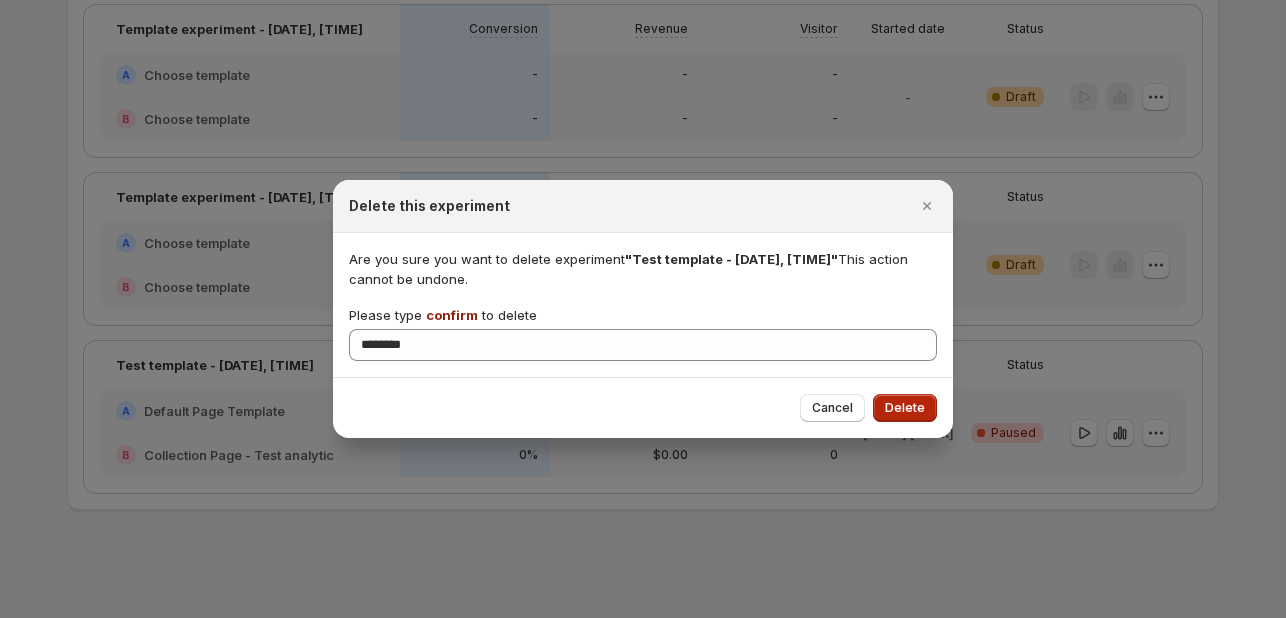 click on "Delete" at bounding box center [905, 408] 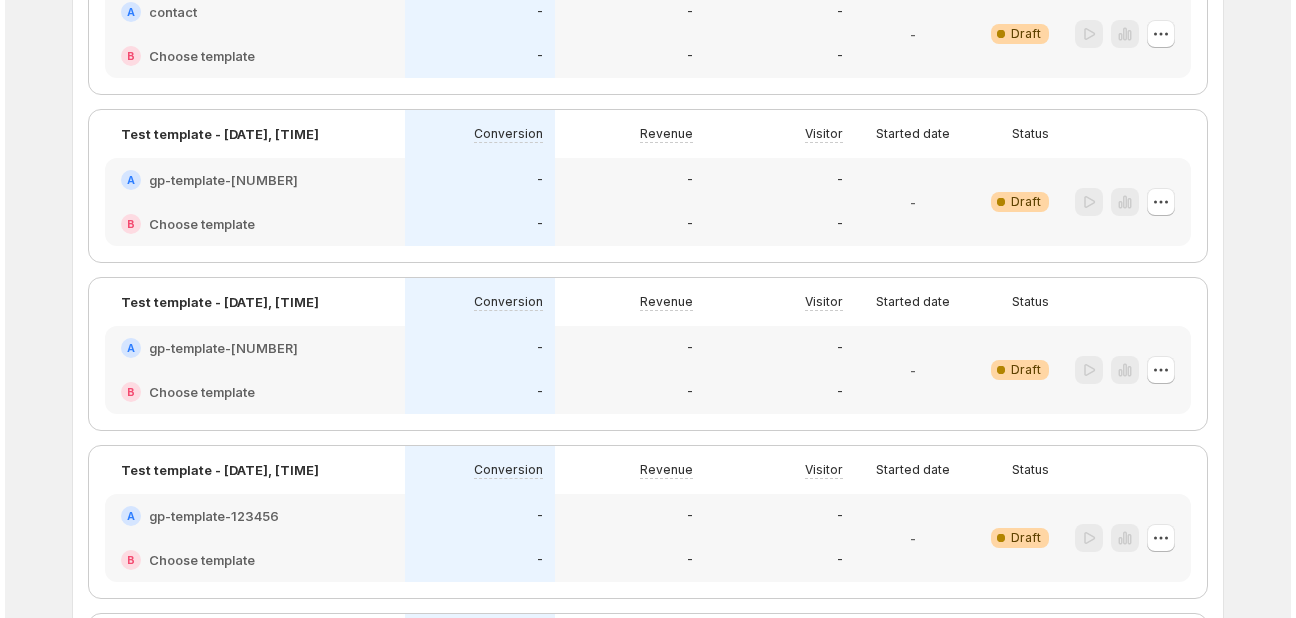 scroll, scrollTop: 0, scrollLeft: 0, axis: both 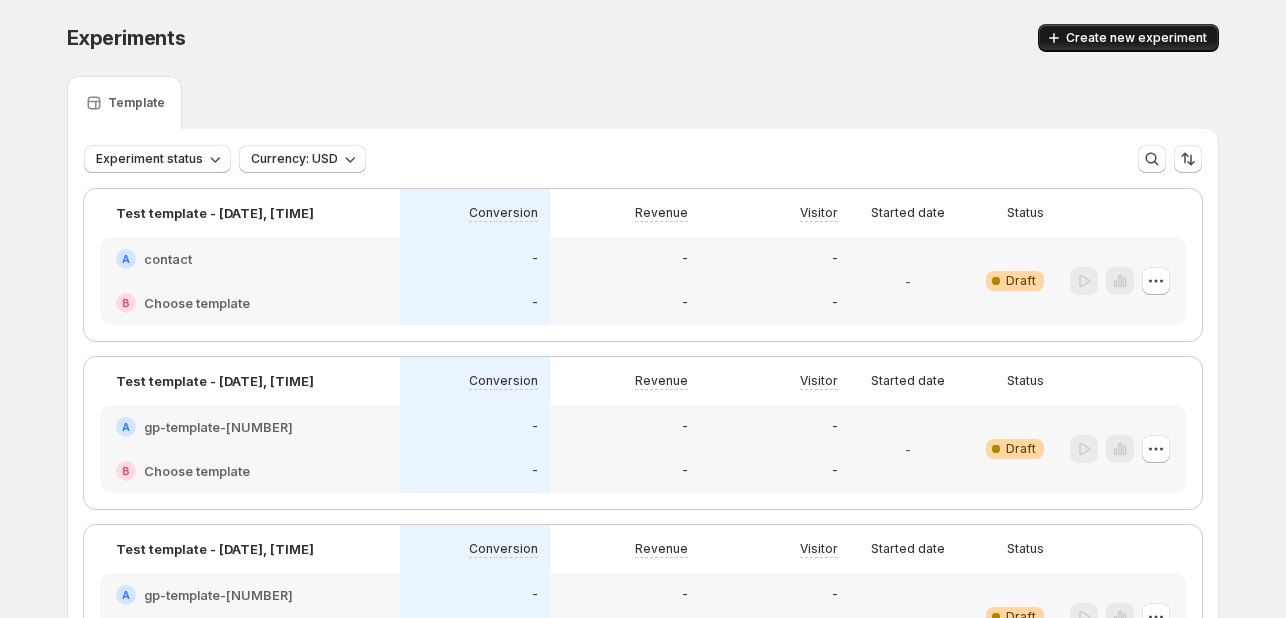 click on "Create new experiment" at bounding box center (1136, 38) 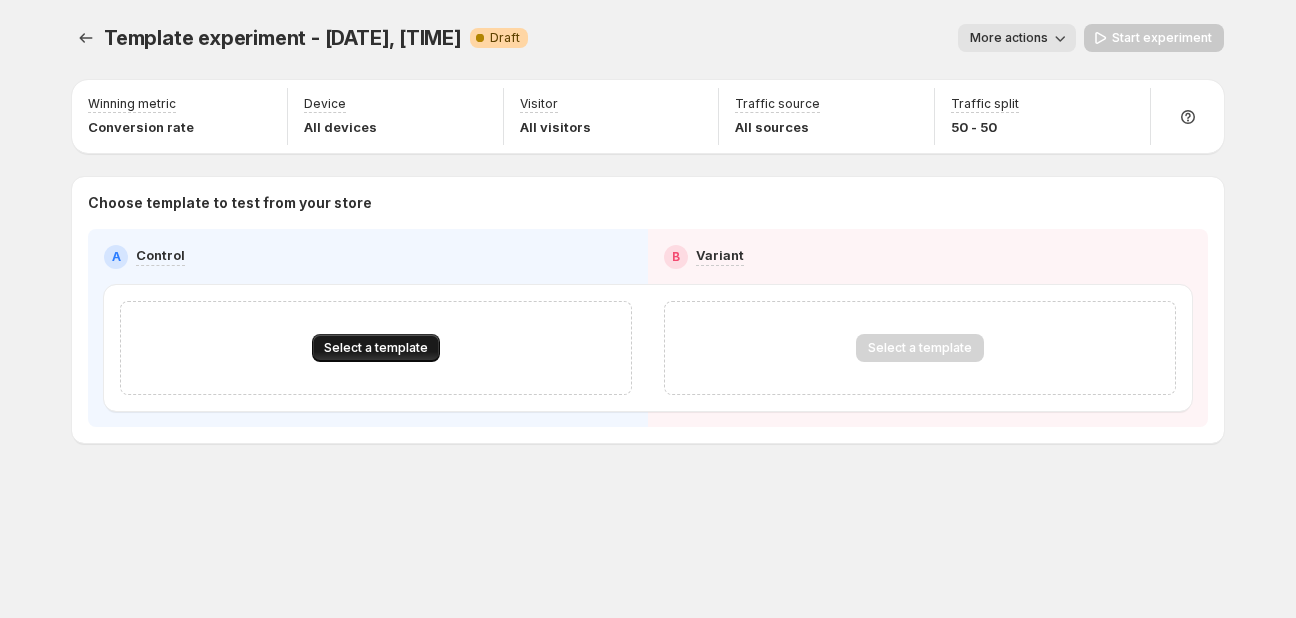 click on "Select a template" at bounding box center (376, 348) 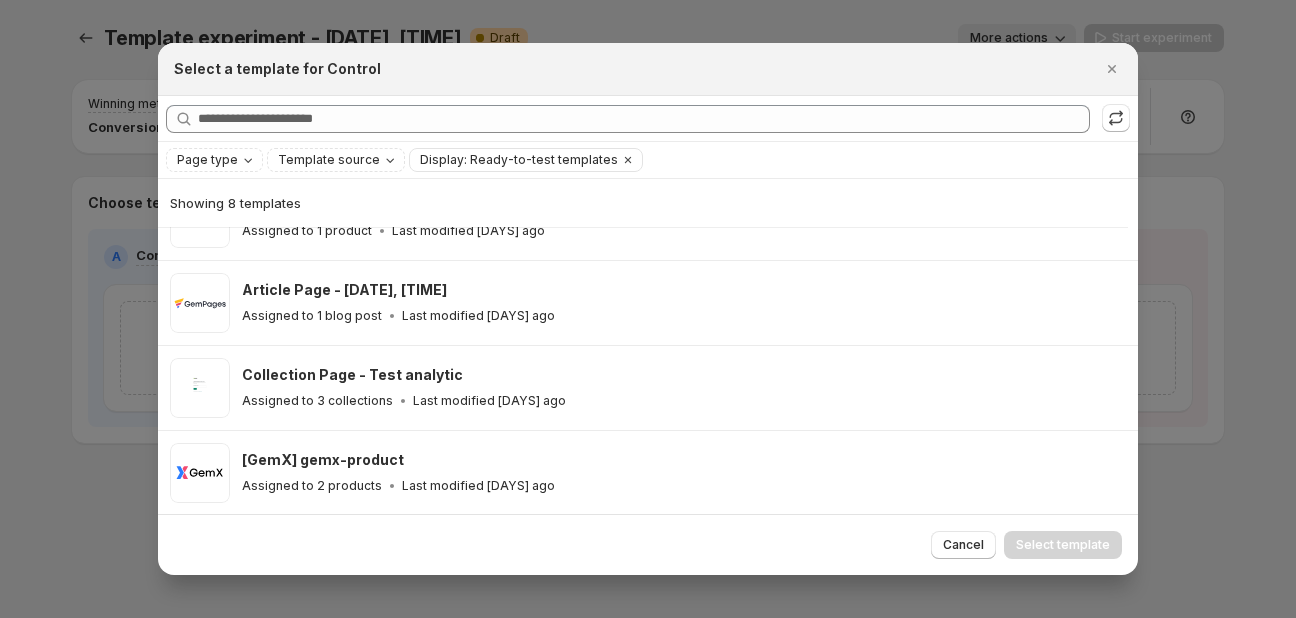 scroll, scrollTop: 0, scrollLeft: 0, axis: both 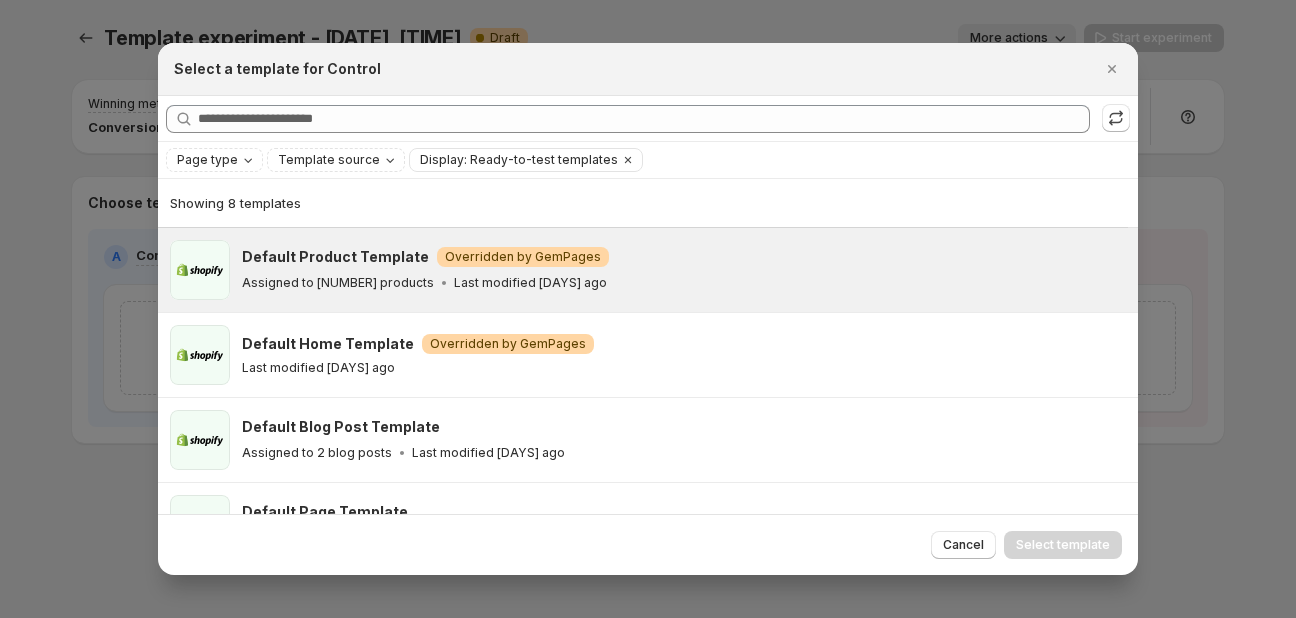 click 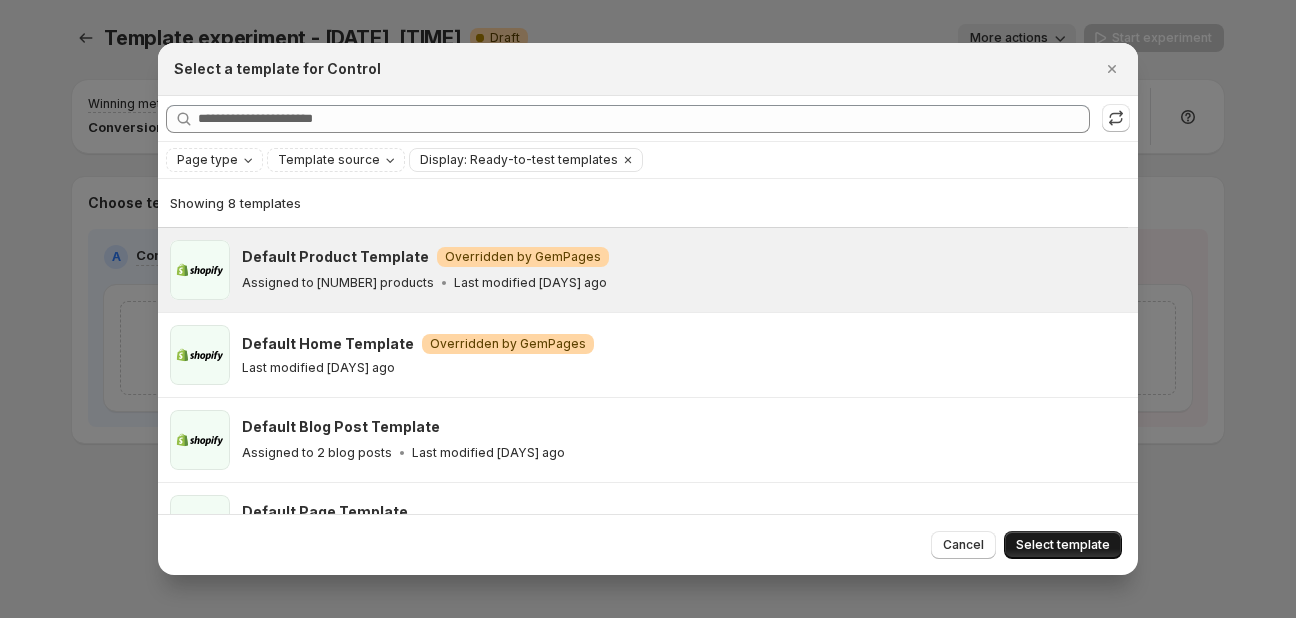 click on "Select template" at bounding box center (1063, 545) 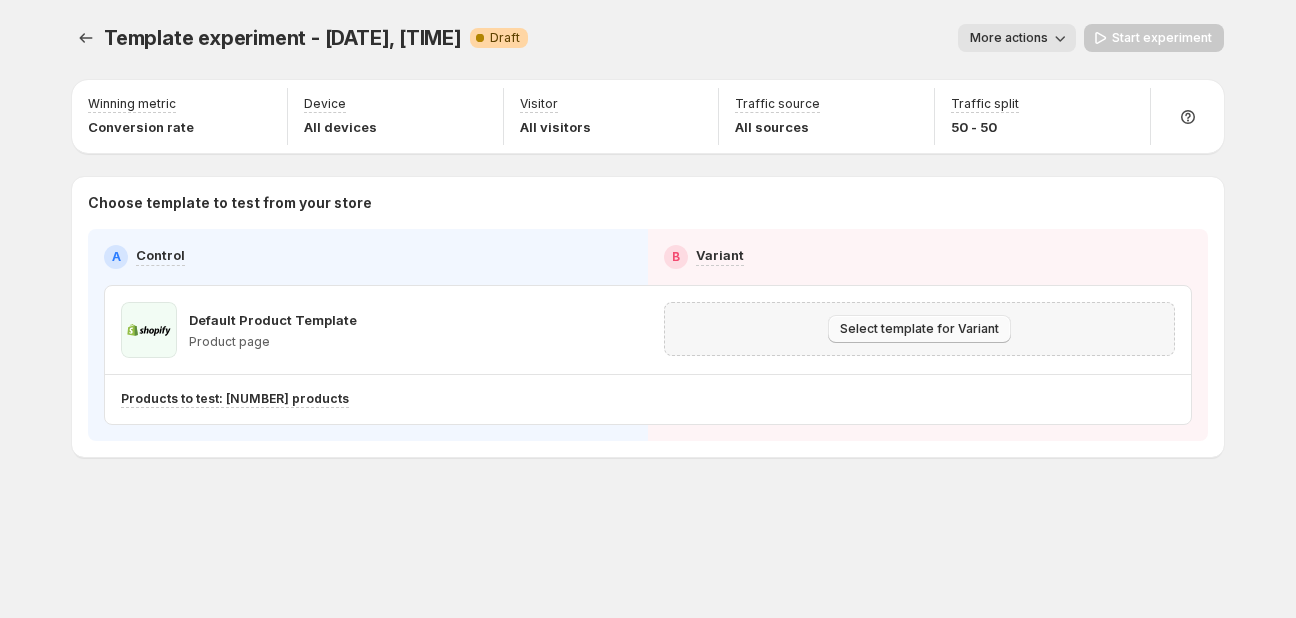 click on "Select template for Variant" at bounding box center (919, 329) 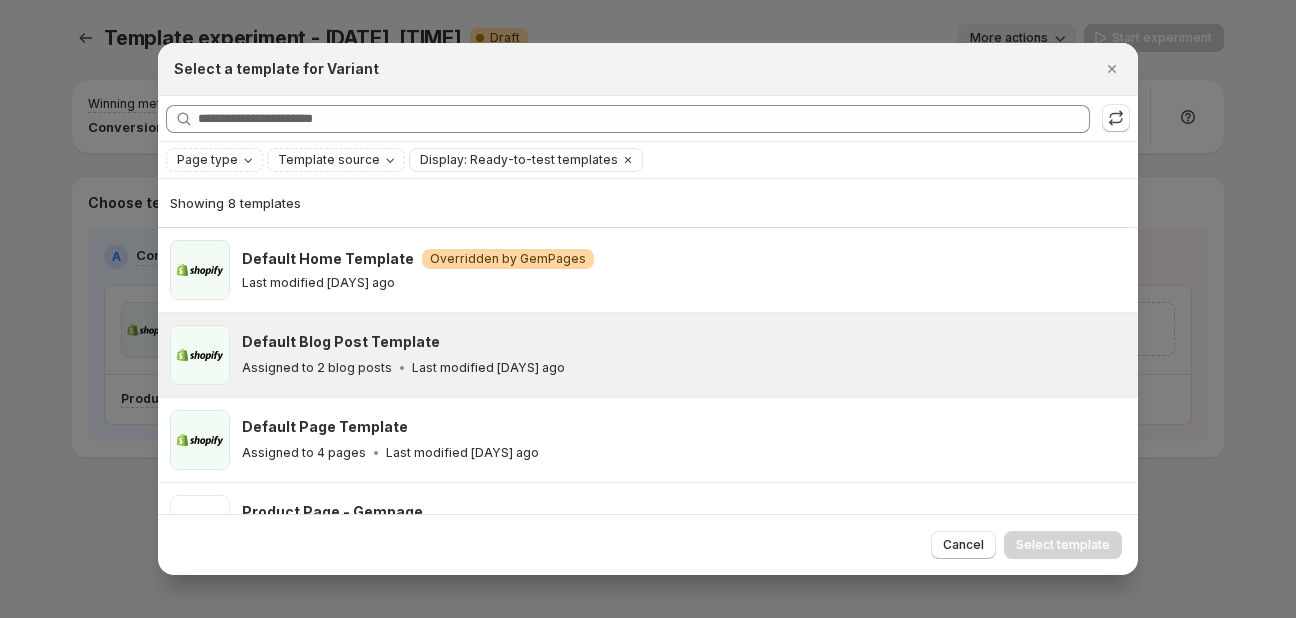 scroll, scrollTop: 392, scrollLeft: 0, axis: vertical 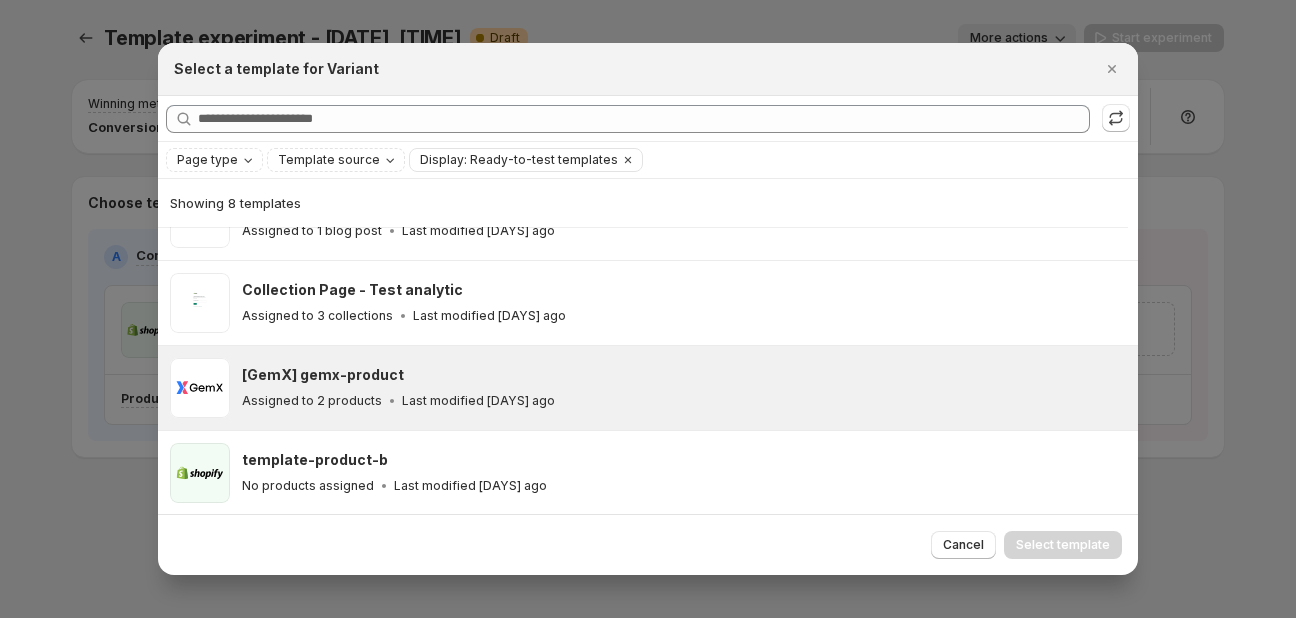 click on "[GemX] gemx-product" at bounding box center [681, 375] 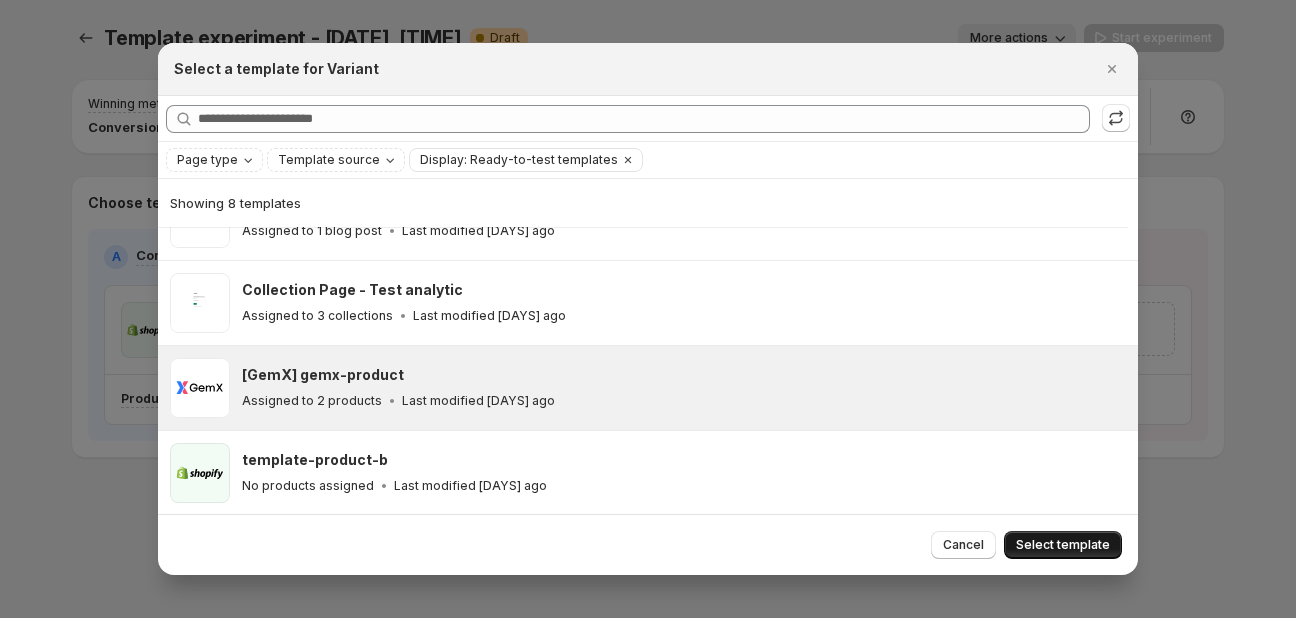 click on "Select template" at bounding box center (1063, 545) 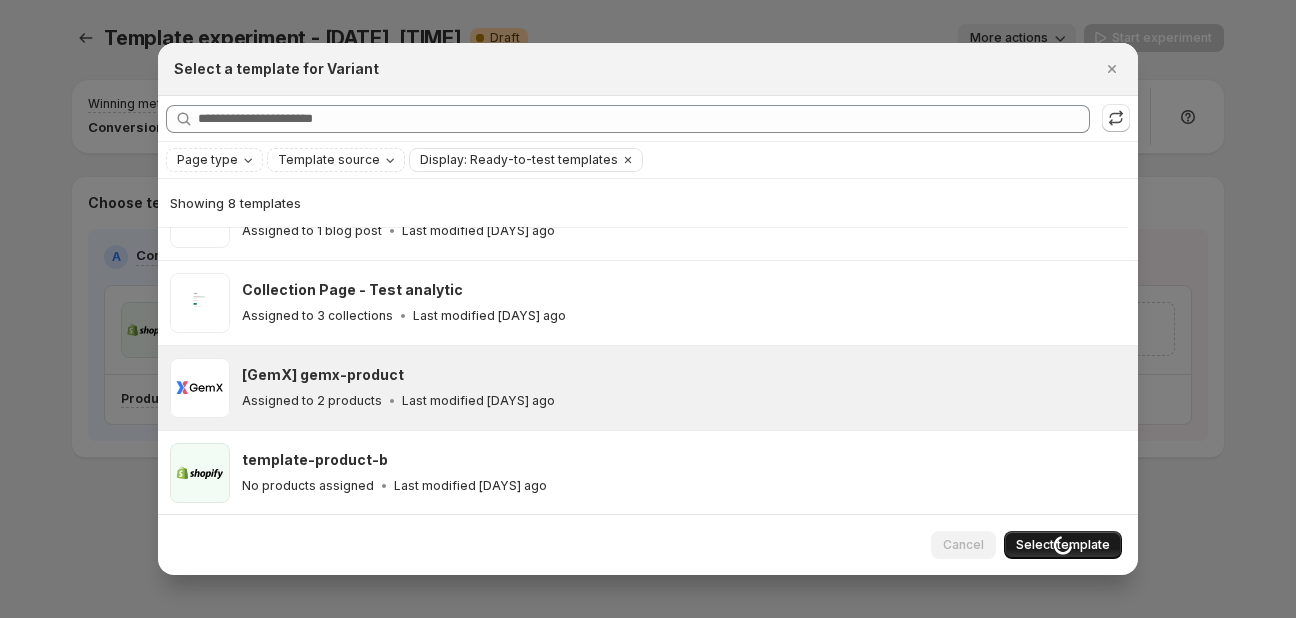 scroll, scrollTop: 308, scrollLeft: 0, axis: vertical 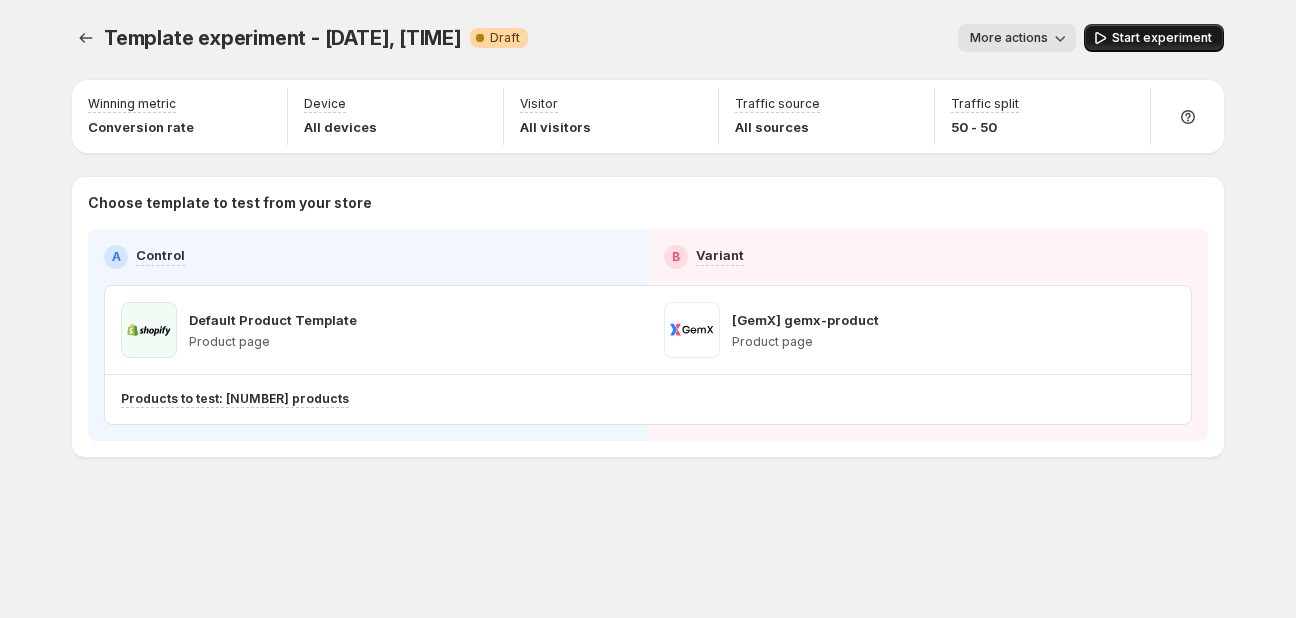 click on "Start experiment" at bounding box center [1162, 38] 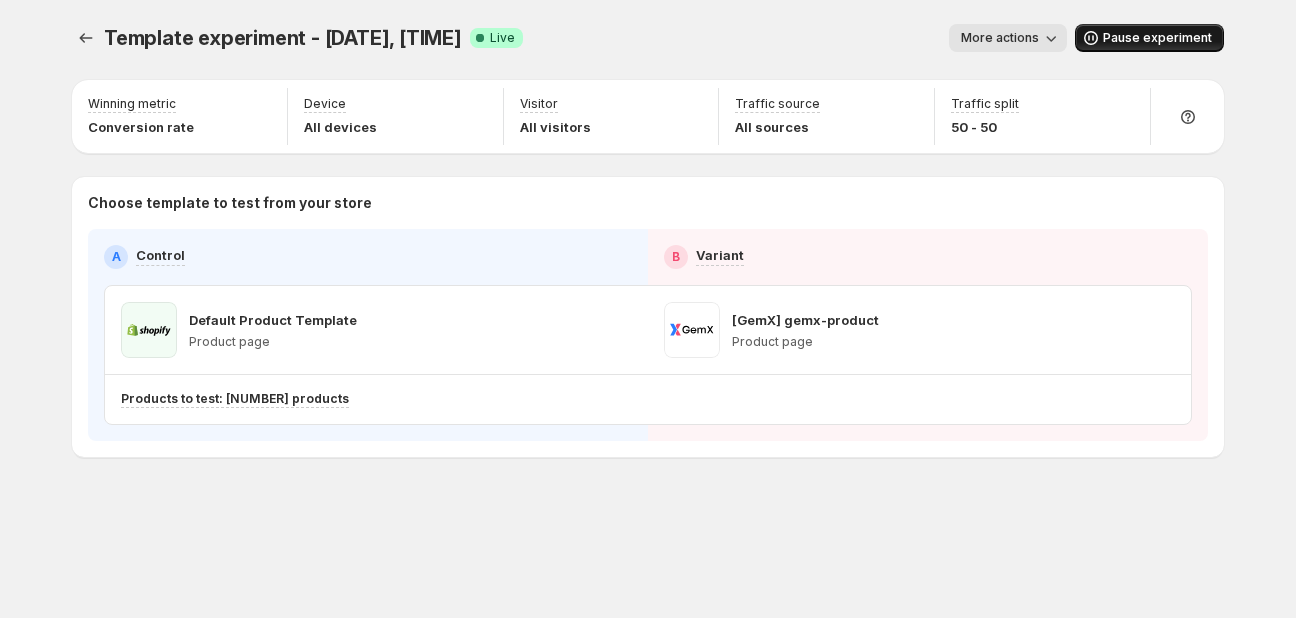 click on "Template experiment - [DATE], [TIME]. This page is ready Template experiment - [DATE], [TIME] Success Complete Live More actions More actions More actions Pause experiment" at bounding box center [648, 38] 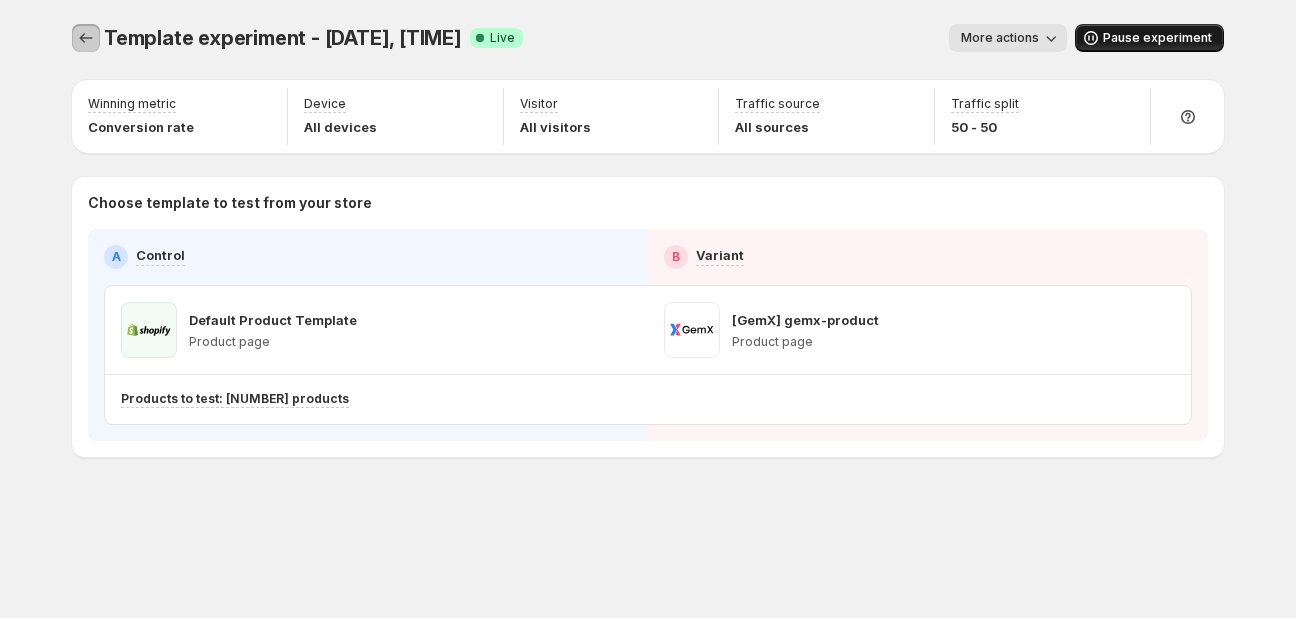 click 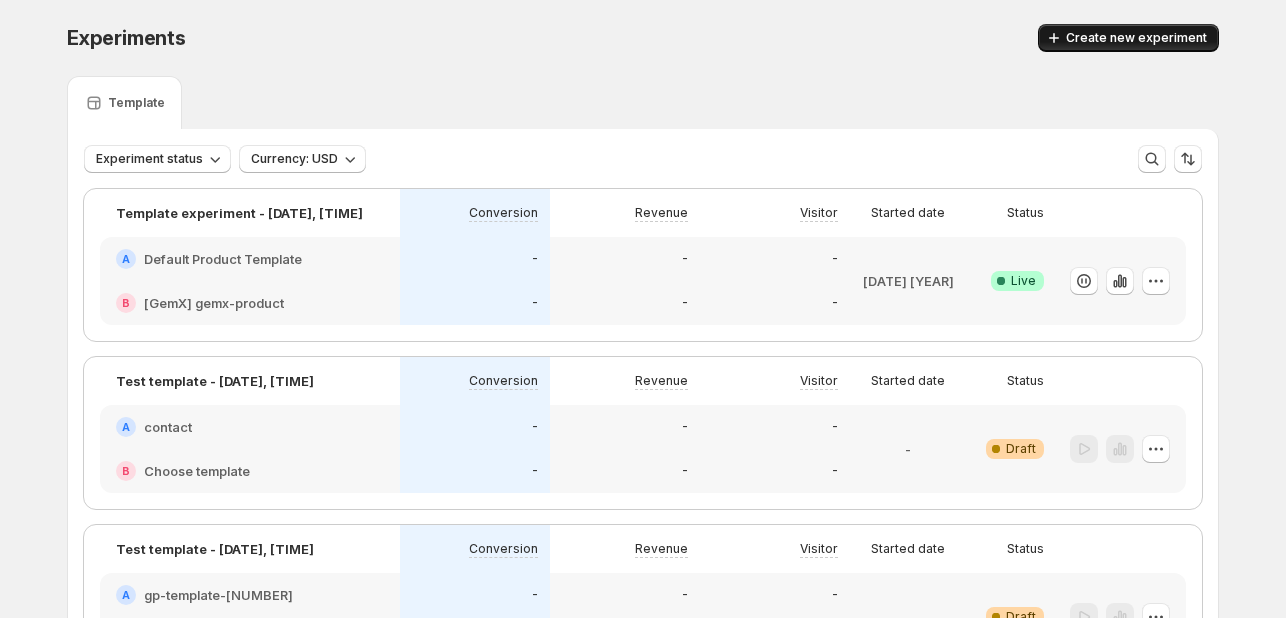 click on "Create new experiment" at bounding box center (1136, 38) 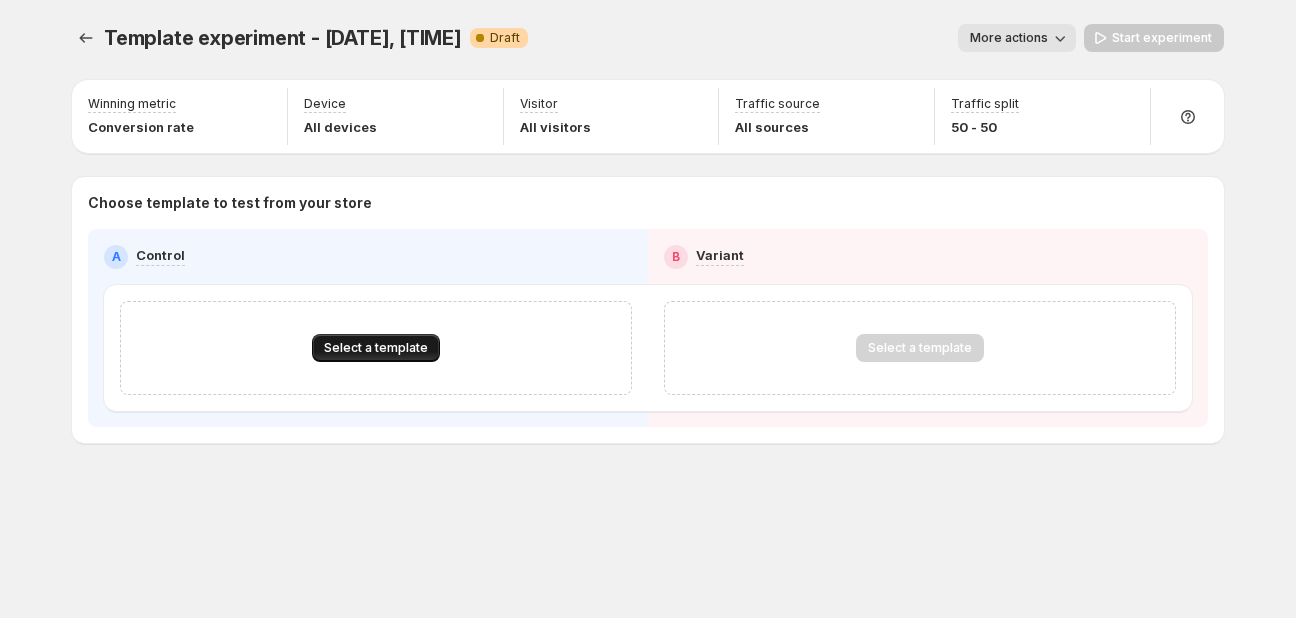 click on "Select a template" at bounding box center (376, 348) 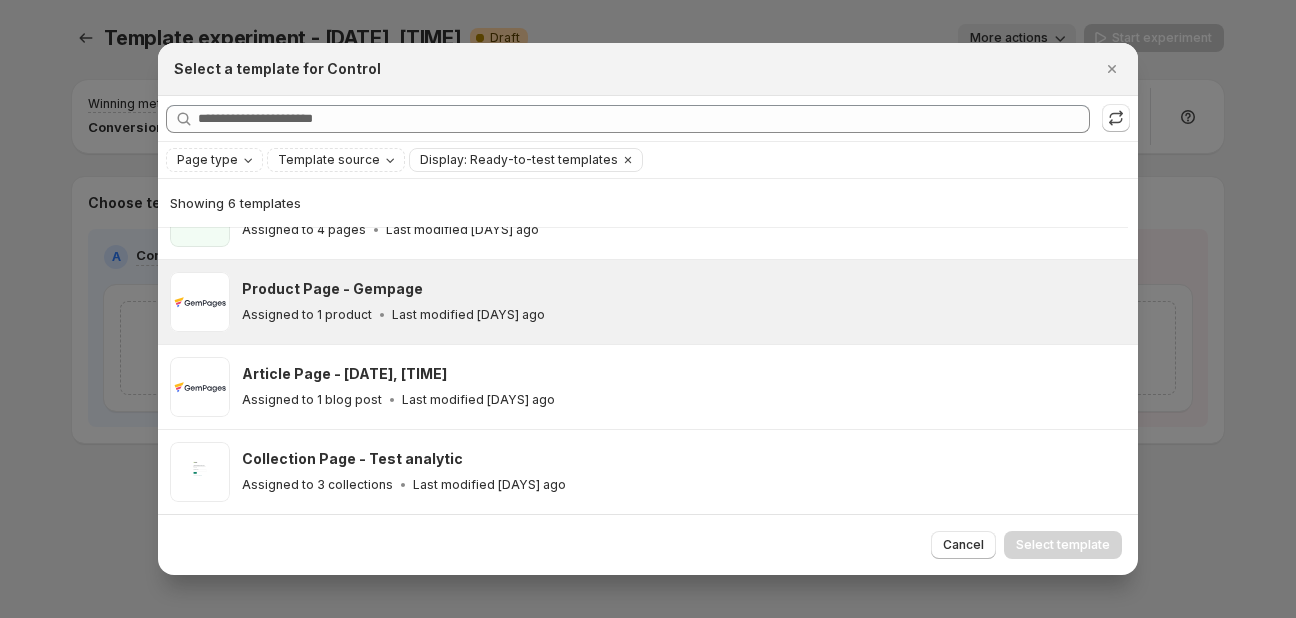 scroll, scrollTop: 0, scrollLeft: 0, axis: both 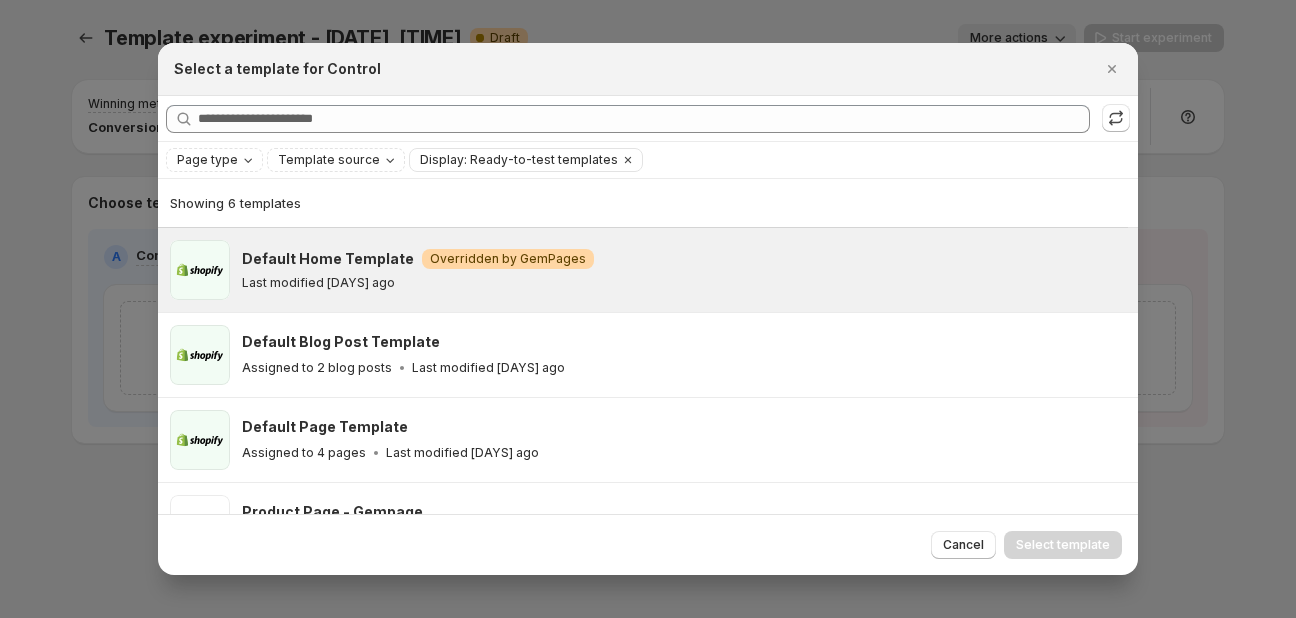 click on "Last modified [DAYS] ago" at bounding box center (681, 283) 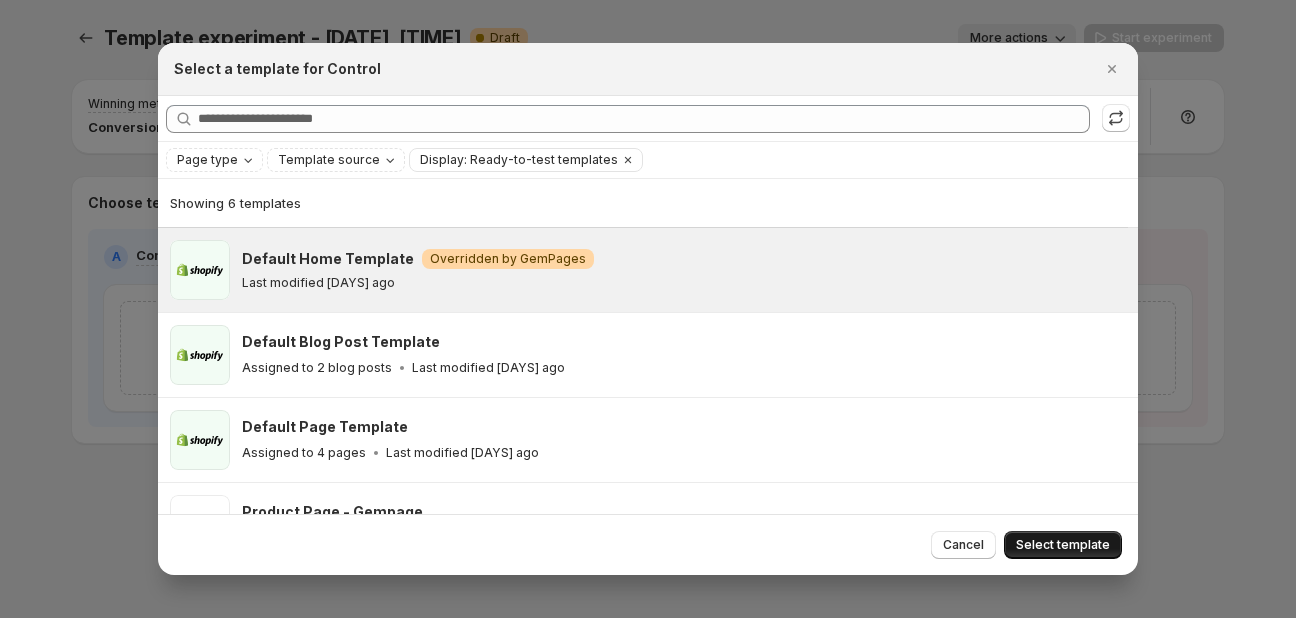 click on "Select template" at bounding box center (1063, 545) 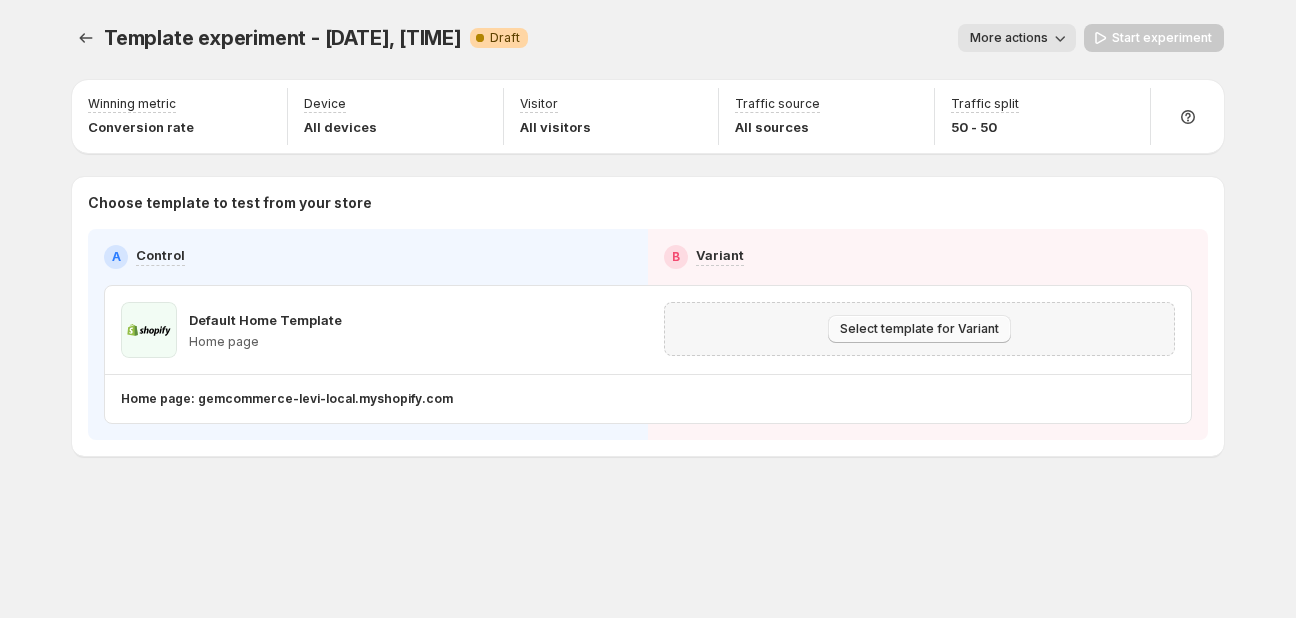 click on "Select template for Variant" at bounding box center (919, 329) 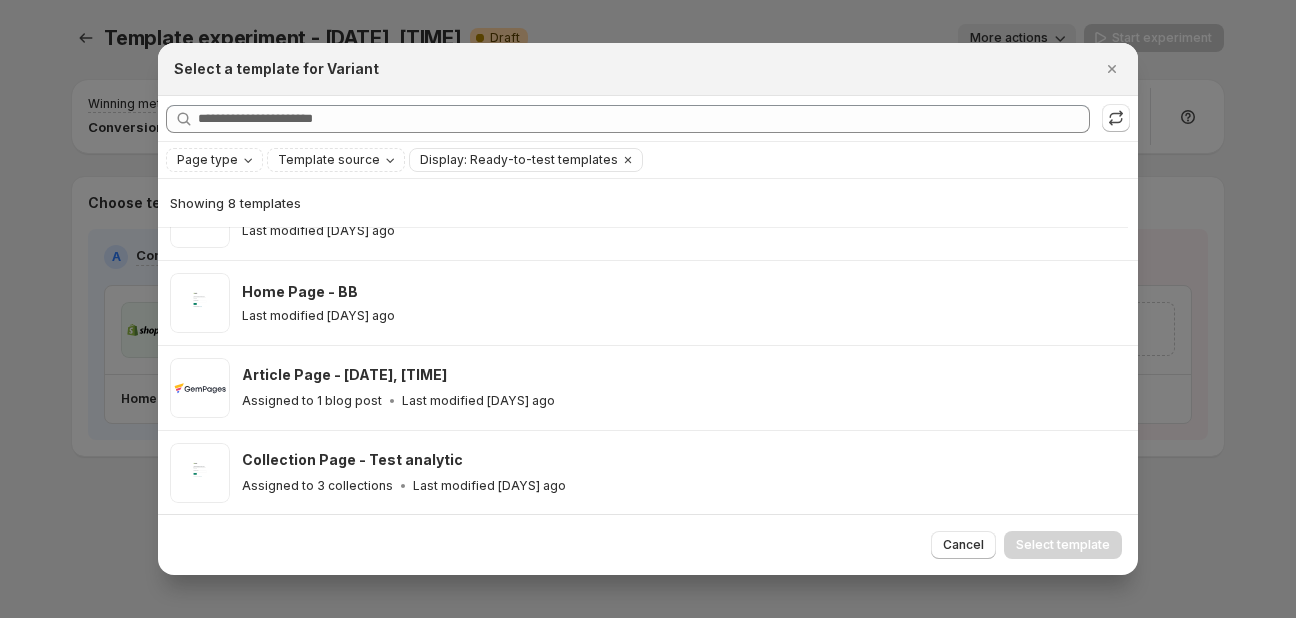 scroll, scrollTop: 356, scrollLeft: 0, axis: vertical 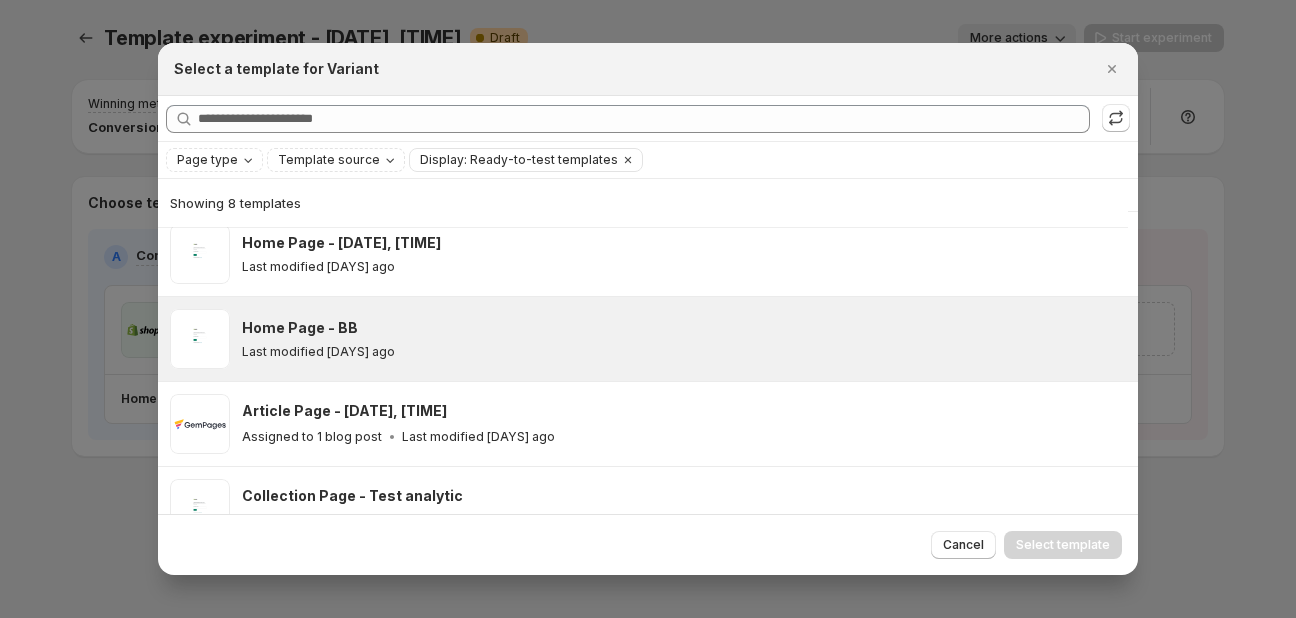click on "Home Page - BB Last modified [DAYS] ago" at bounding box center [681, 339] 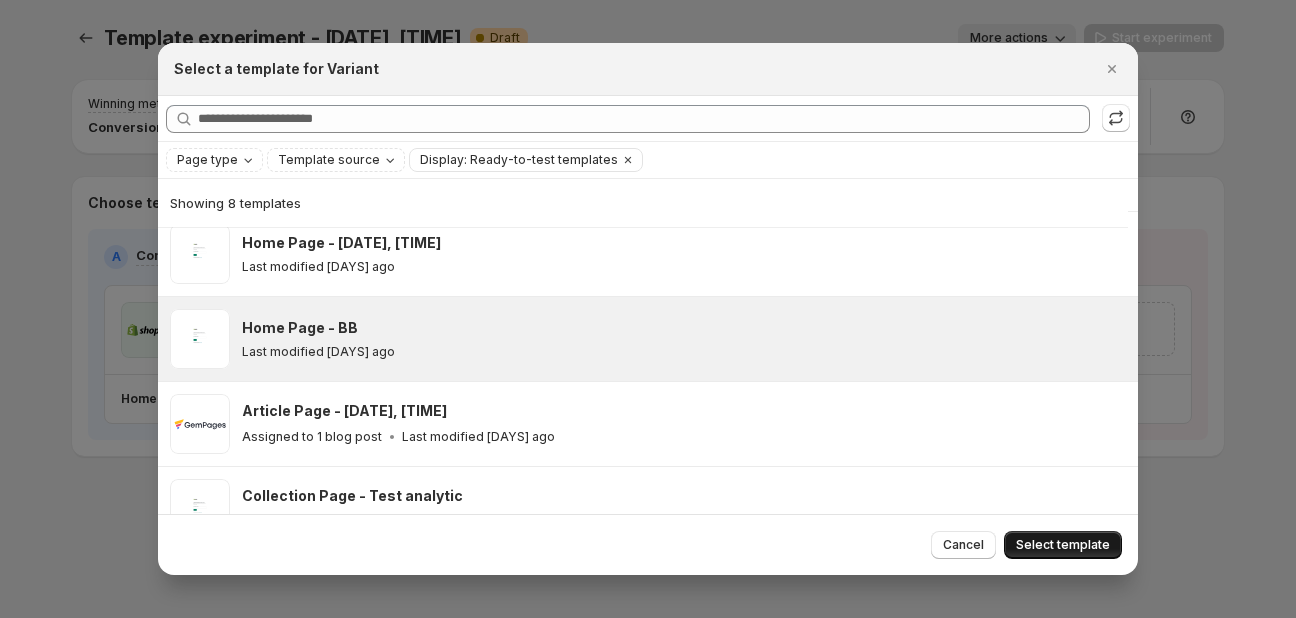 click on "Select template" at bounding box center [1063, 545] 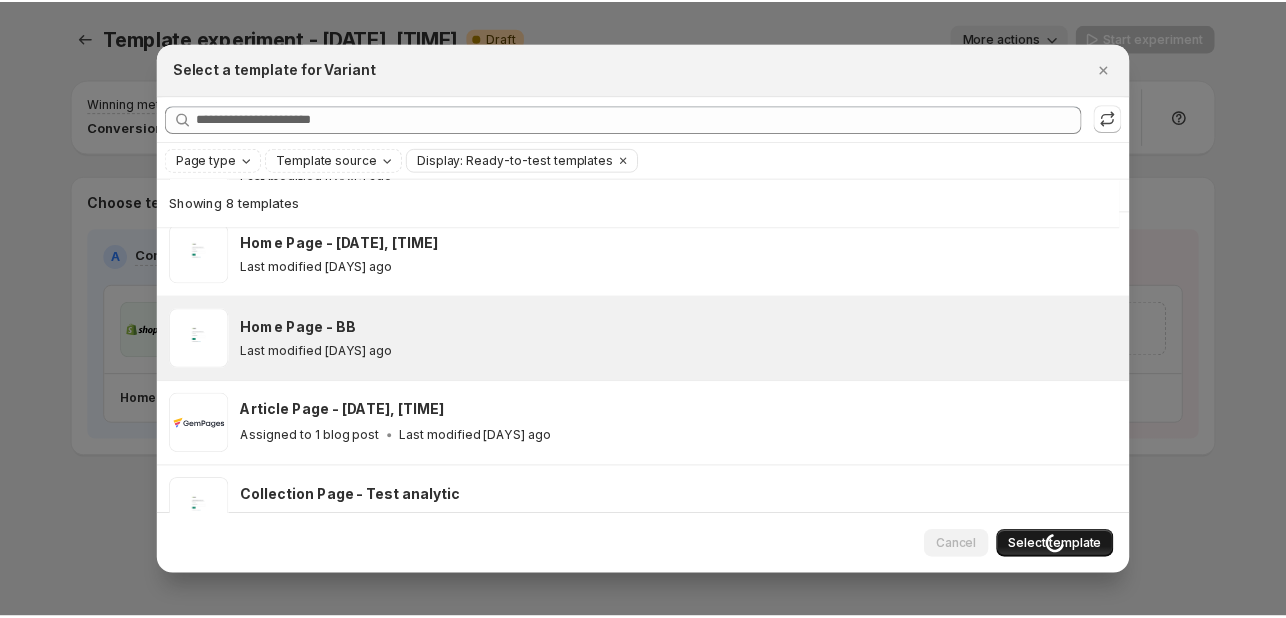 scroll, scrollTop: 101, scrollLeft: 0, axis: vertical 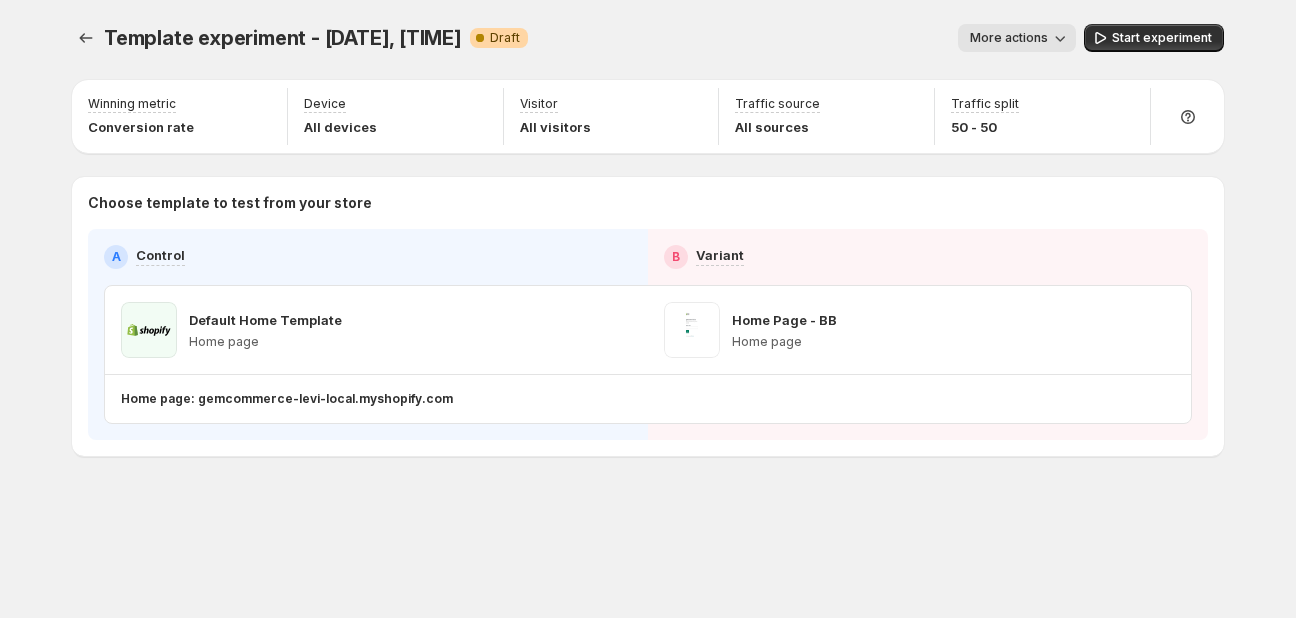 click on "Template experiment - [DATE], [TIME]. This page is ready Template experiment - [DATE], [TIME] Warning Complete Draft More actions More actions More actions Start experiment" at bounding box center [648, 38] 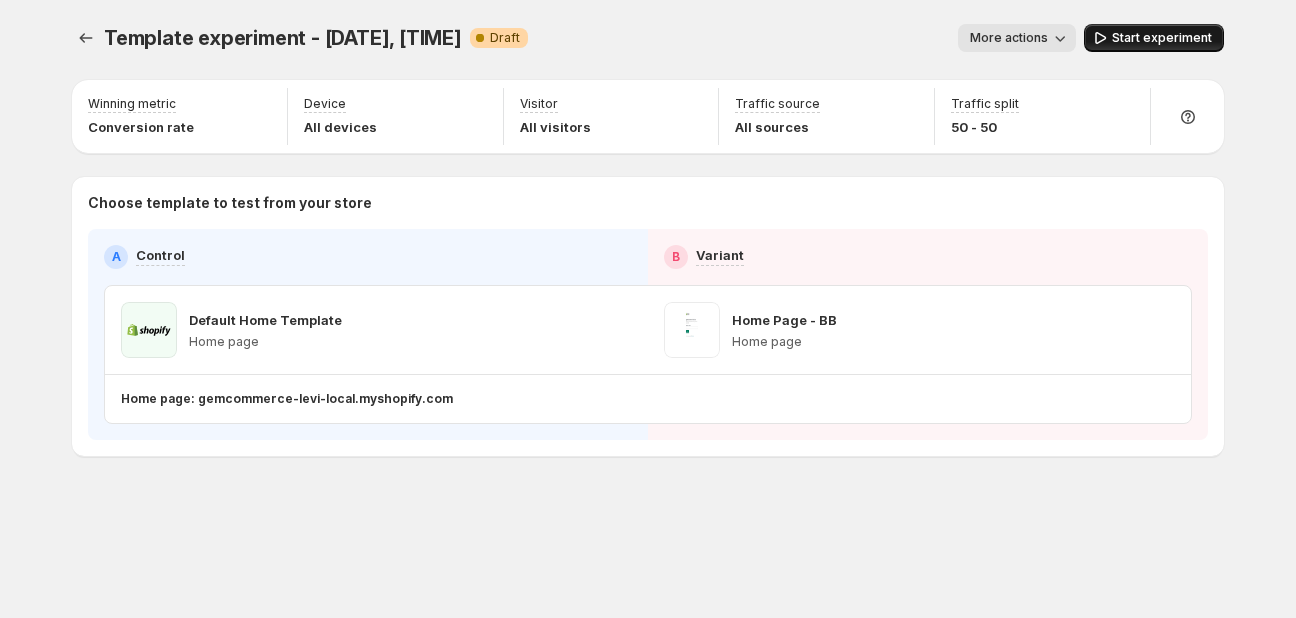 click on "Start experiment" at bounding box center [1162, 38] 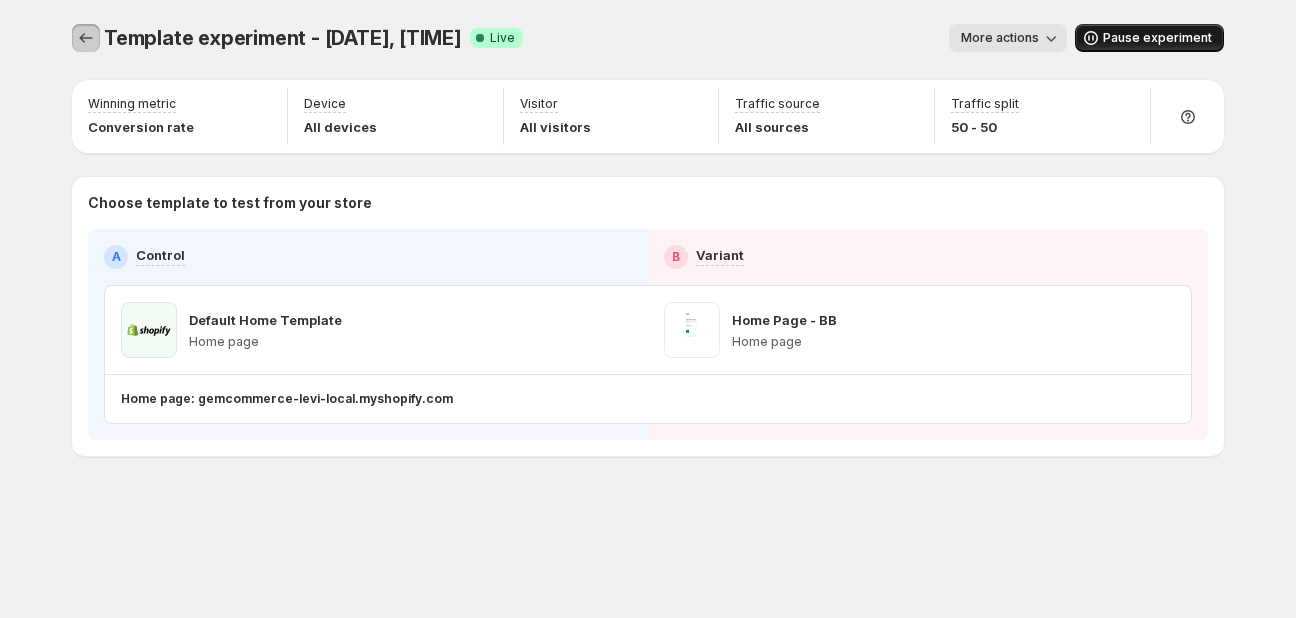 click 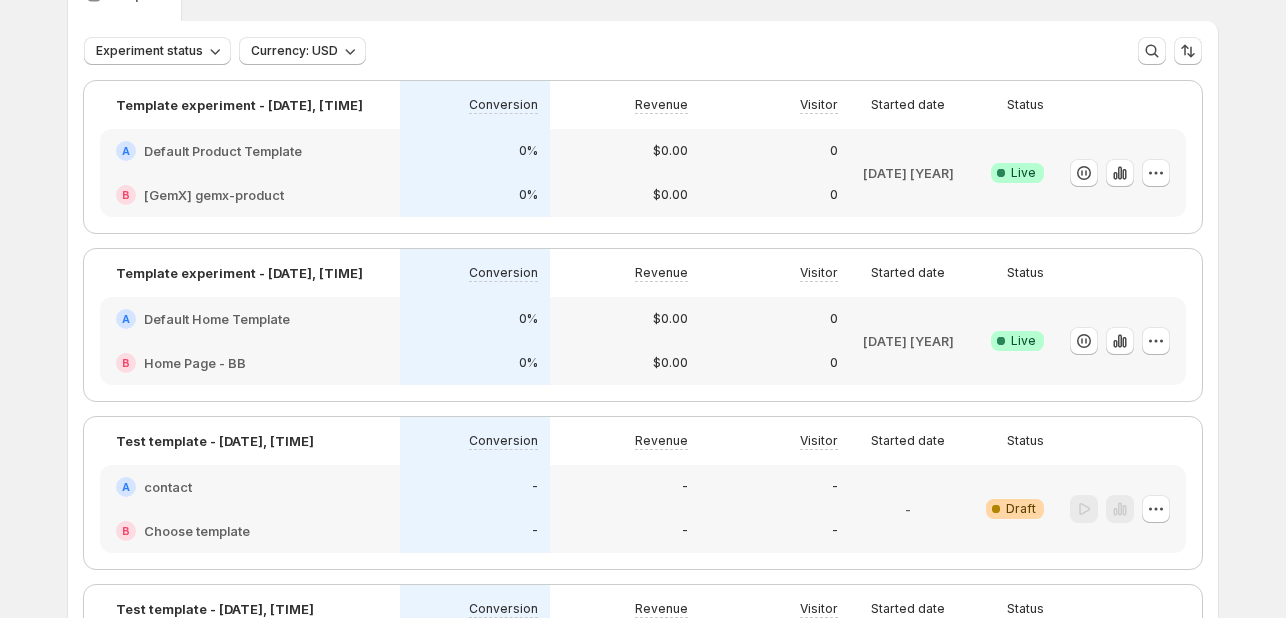 scroll, scrollTop: 92, scrollLeft: 0, axis: vertical 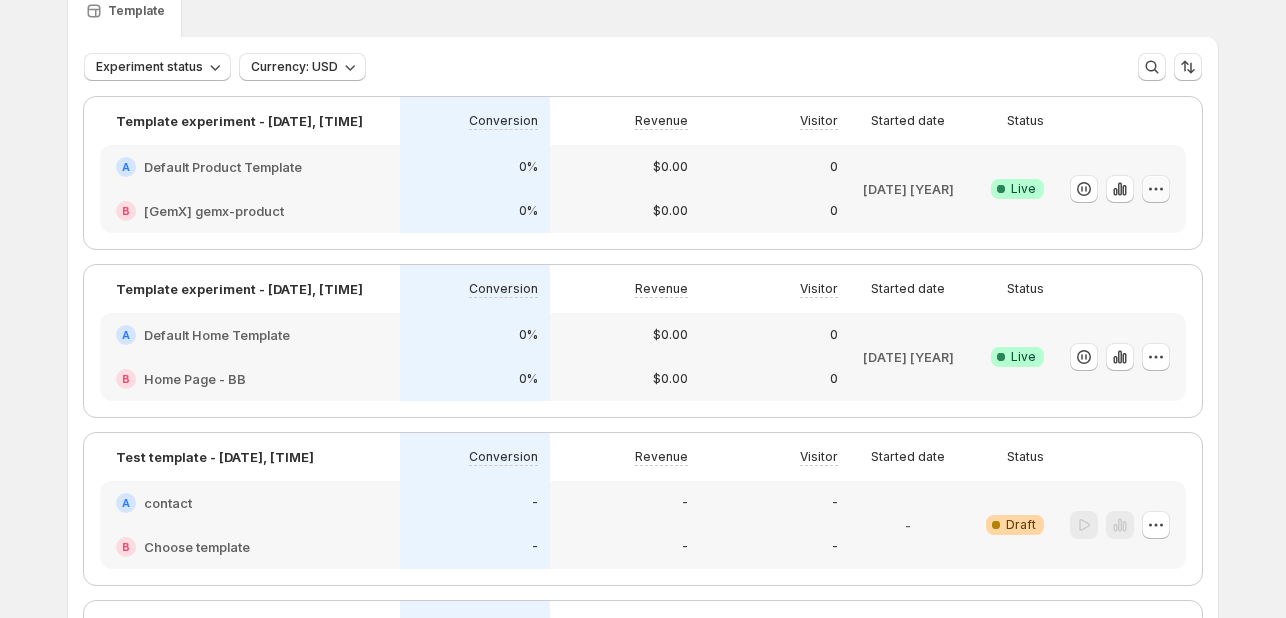 click 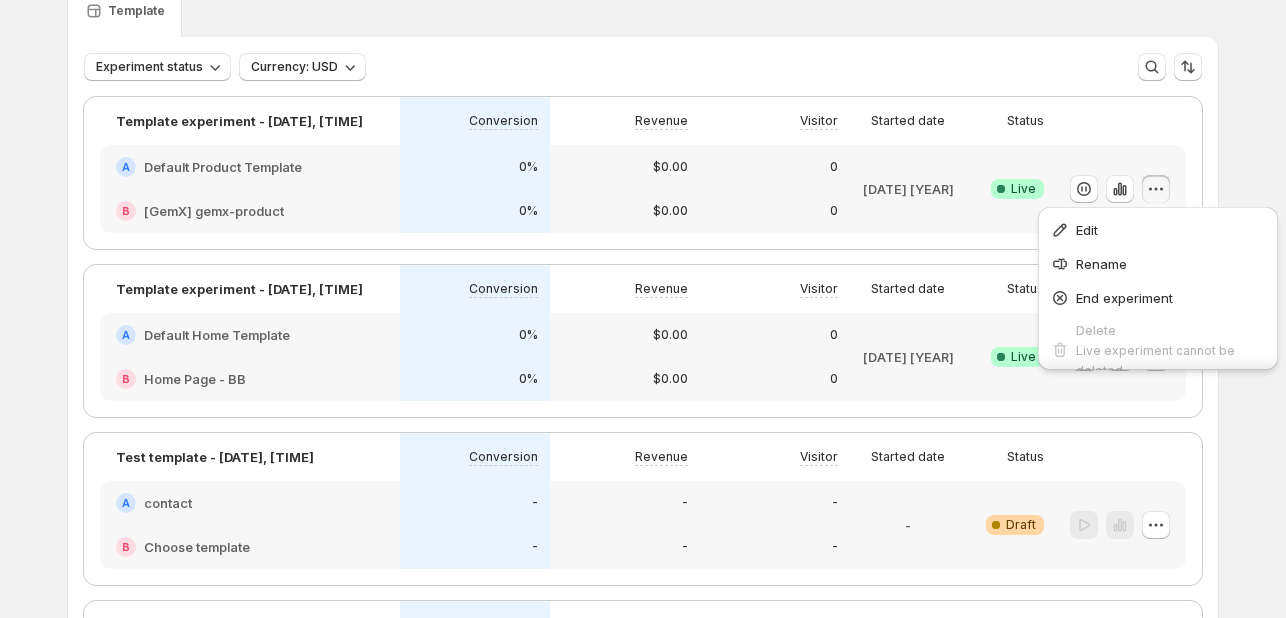 click on "Experiments. This page is ready Experiments Create new experiment Template Experiment status Currency: USD More views More views Create new view Template experiment - [DATE], [TIME] Conversion Revenue Visitor Started date Status A Default Product Template B [GemX] gemx-product 0% 0% $0.00 $0.00 0 0 [DATE] Success Complete Live Template experiment - [DATE], [TIME] Conversion Revenue Visitor Started date Status A Default Home Template B Home Page - BB 0% 0% $0.00 $0.00 0 0 [DATE] Success Complete Live Test template - [DATE], [TIME] Conversion Revenue Visitor Started date Status A contact B Choose template - - - - - - - Warning Complete Draft Test template - [DATE], [TIME] Conversion Revenue Visitor Started date Status A gp-template-[NUMBER] B Choose template - - - - - - - Warning Complete Draft Test template - [DATE], [TIME] Conversion Revenue Visitor Started date Status A gp-template-[NUMBER] B Choose template - - - - - - - Warning Complete Draft Test template - [DATE], [TIME] Conversion Revenue" at bounding box center (643, 1149) 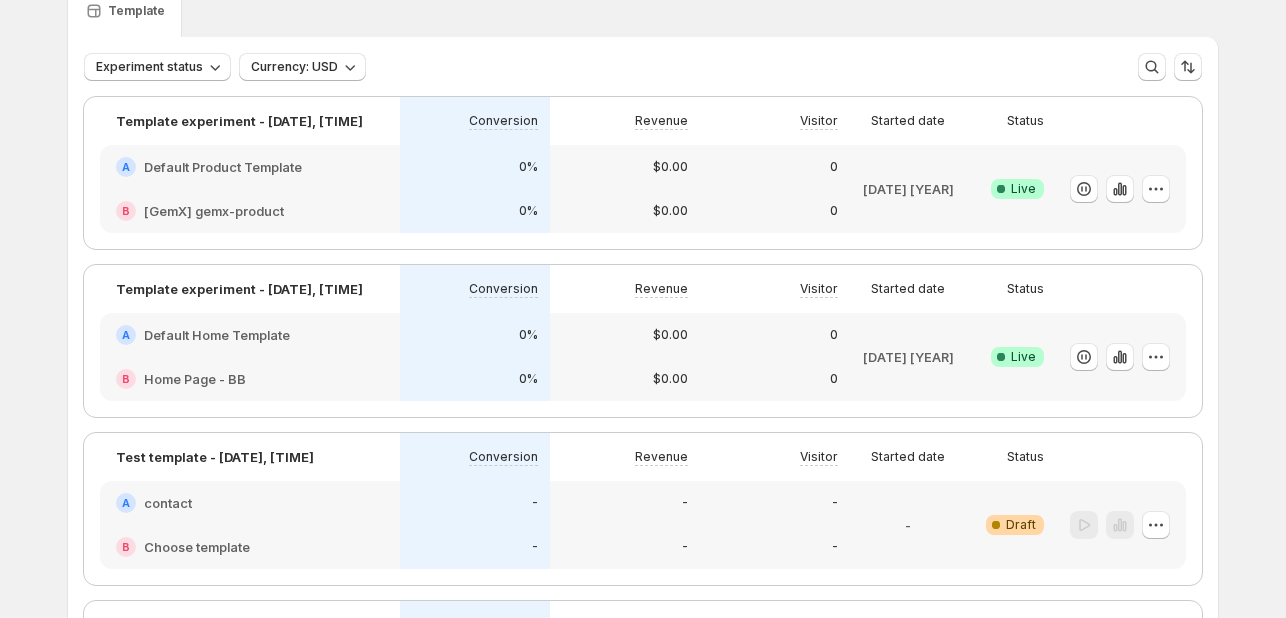 click on "$0.00" at bounding box center (625, 167) 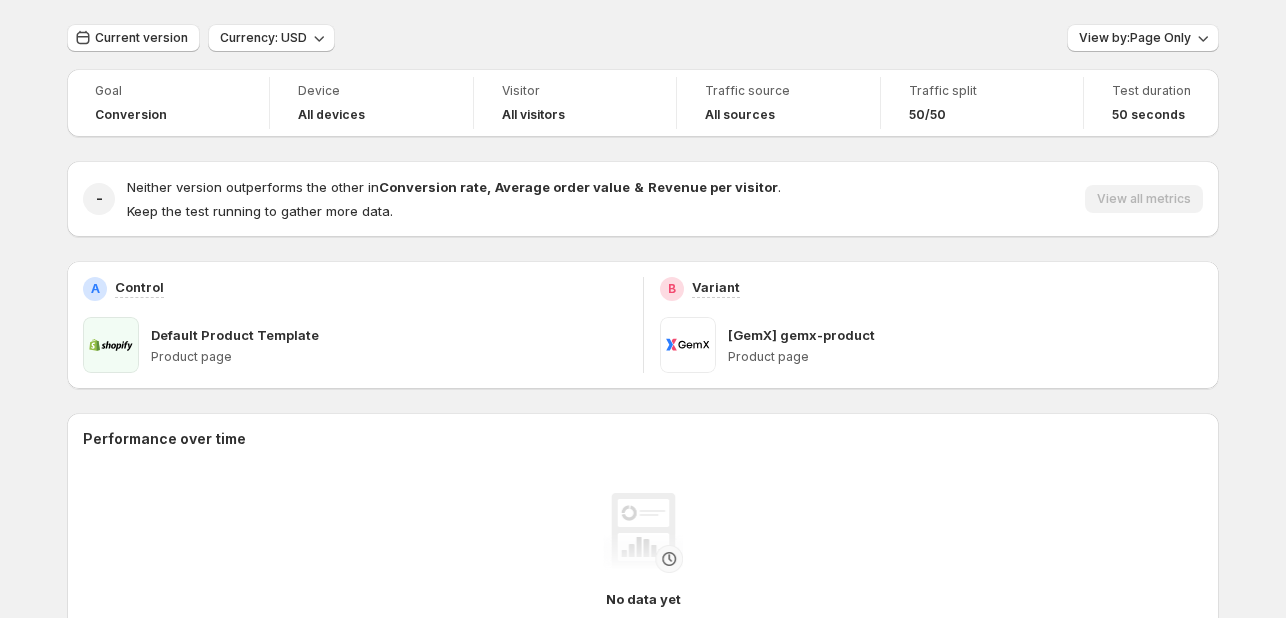 scroll, scrollTop: 0, scrollLeft: 0, axis: both 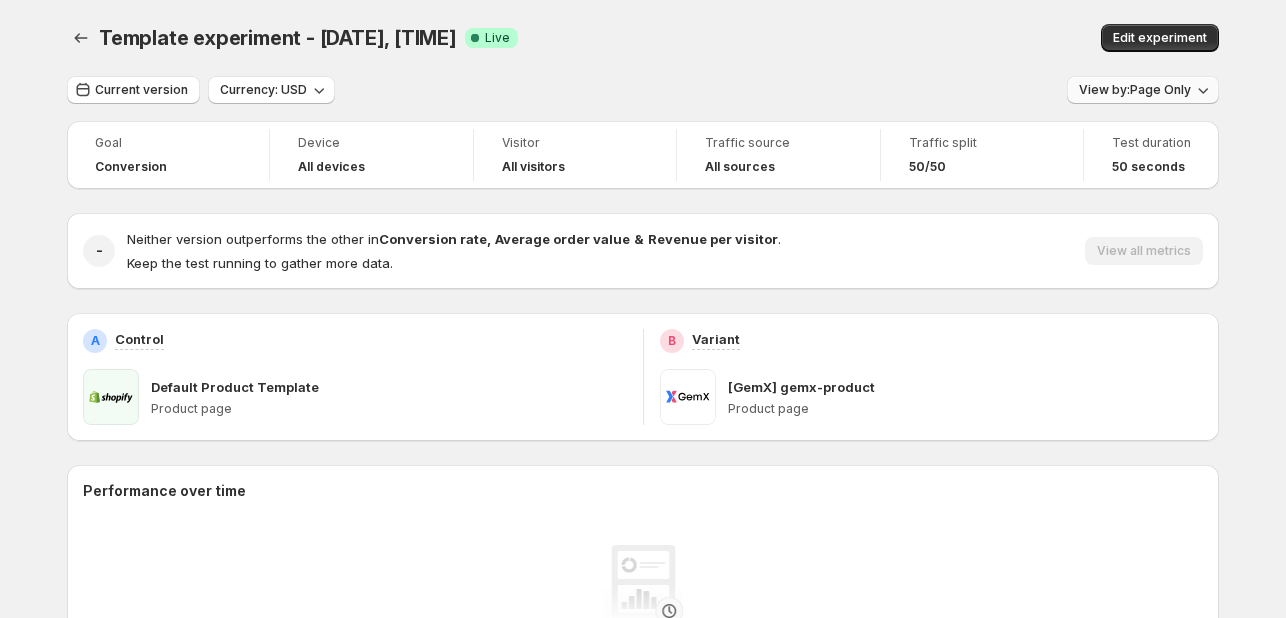 click on "View by:  Page Only" at bounding box center [1135, 90] 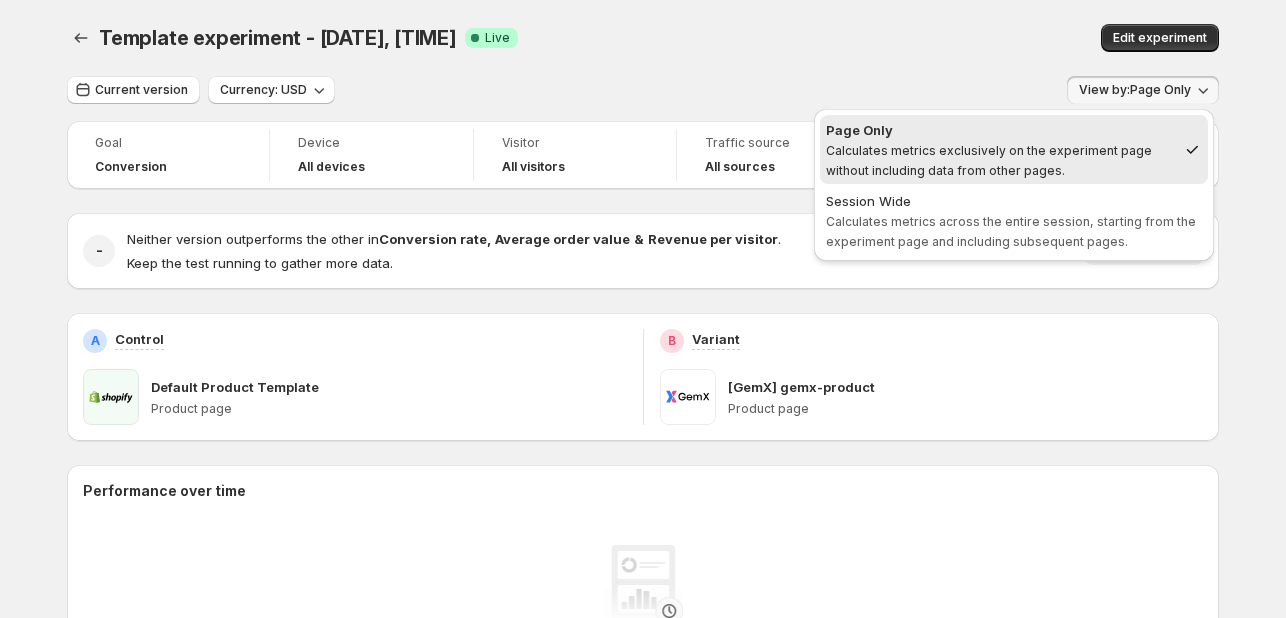 click on "Template experiment - [DATE], [TIME]. This page is ready Template experiment - [DATE], [TIME] Success Complete Live Edit experiment" at bounding box center (643, 38) 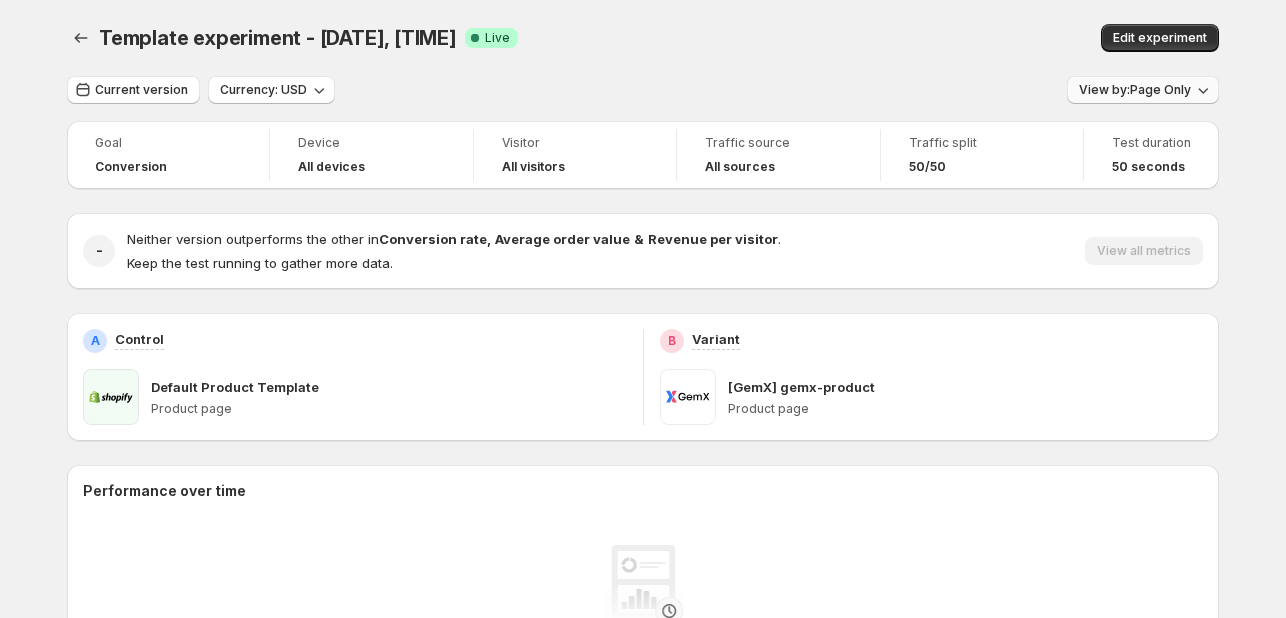 click on "View by:  Page Only" at bounding box center (1143, 90) 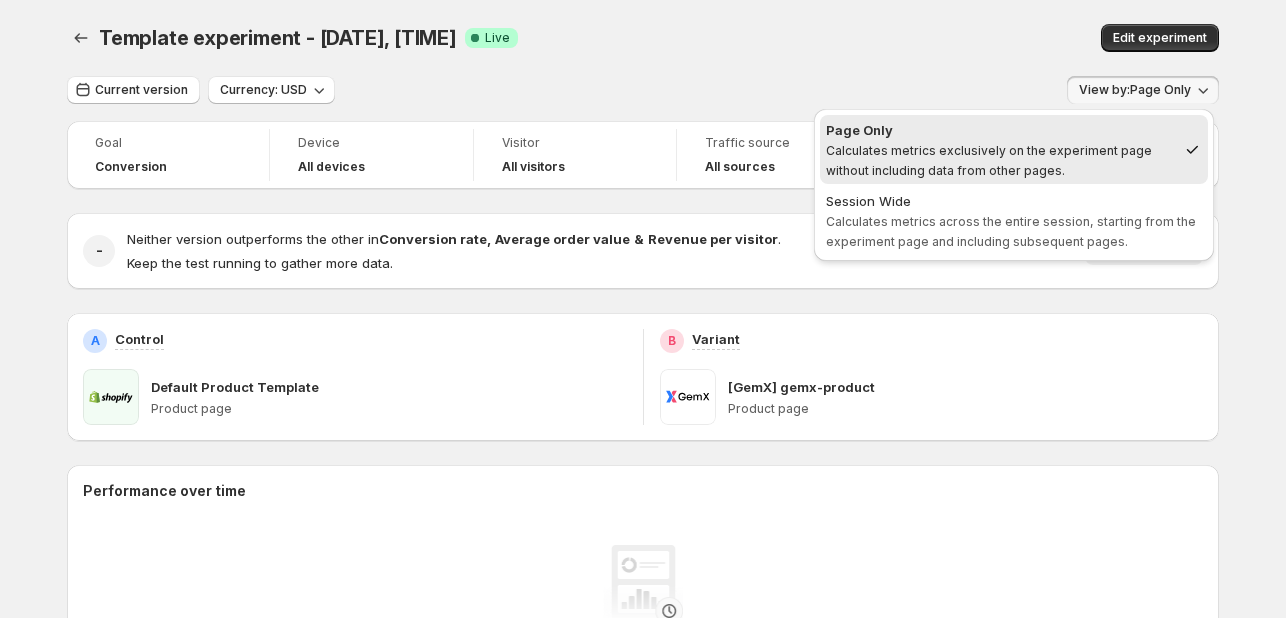 click on "Template experiment - [DATE], [TIME]. This page is ready Template experiment - [DATE], [TIME] Success Complete Live Edit experiment" at bounding box center (643, 38) 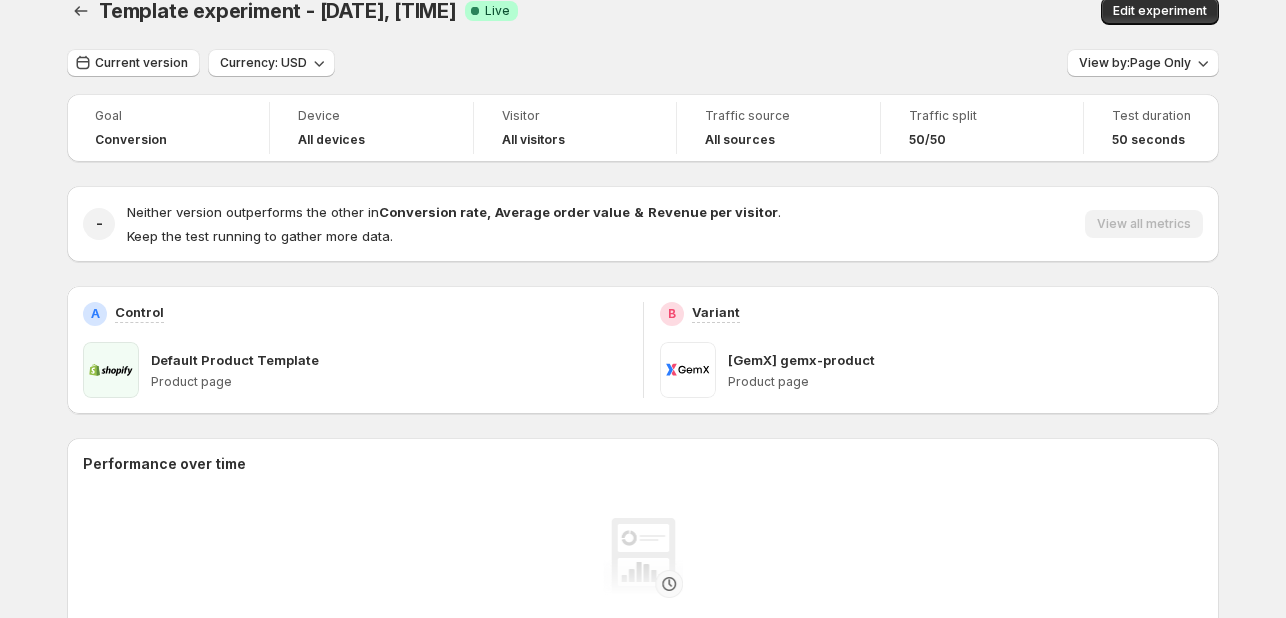 scroll, scrollTop: 0, scrollLeft: 0, axis: both 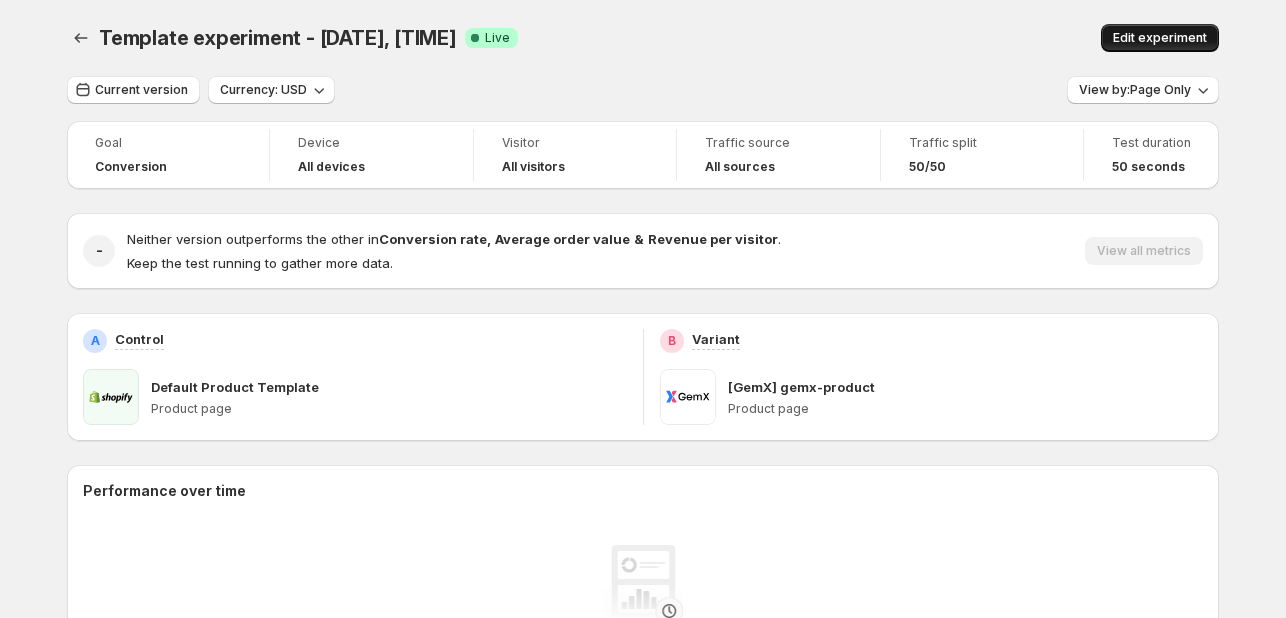 click on "Edit experiment" at bounding box center (1160, 38) 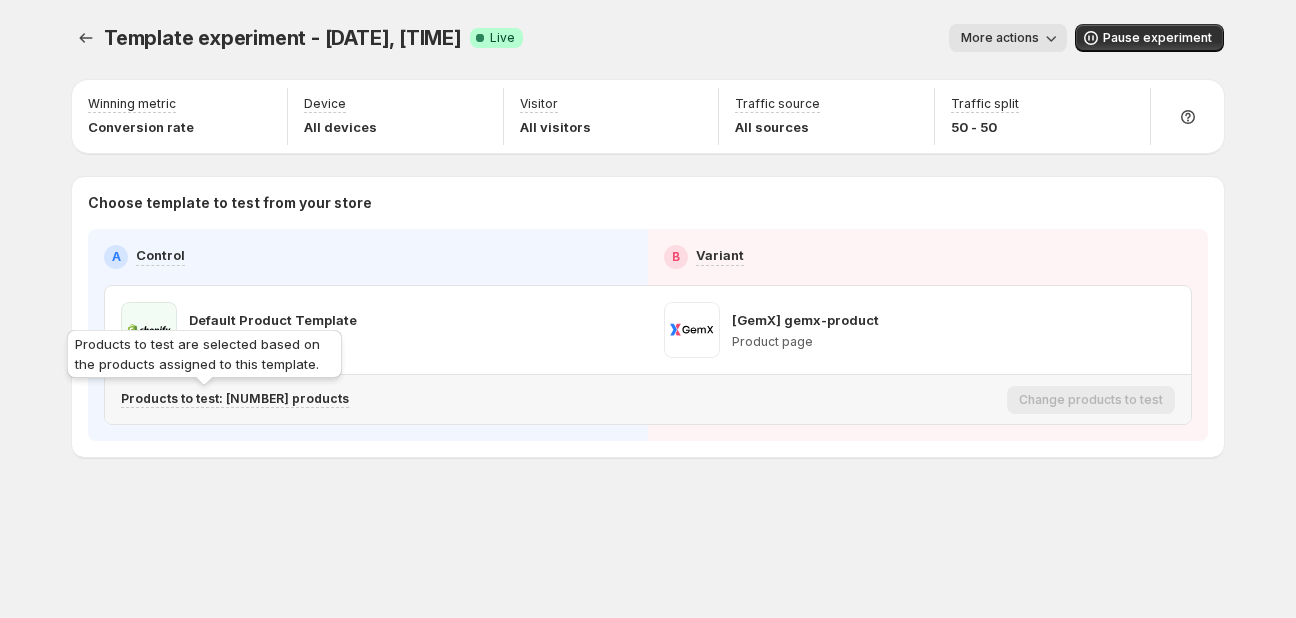click on "Products to test: [NUMBER] products" at bounding box center [235, 399] 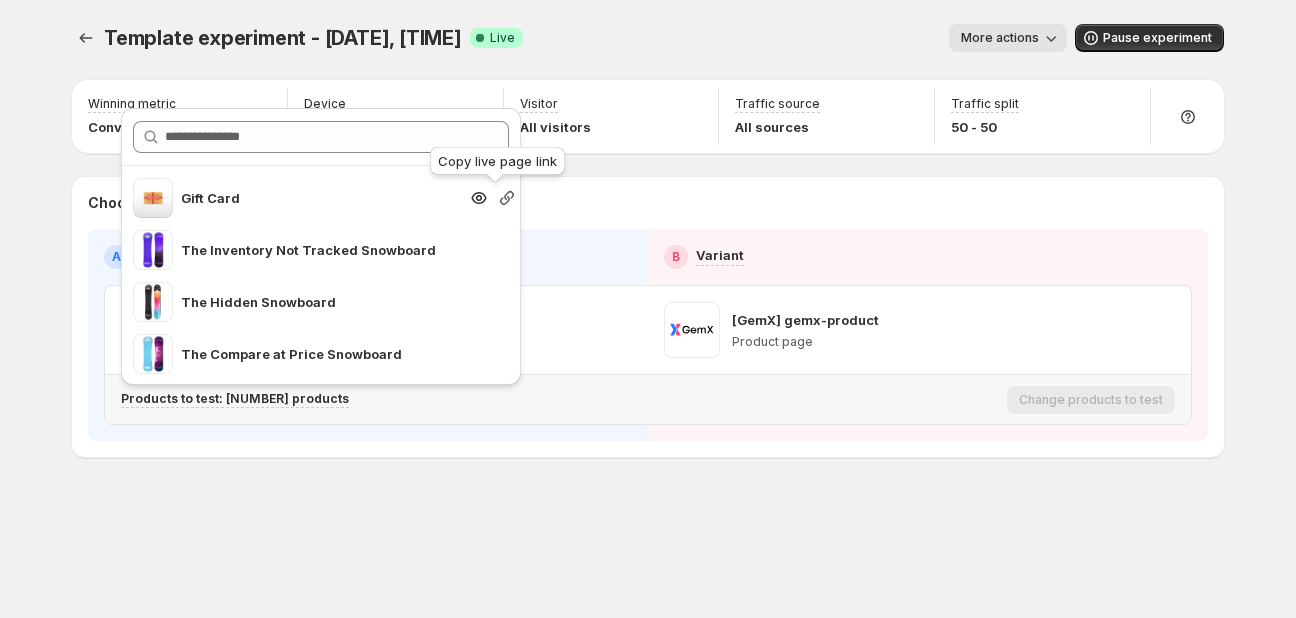 click 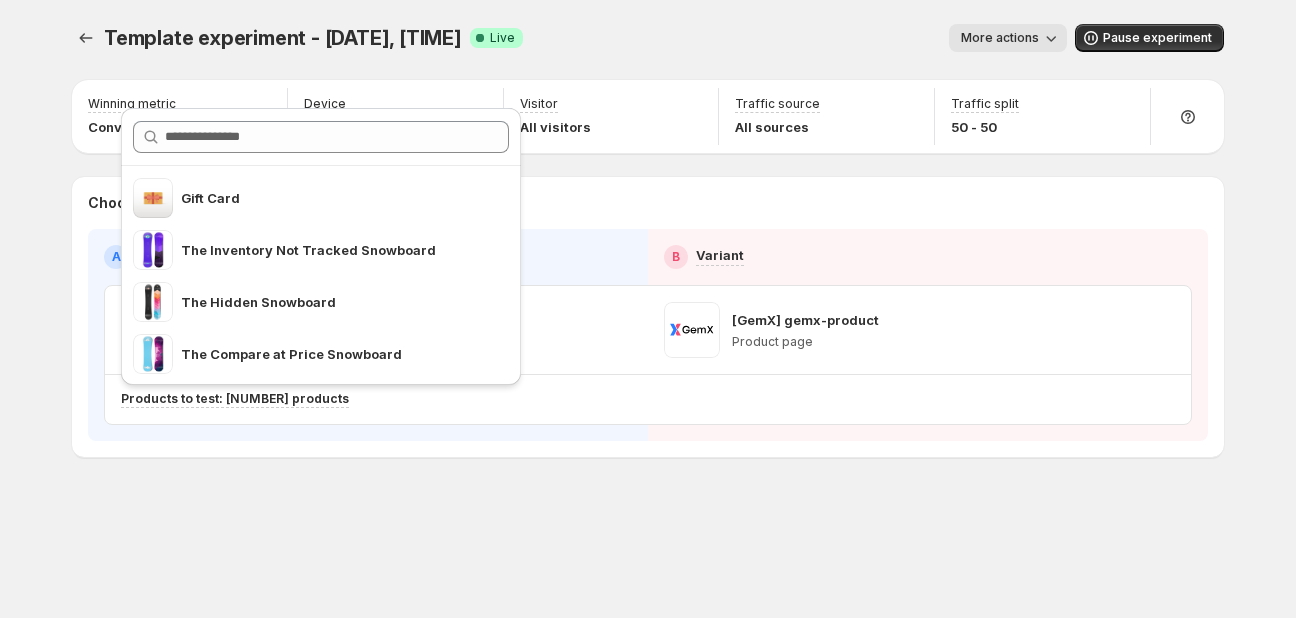 click on "Test template - [DATE], [TIME]. This page is ready Test template - [DATE], [TIME] Success Complete Live More actions More actions More actions Pause experiment Winning metric Conversion rate Device All devices Visitor All visitors Traffic source All sources Traffic split 50 - 50 Choose template to test from your store A Control B Variant Default Product Template Product page [GemX] gemx-product Product page Products to test: [NUMBER] products Setup Guide Choose template to test Setup test version Setup traffic split Set winning metric Set up device, visitor & traffic source Choose products to test Start experiment Home Experiments Plans Dev mode Gift Card The Inventory Not Tracked Snowboard The Hidden Snowboard The Compare at Price Snowboard The Out of Stock Snowboard The Collection Snowboard: Hydrogen The Minimal Snowboard The Videographer Snowboard The Draft Snowboard The Archived Snowboard The Complete Snowboard Selling Plans Ski Wax The Multi-location Snowboard The Multi-managed Snowboard" at bounding box center [648, 309] 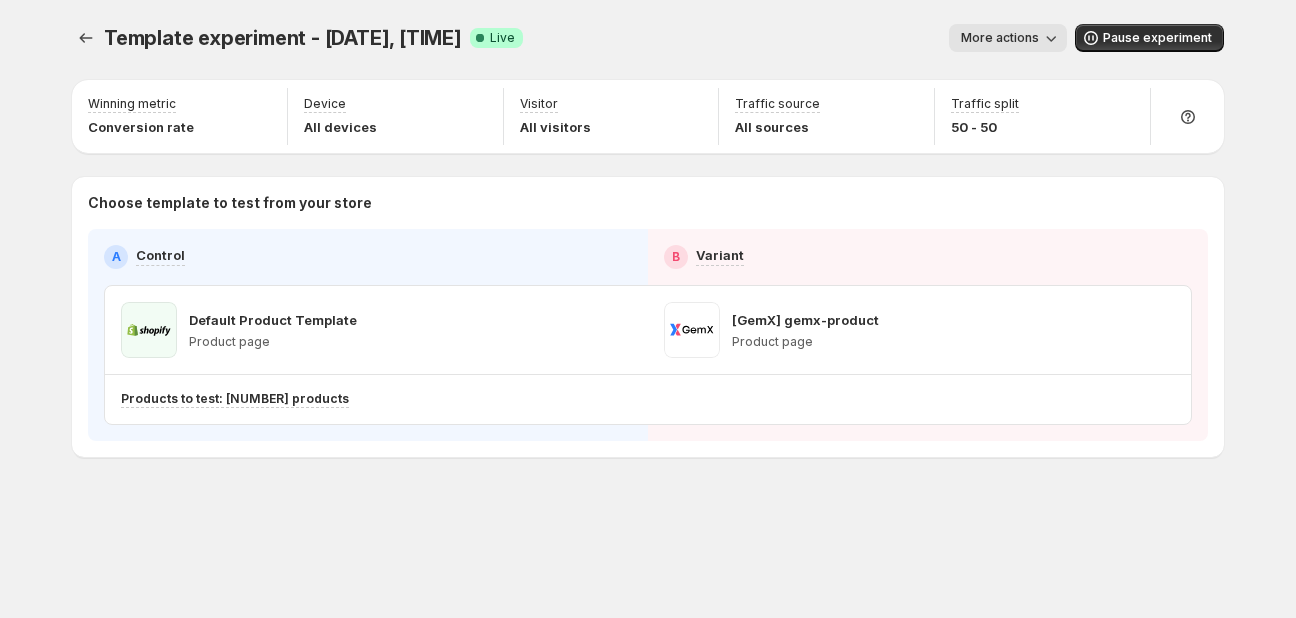 click on "More actions" at bounding box center [1000, 38] 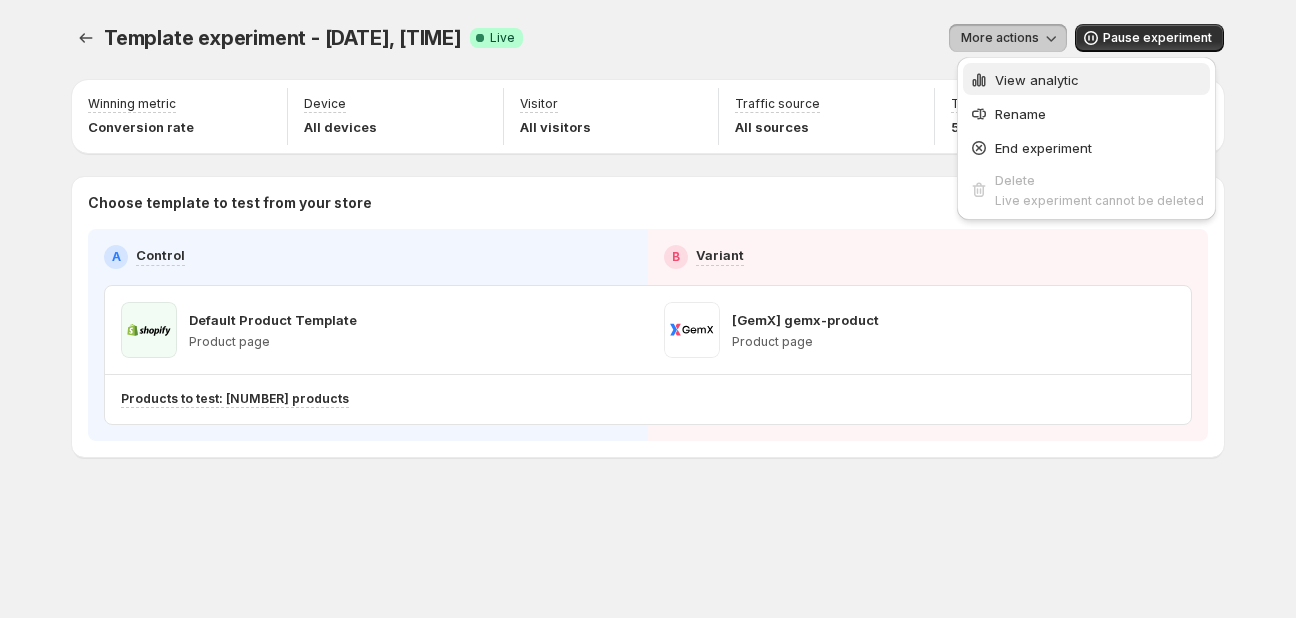 click on "View analytic" at bounding box center (1037, 80) 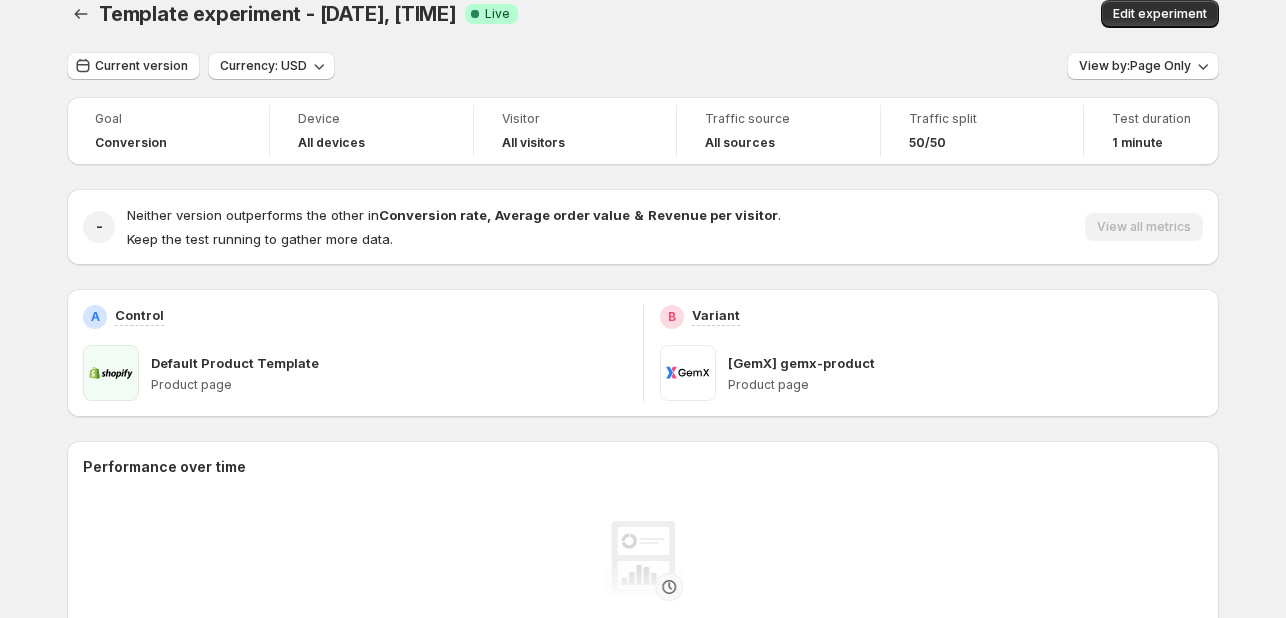 scroll, scrollTop: 0, scrollLeft: 0, axis: both 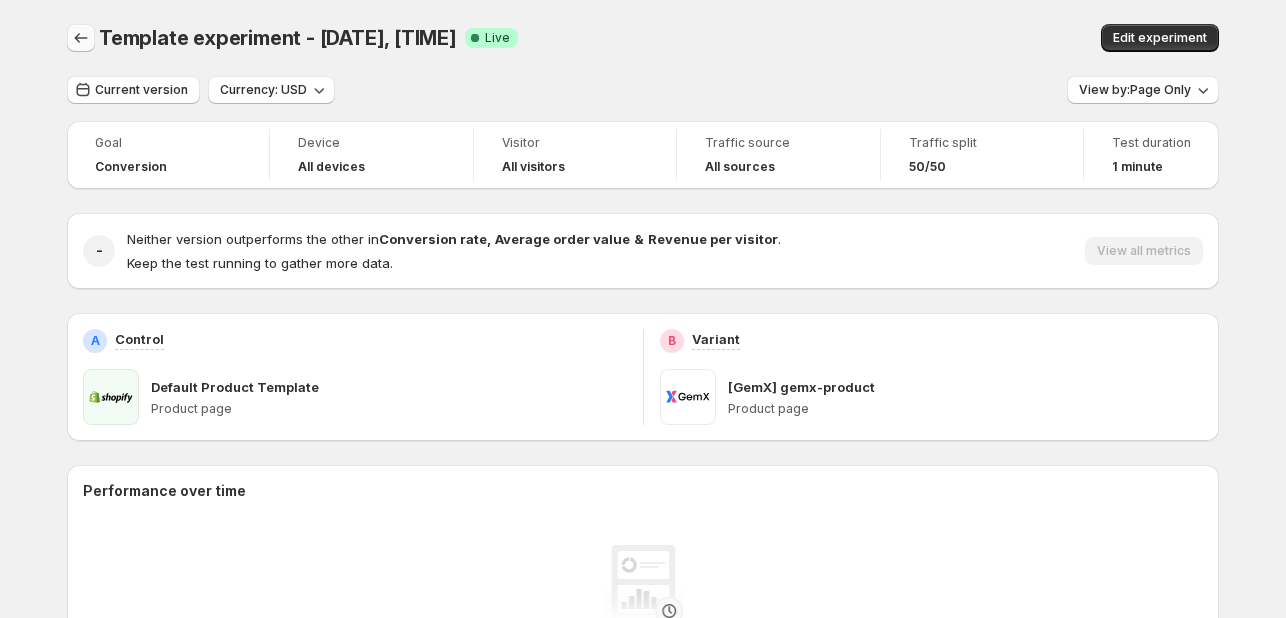 click at bounding box center [81, 38] 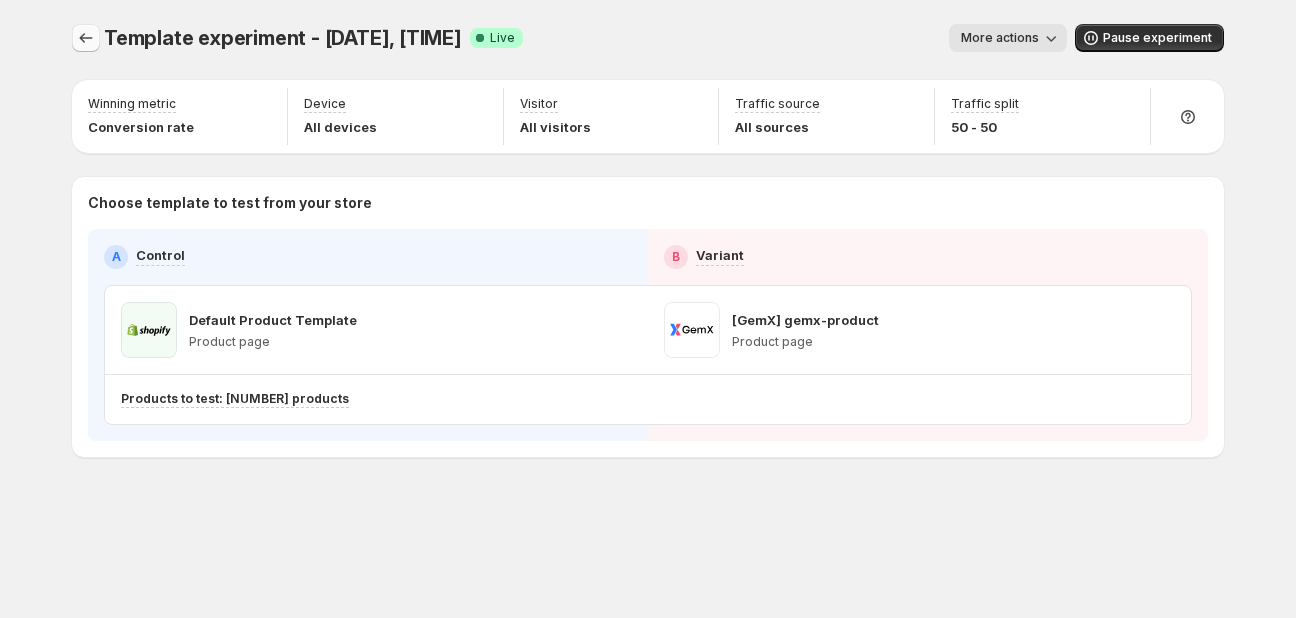 click 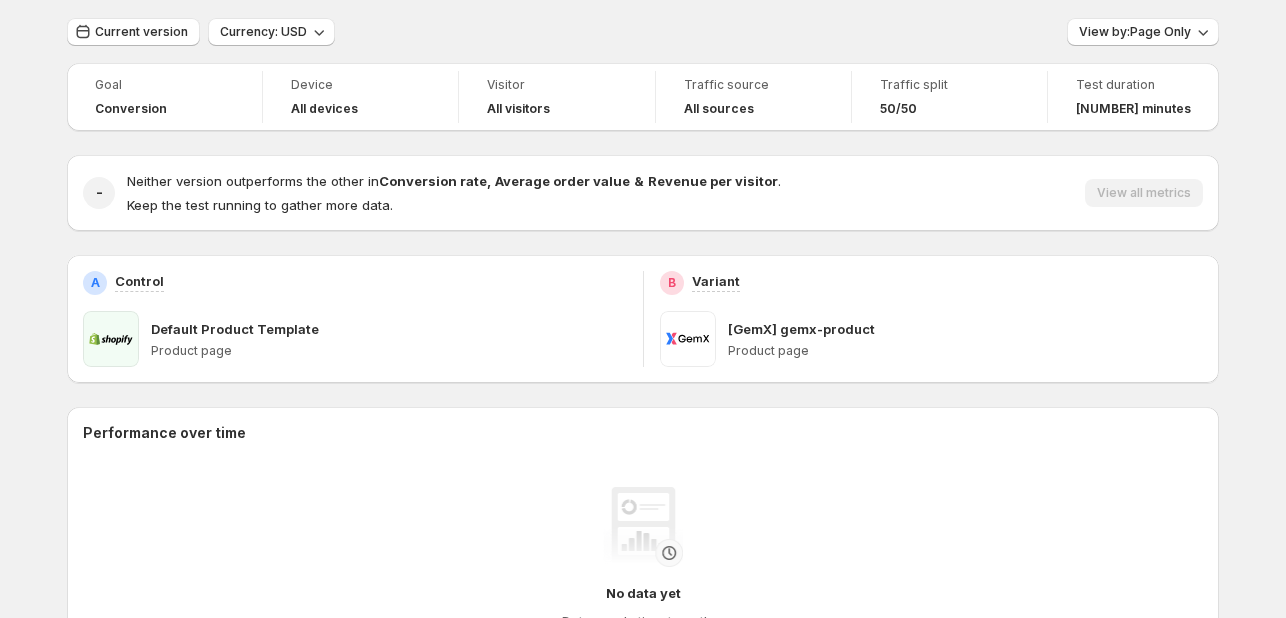 scroll, scrollTop: 0, scrollLeft: 0, axis: both 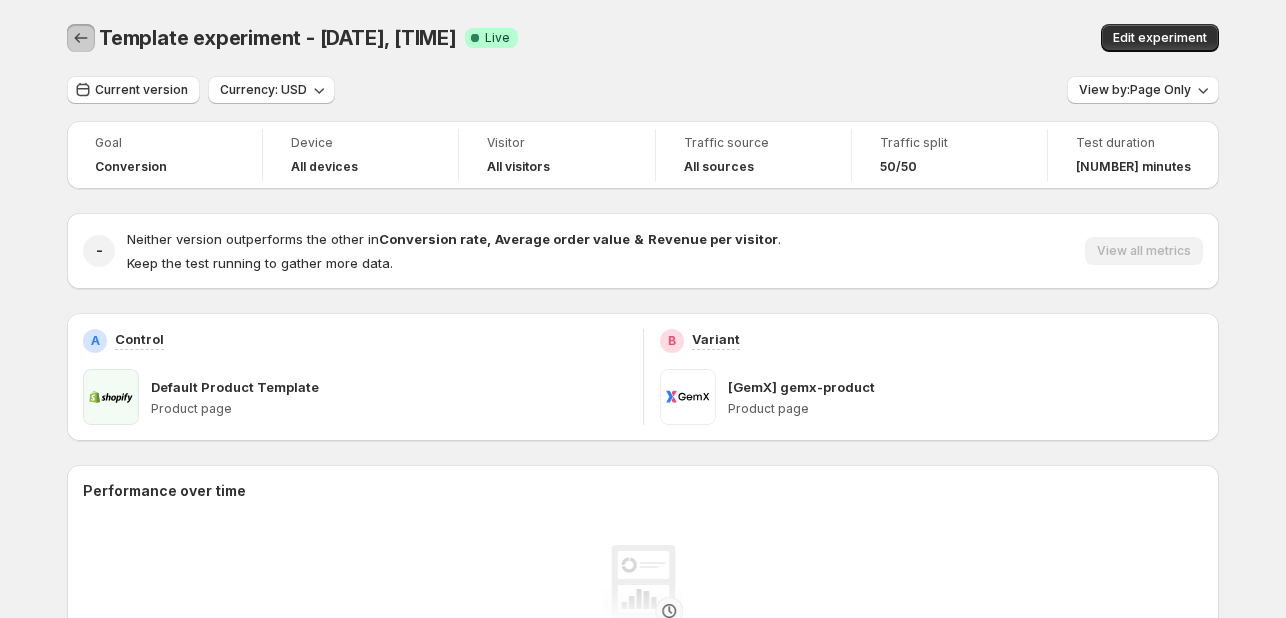click 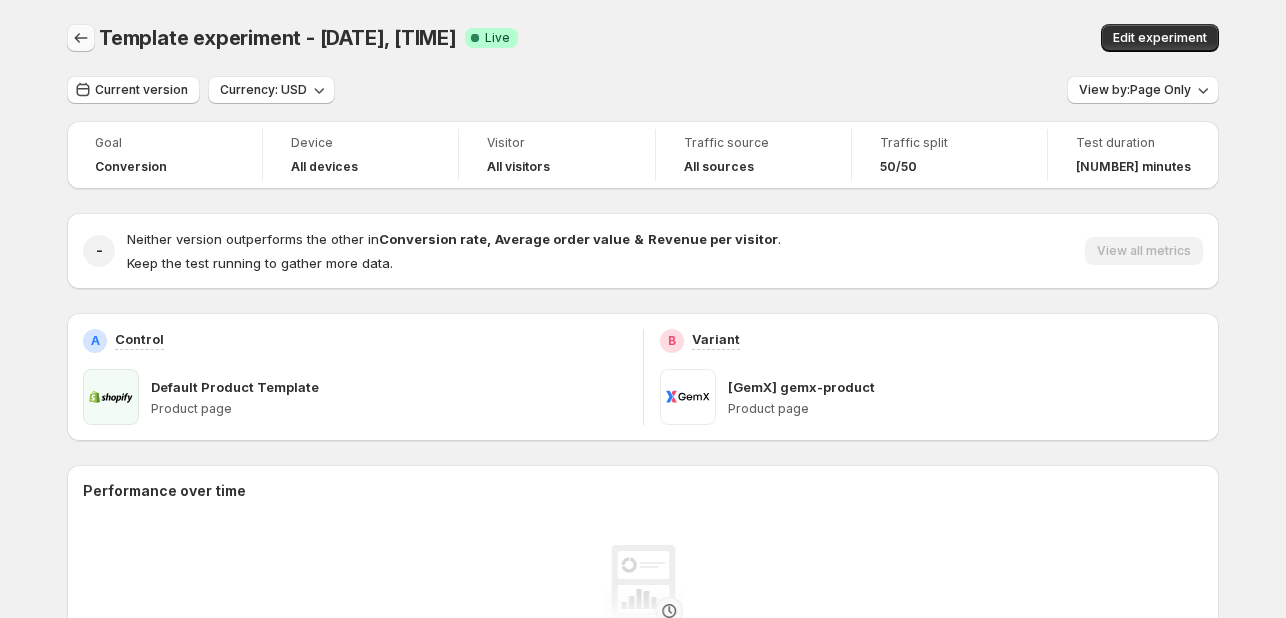 scroll, scrollTop: 92, scrollLeft: 0, axis: vertical 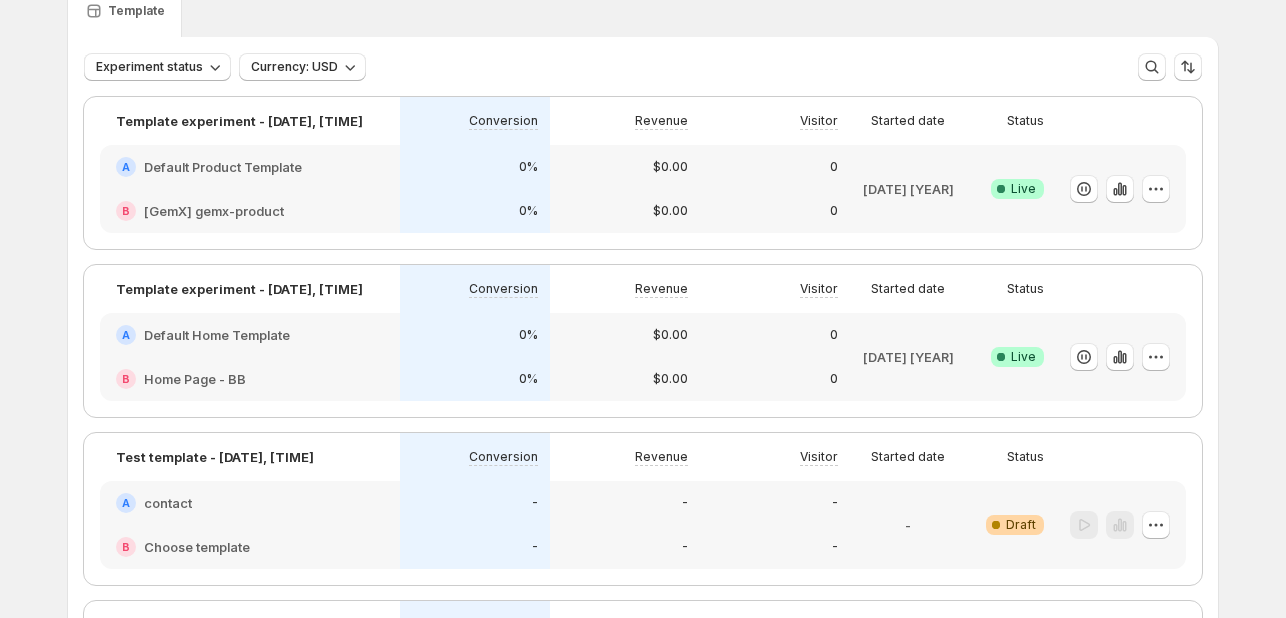 click on "0" at bounding box center (775, 335) 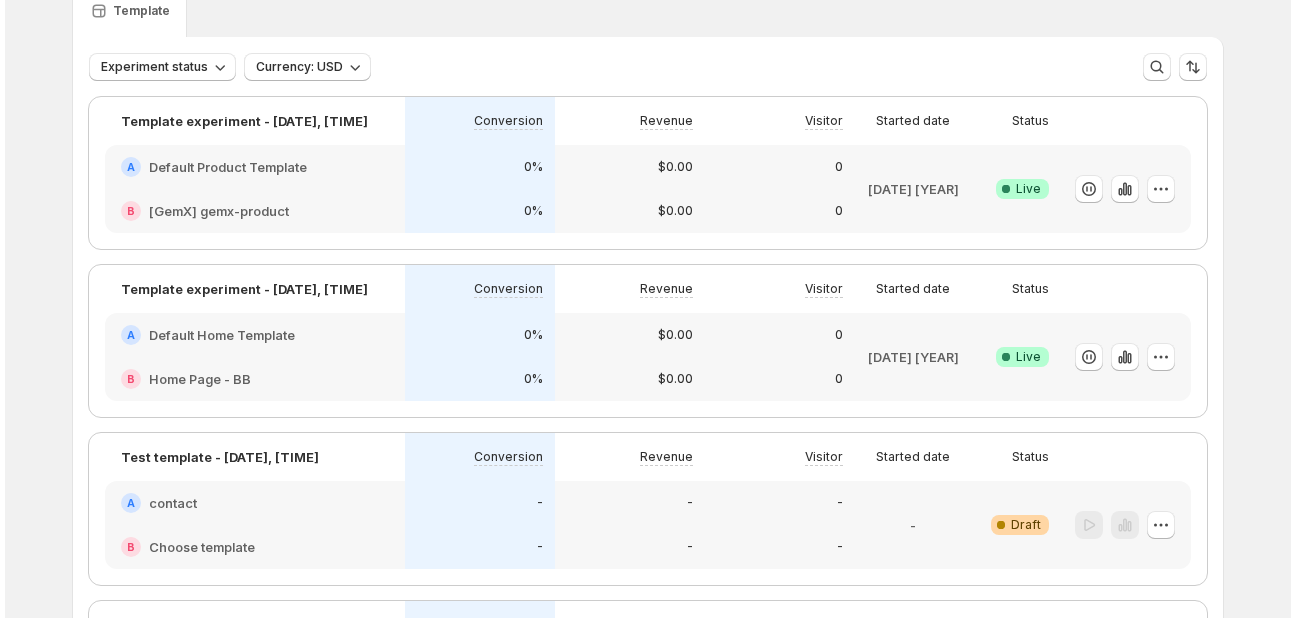 scroll, scrollTop: 0, scrollLeft: 0, axis: both 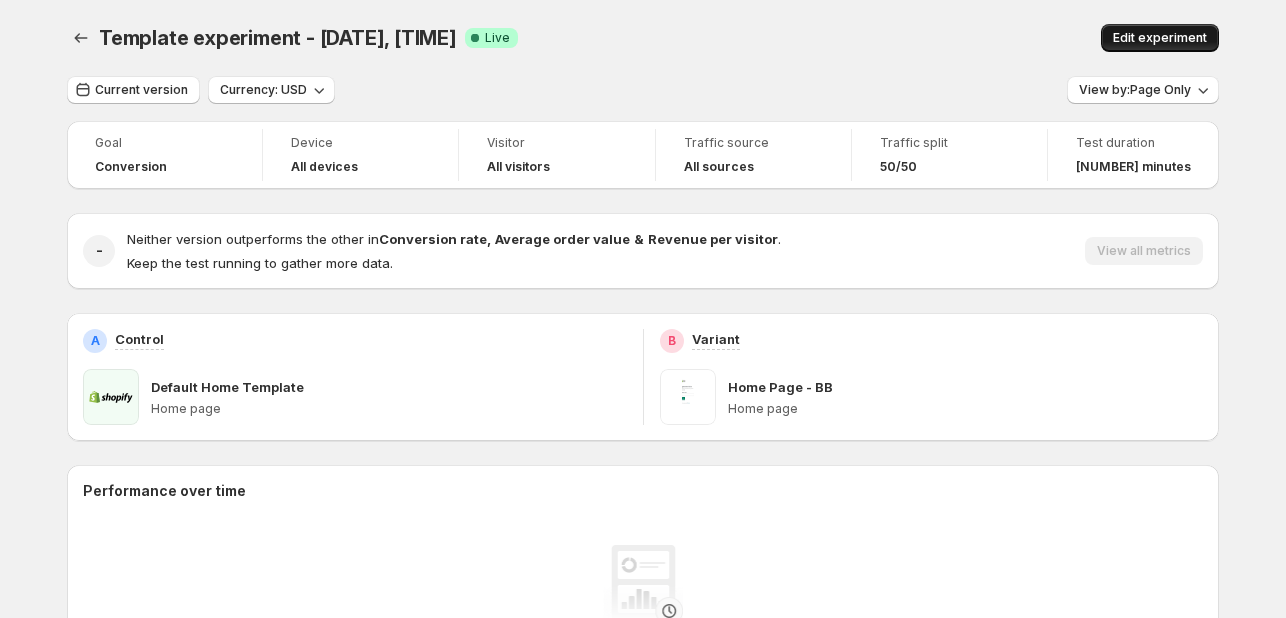 click on "Edit experiment" at bounding box center [1160, 38] 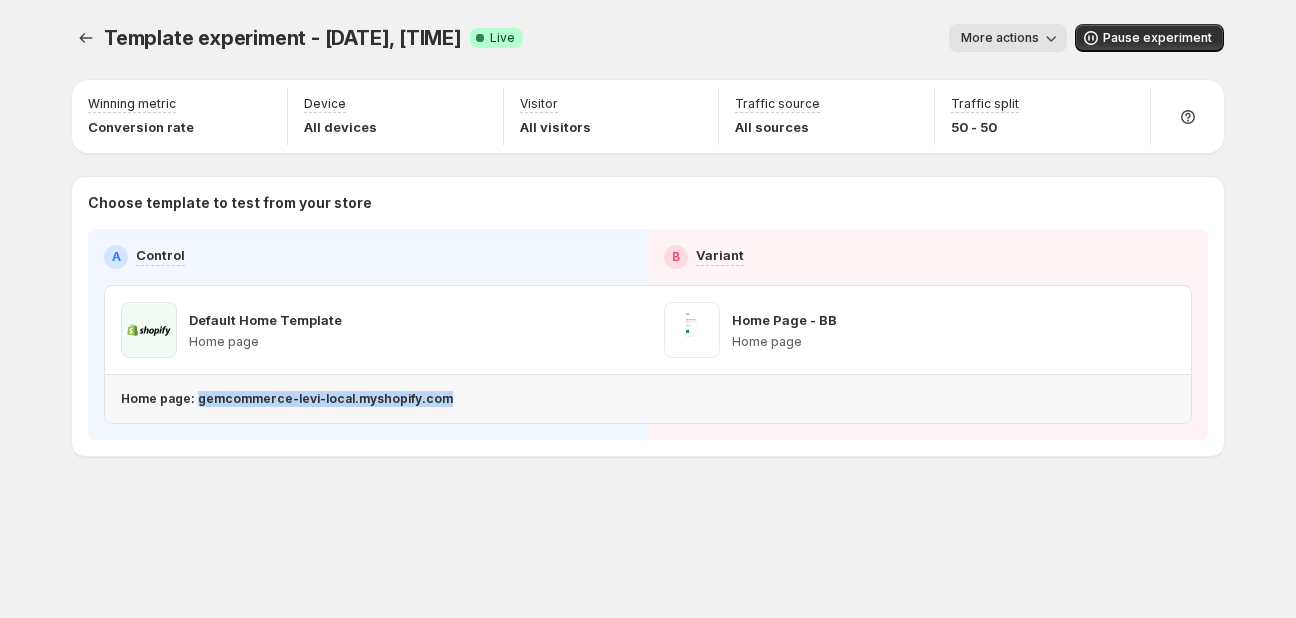 drag, startPoint x: 466, startPoint y: 399, endPoint x: 195, endPoint y: 401, distance: 271.0074 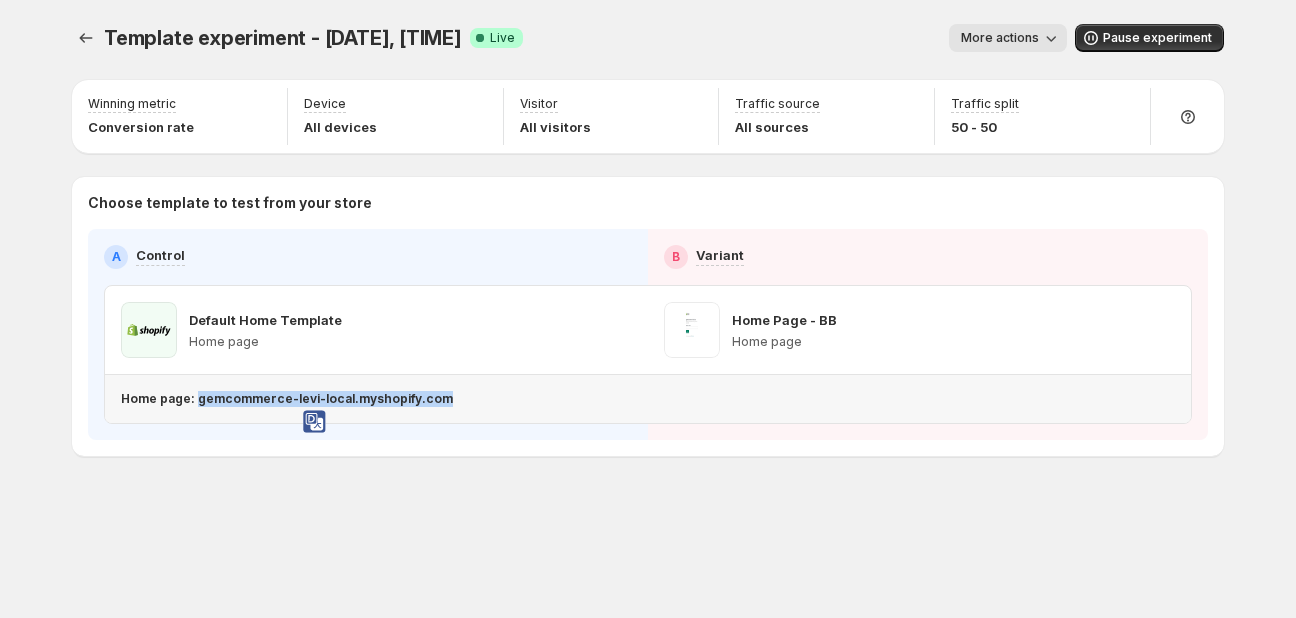 copy on "gemcommerce-levi-local.myshopify.com" 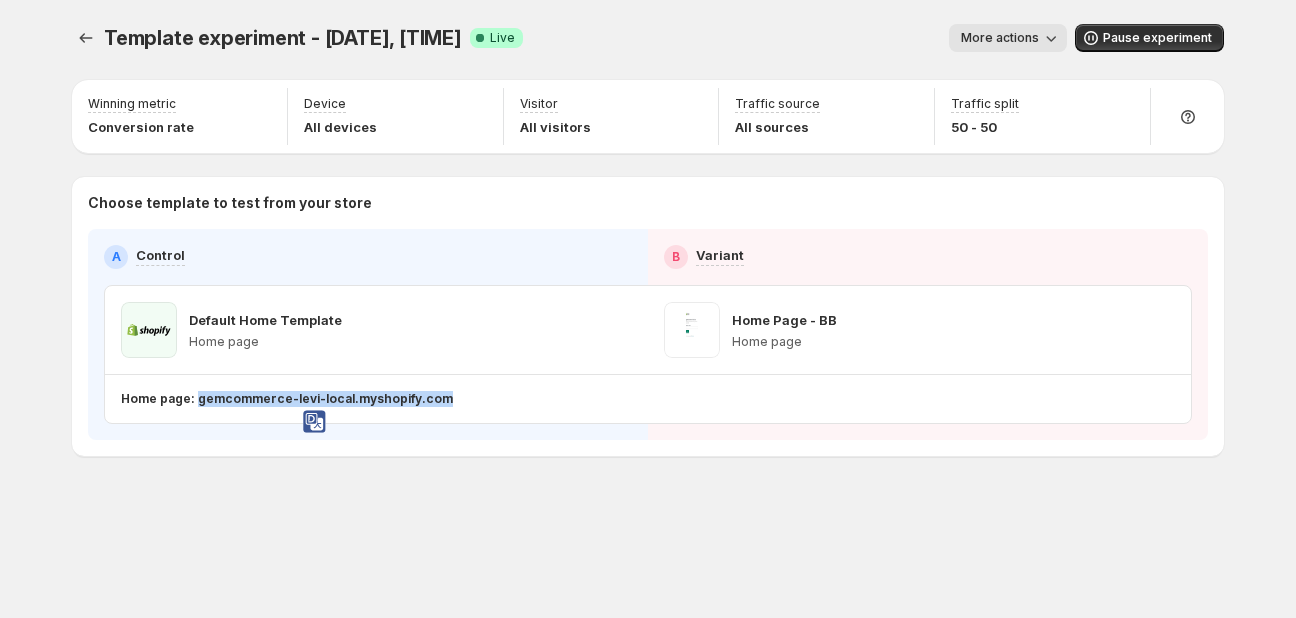 click on "Template experiment - [DATE], [TIME]. This page is ready Template experiment - [DATE], [TIME] Success Complete Live More actions More actions More actions Start experiment Winning metric Conversion rate Device All devices Visitor All visitors Traffic source All sources Traffic split 50 - 50 Choose template to test from your store A Control B Variant Default Home Template Home page Home Page - BB Home page Home page: gemcommerce-levi-local.myshopify.com Setup Guide Choose template to test Setup test version Setup traffic split Set winning metric Set up device, visitor & traffic source Start experiment" at bounding box center [648, 282] 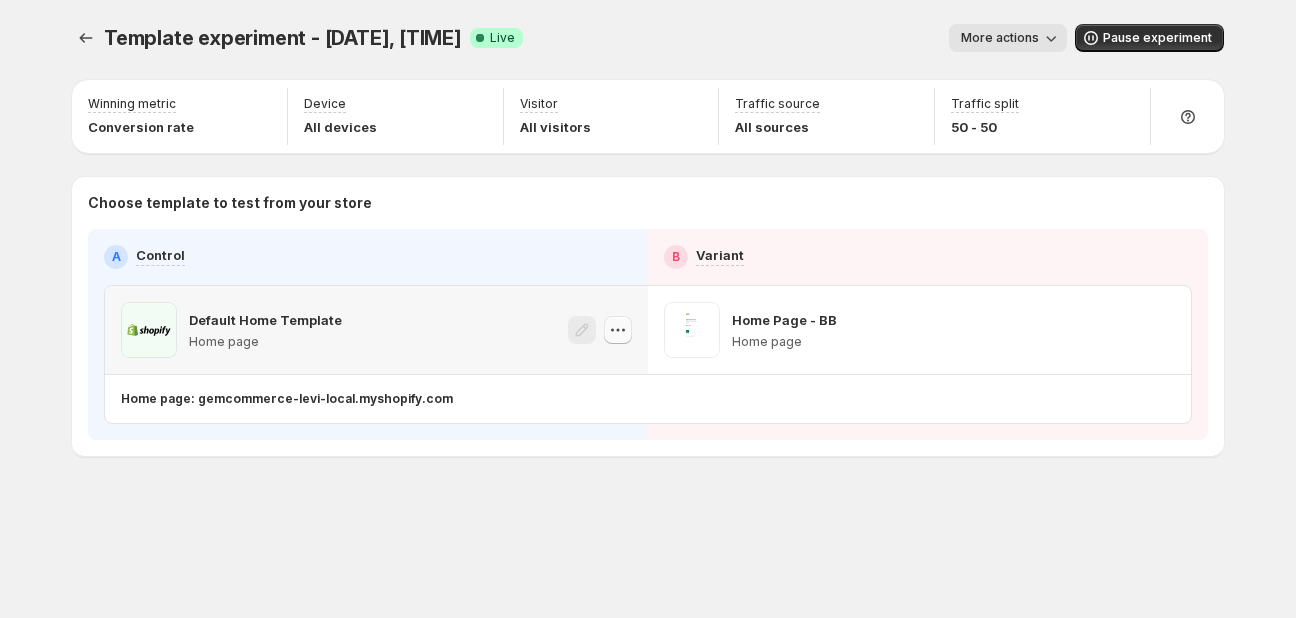 click 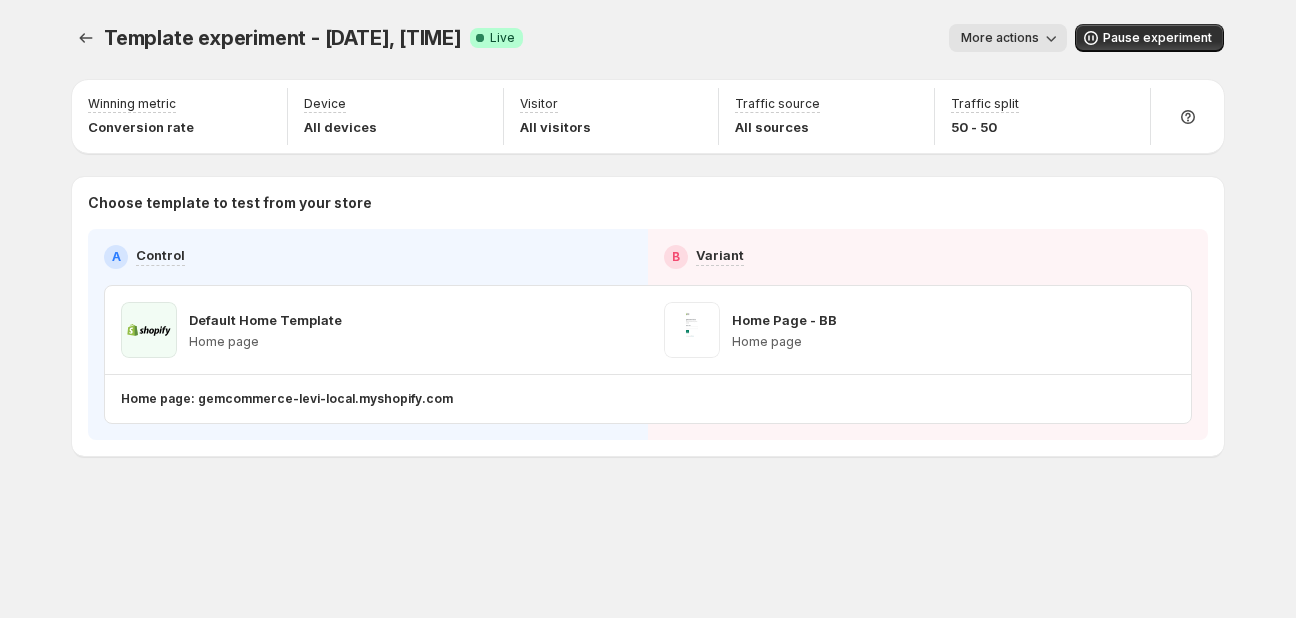 click on "Template experiment - [DATE], [TIME]. This page is ready Template experiment - [DATE], [TIME] Success Complete Live More actions More actions More actions Start experiment Winning metric Conversion rate Device All devices Visitor All visitors Traffic source All sources Traffic split 50 - 50 Choose template to test from your store A Control B Variant Default Home Template Home page Home Page - BB Home page Home page: gemcommerce-levi-local.myshopify.com Setup Guide Choose template to test Setup test version Setup traffic split Set winning metric Set up device, visitor & traffic source Start experiment" at bounding box center [648, 282] 